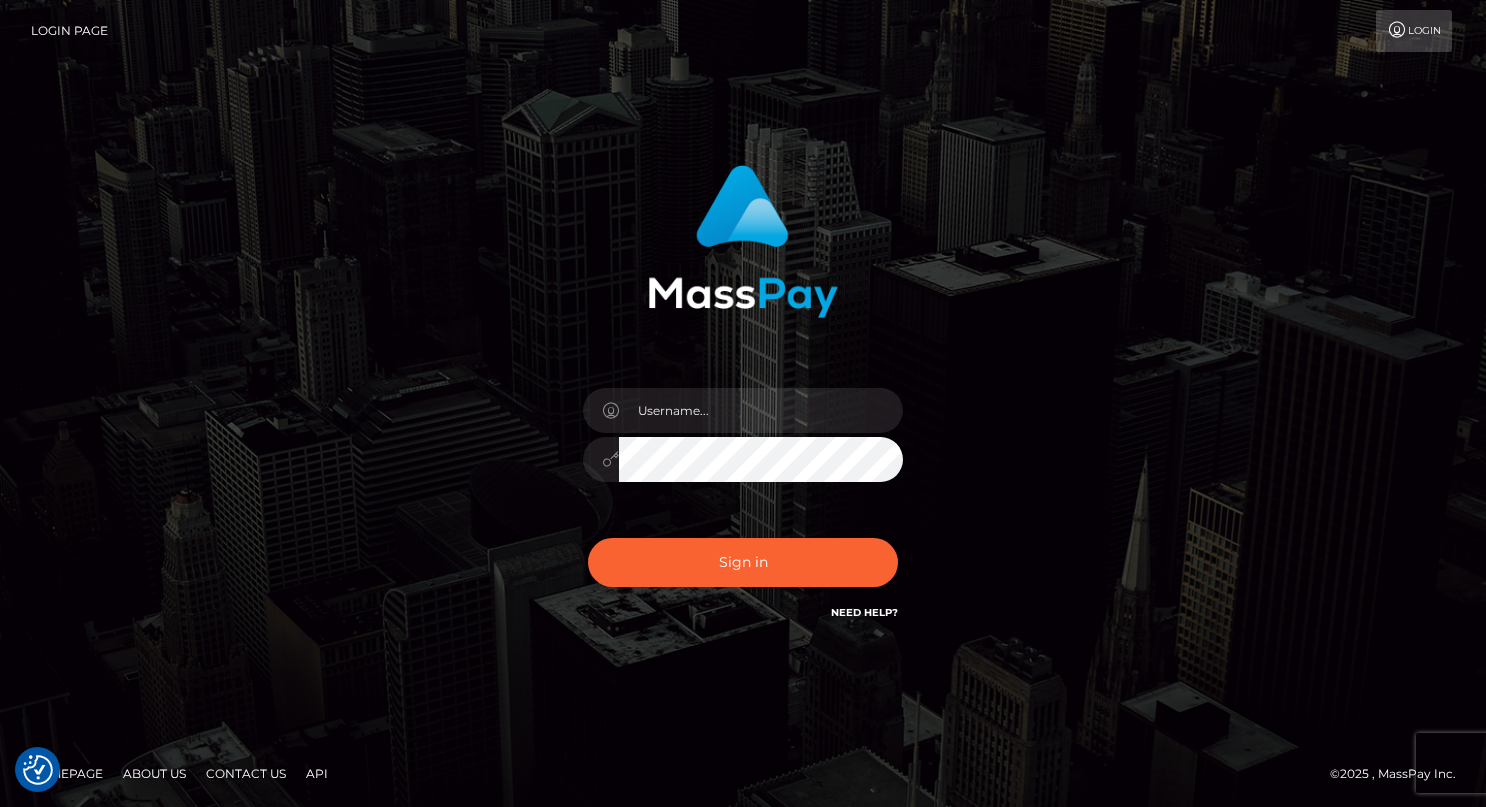 scroll, scrollTop: 0, scrollLeft: 0, axis: both 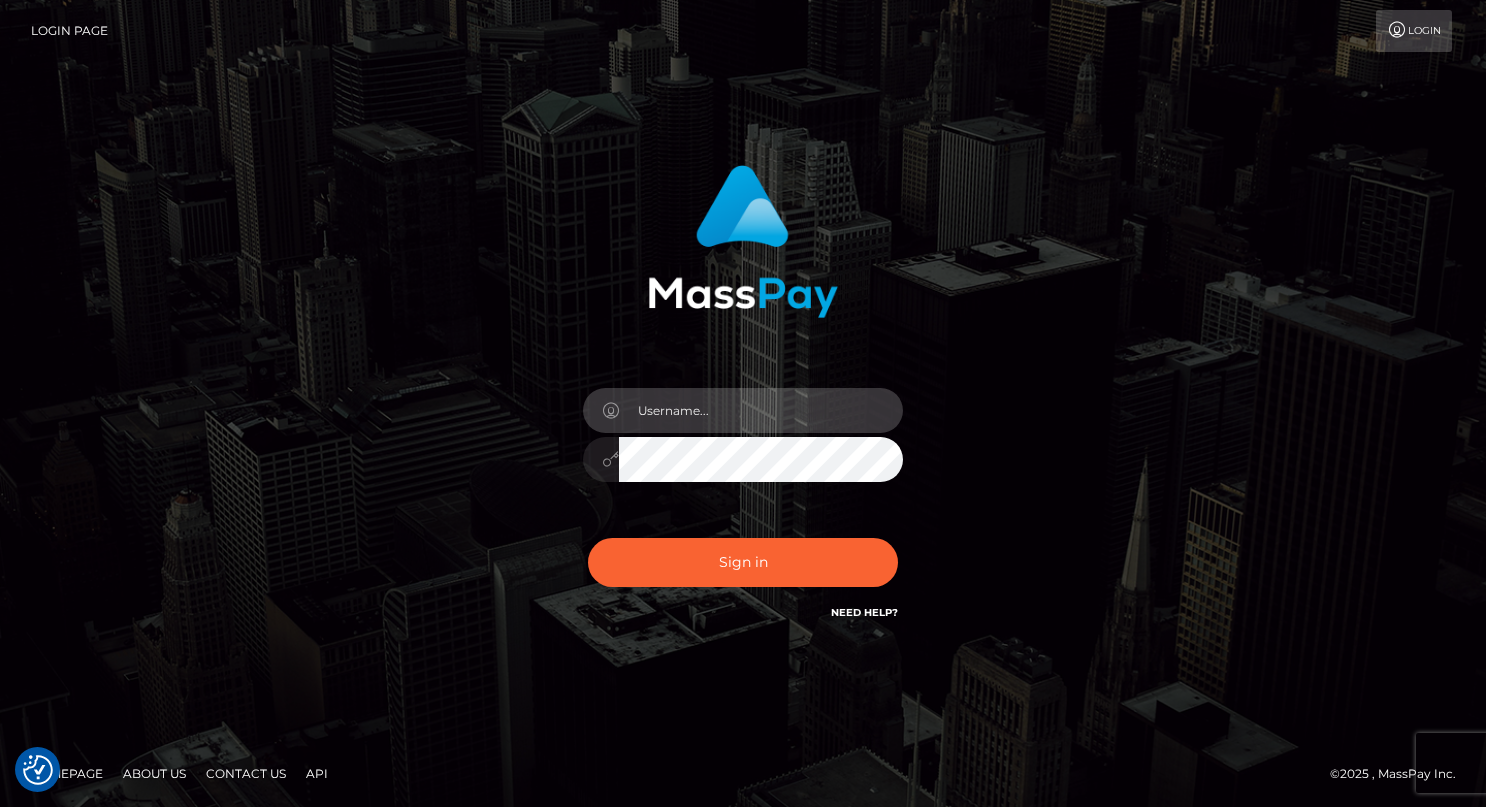 click at bounding box center [761, 410] 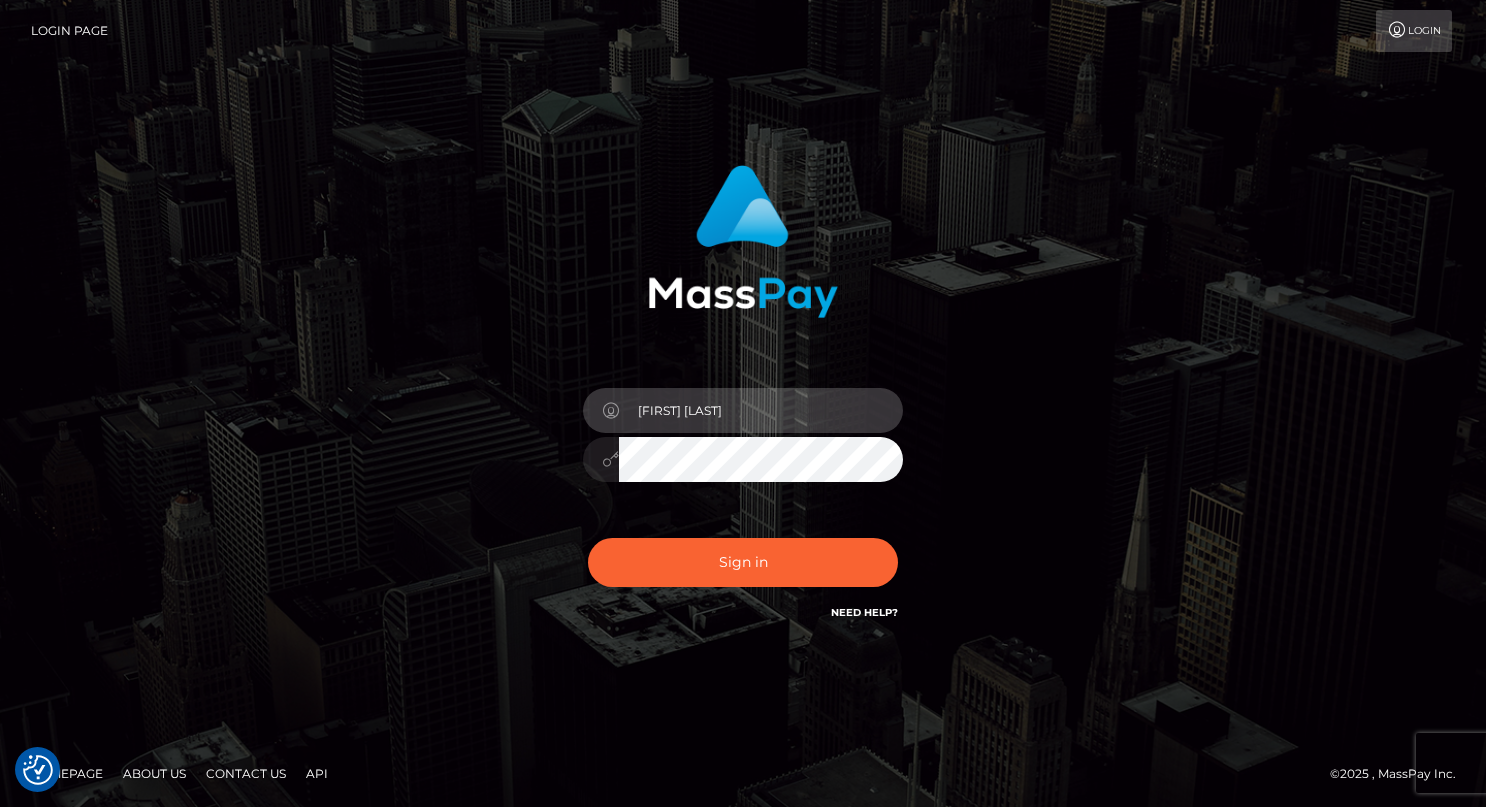 type on "drew guizzetti" 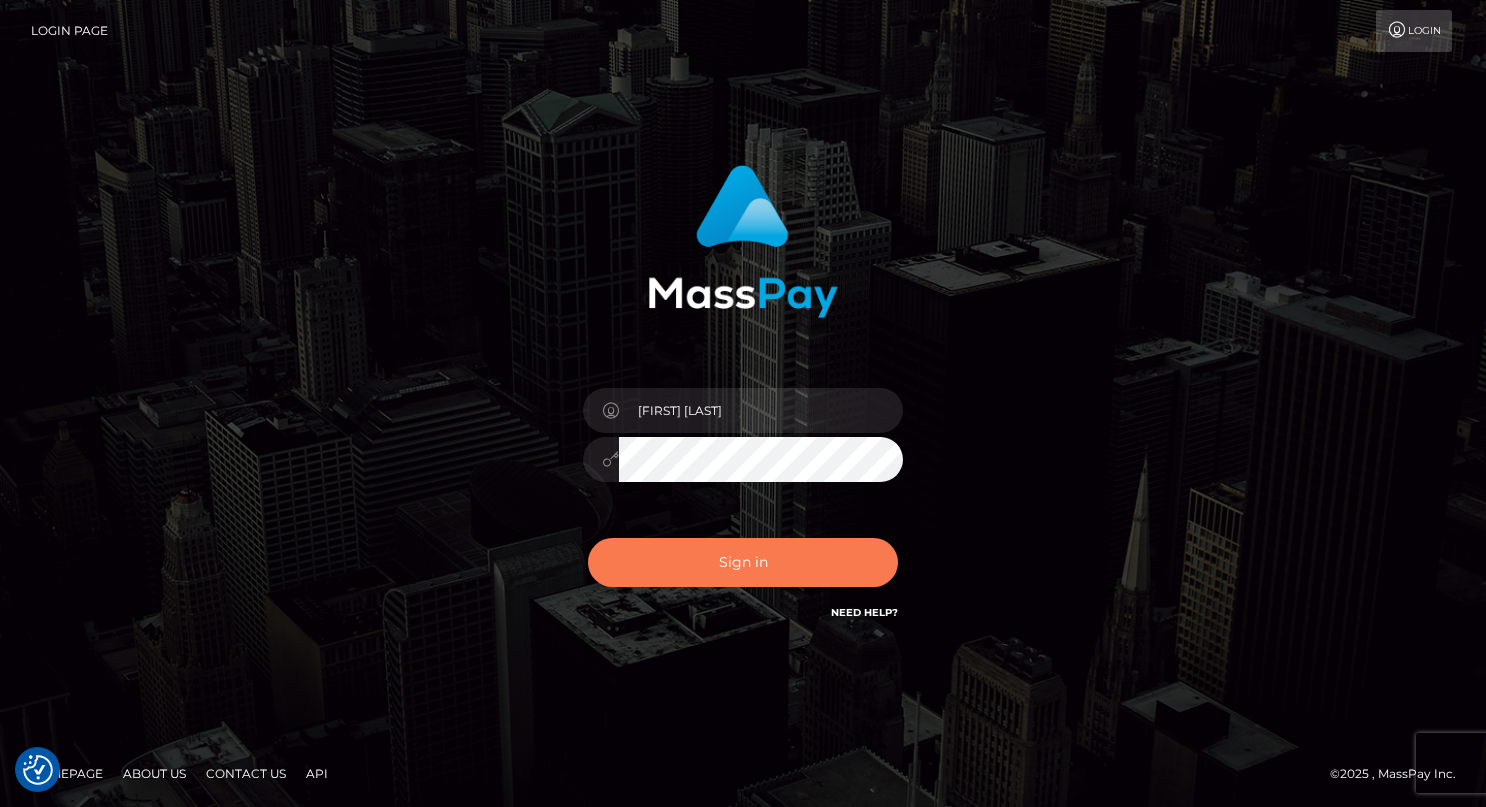 click on "Sign in" at bounding box center [743, 562] 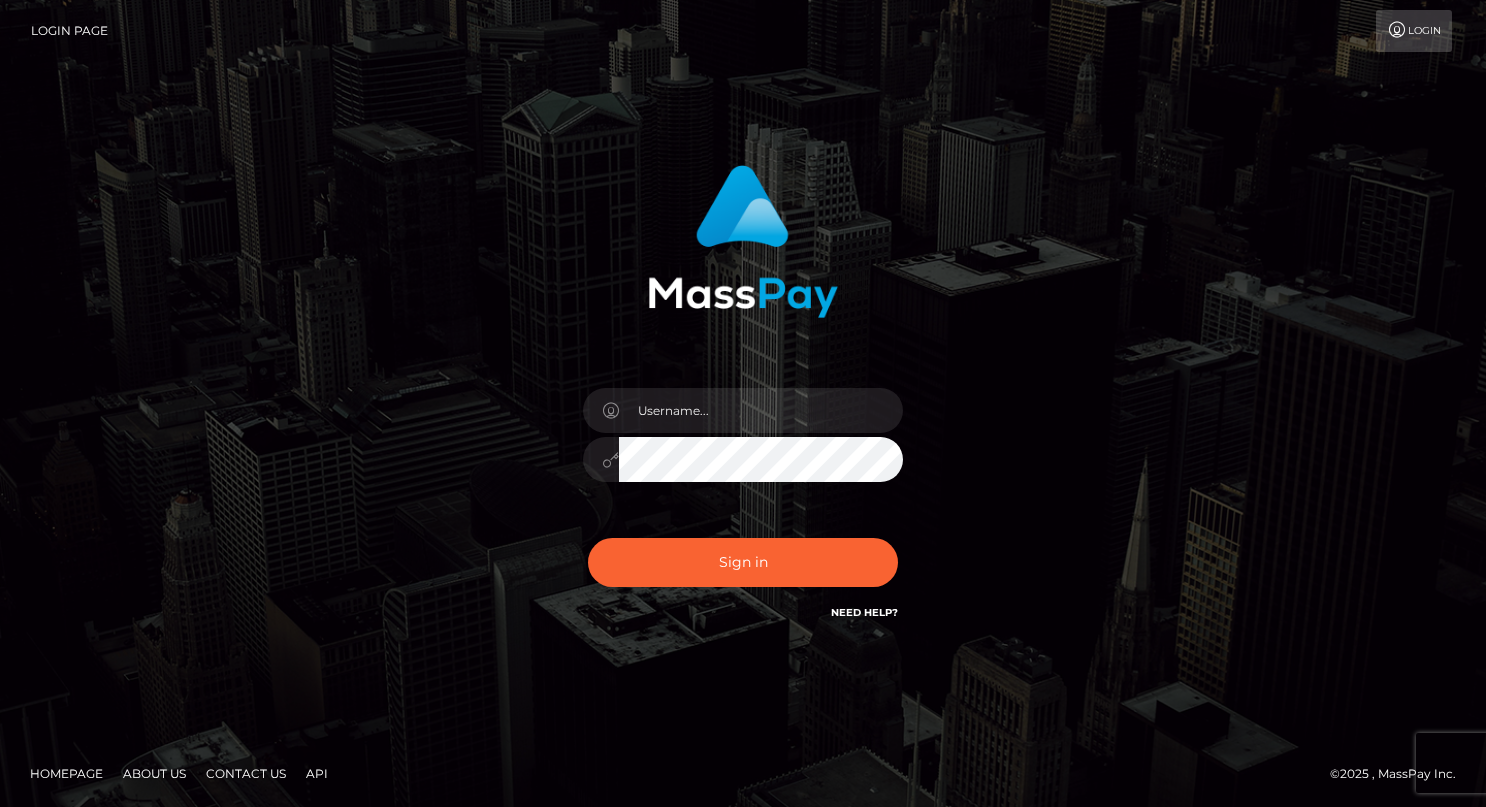 scroll, scrollTop: 0, scrollLeft: 0, axis: both 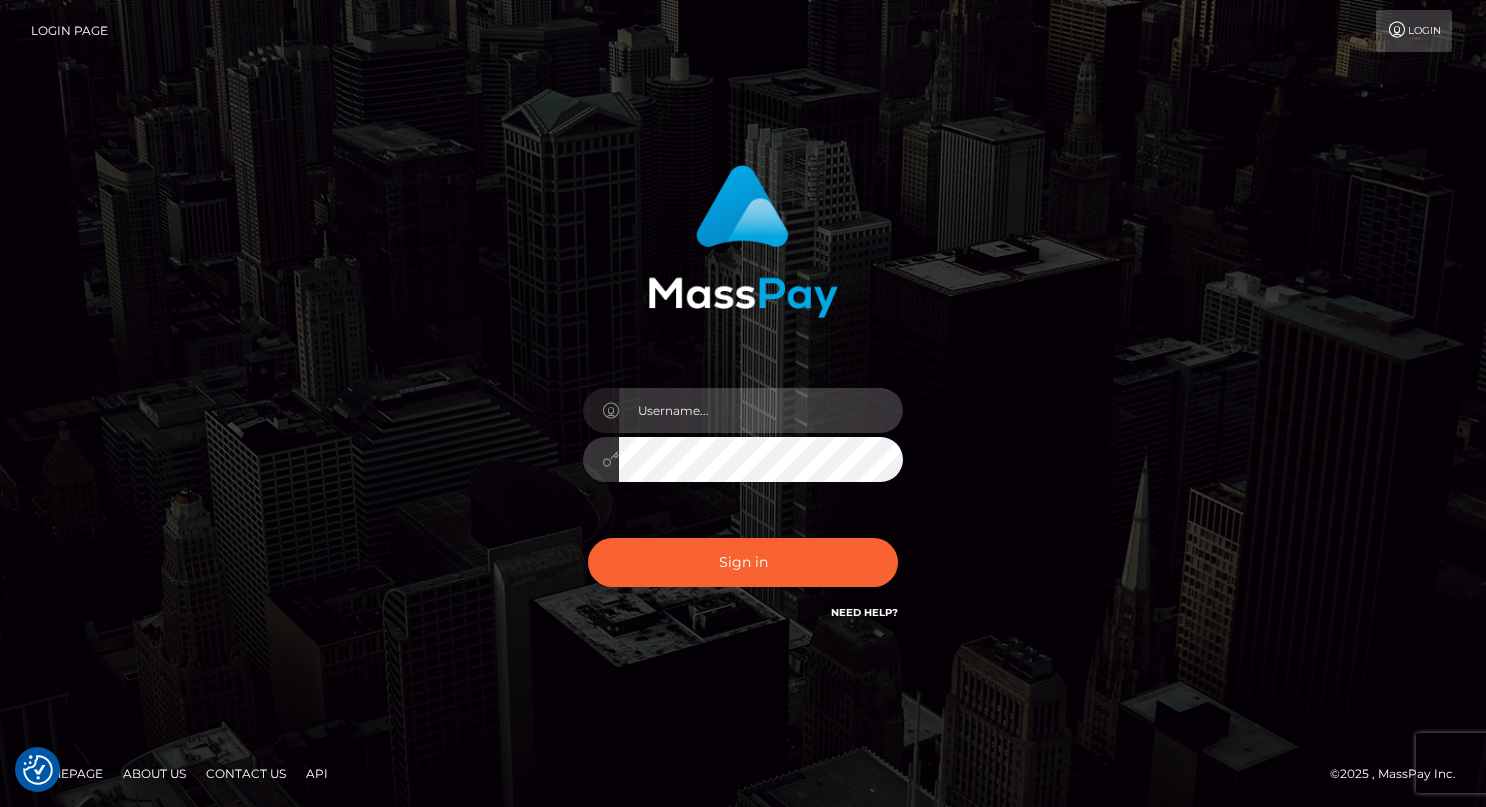 click at bounding box center (761, 410) 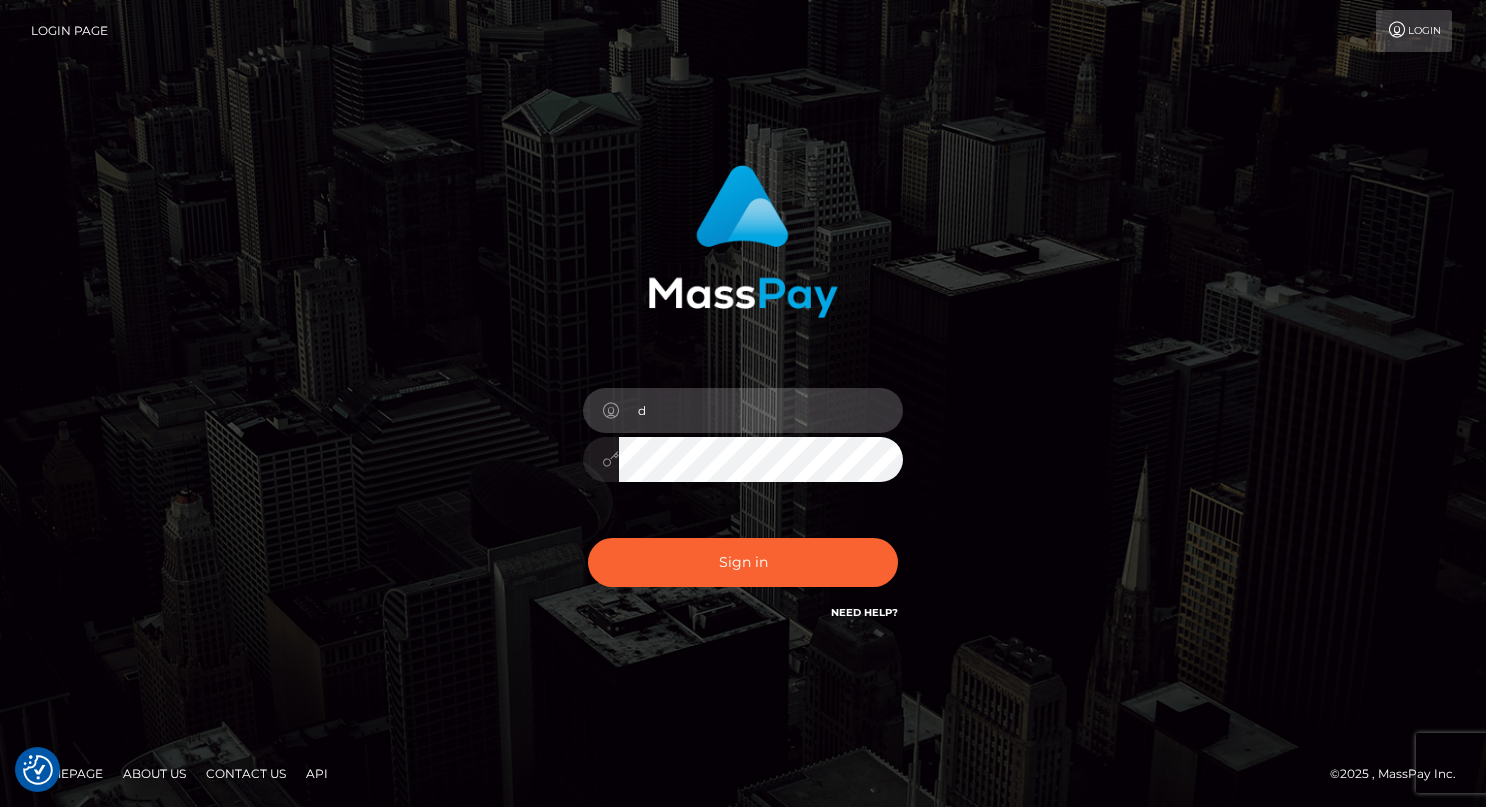type on "drew guizzetti" 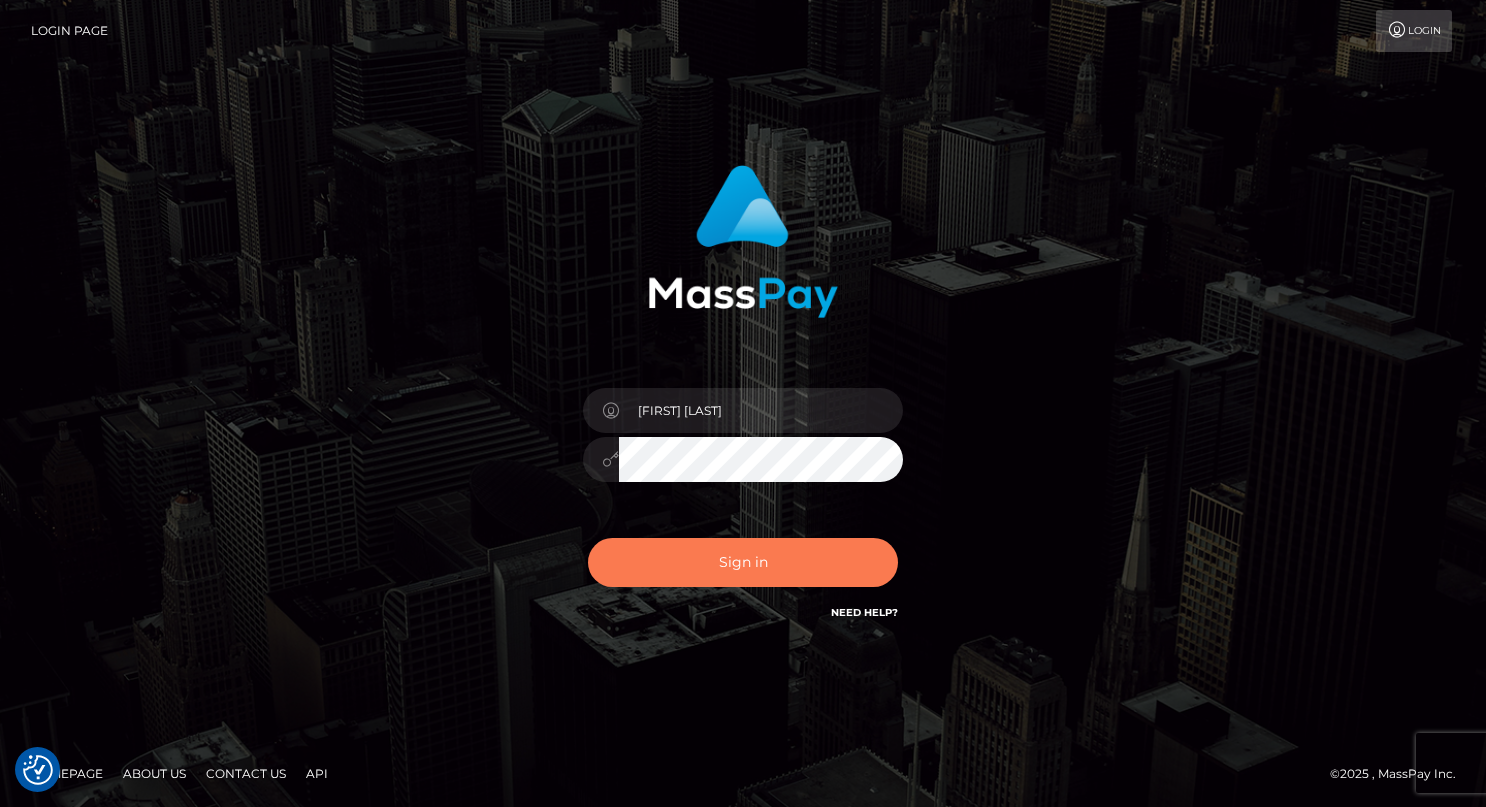 click on "Sign in" at bounding box center [743, 562] 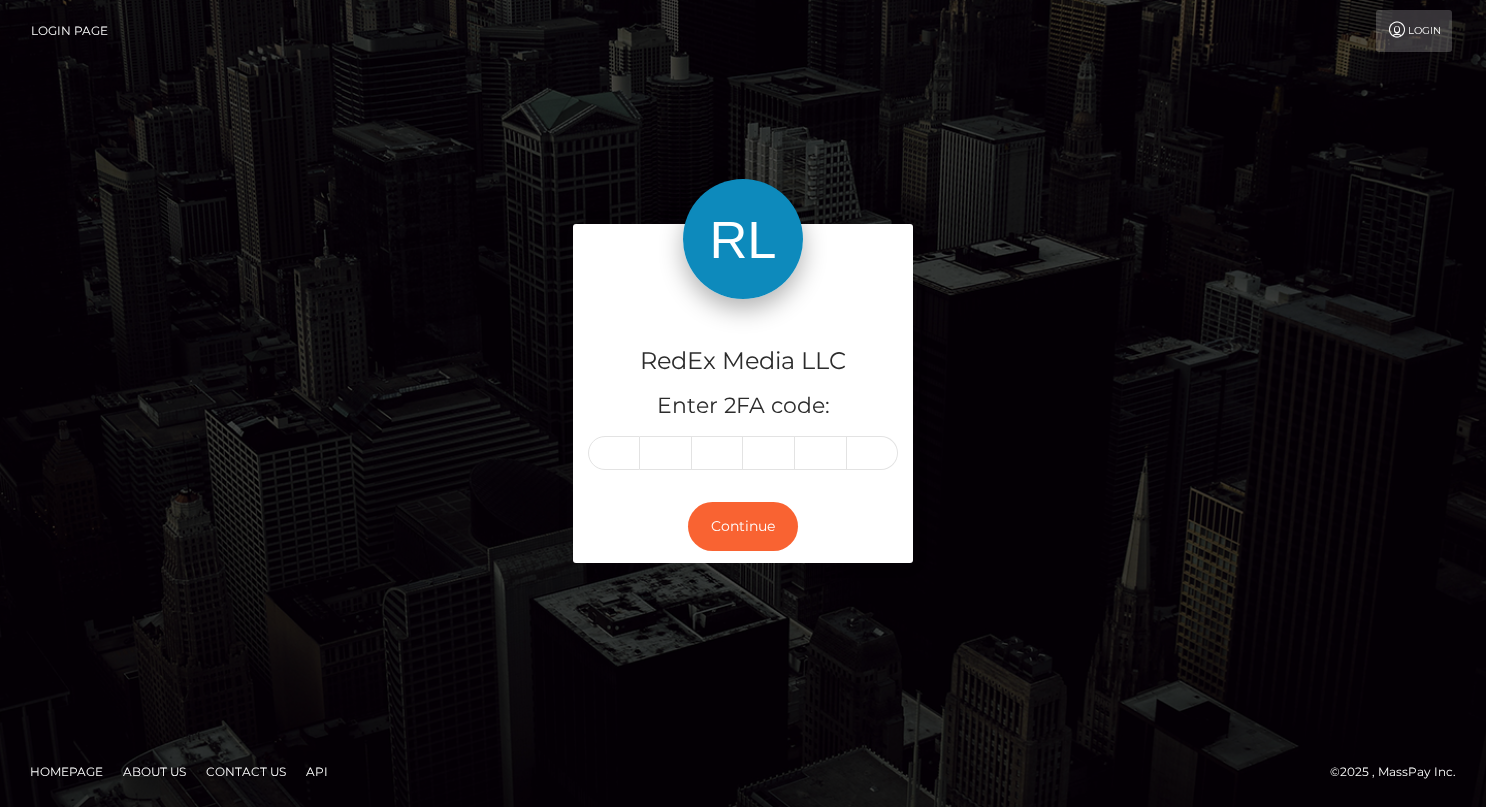 scroll, scrollTop: 0, scrollLeft: 0, axis: both 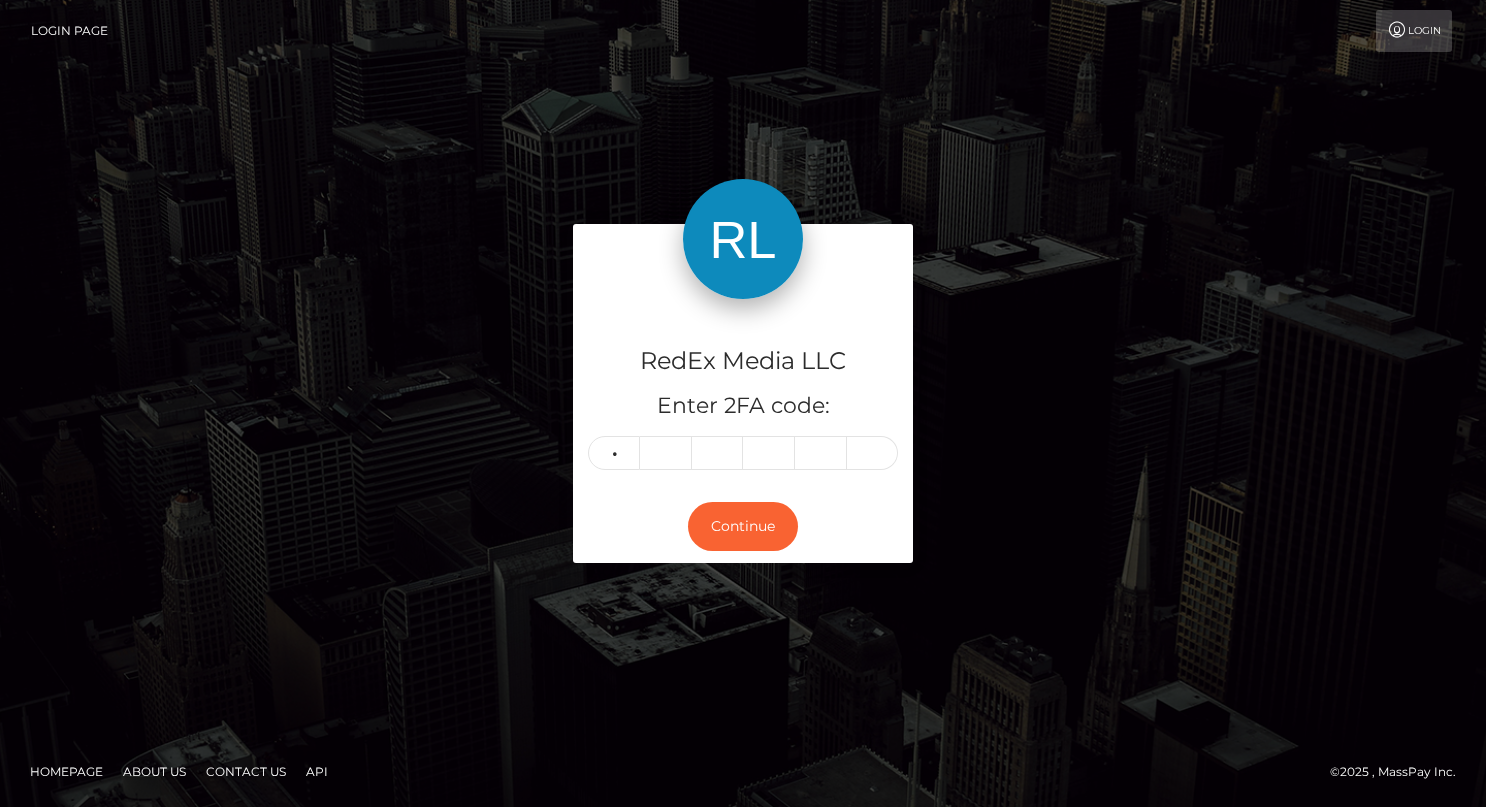 type on "7" 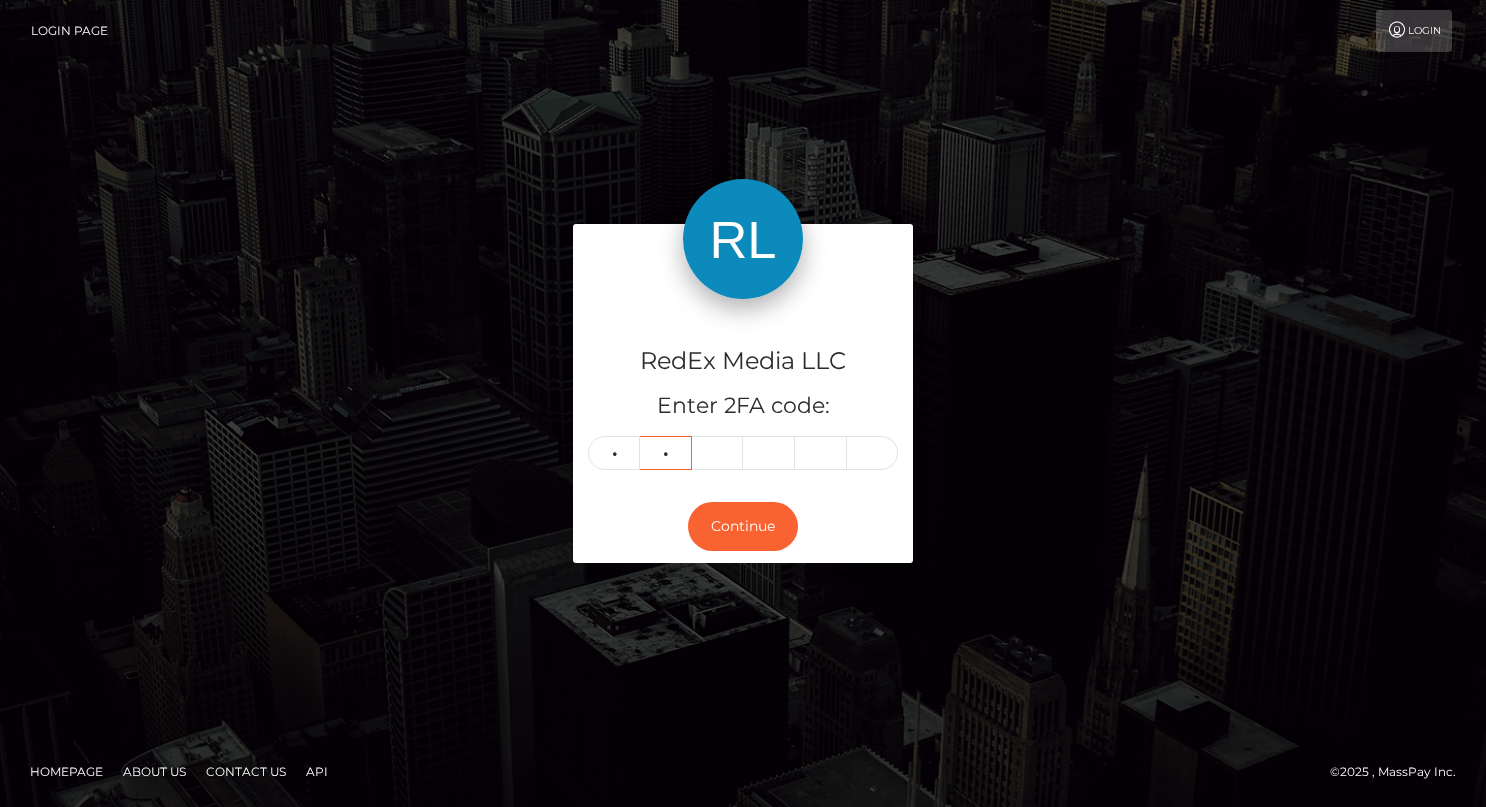 type on "4" 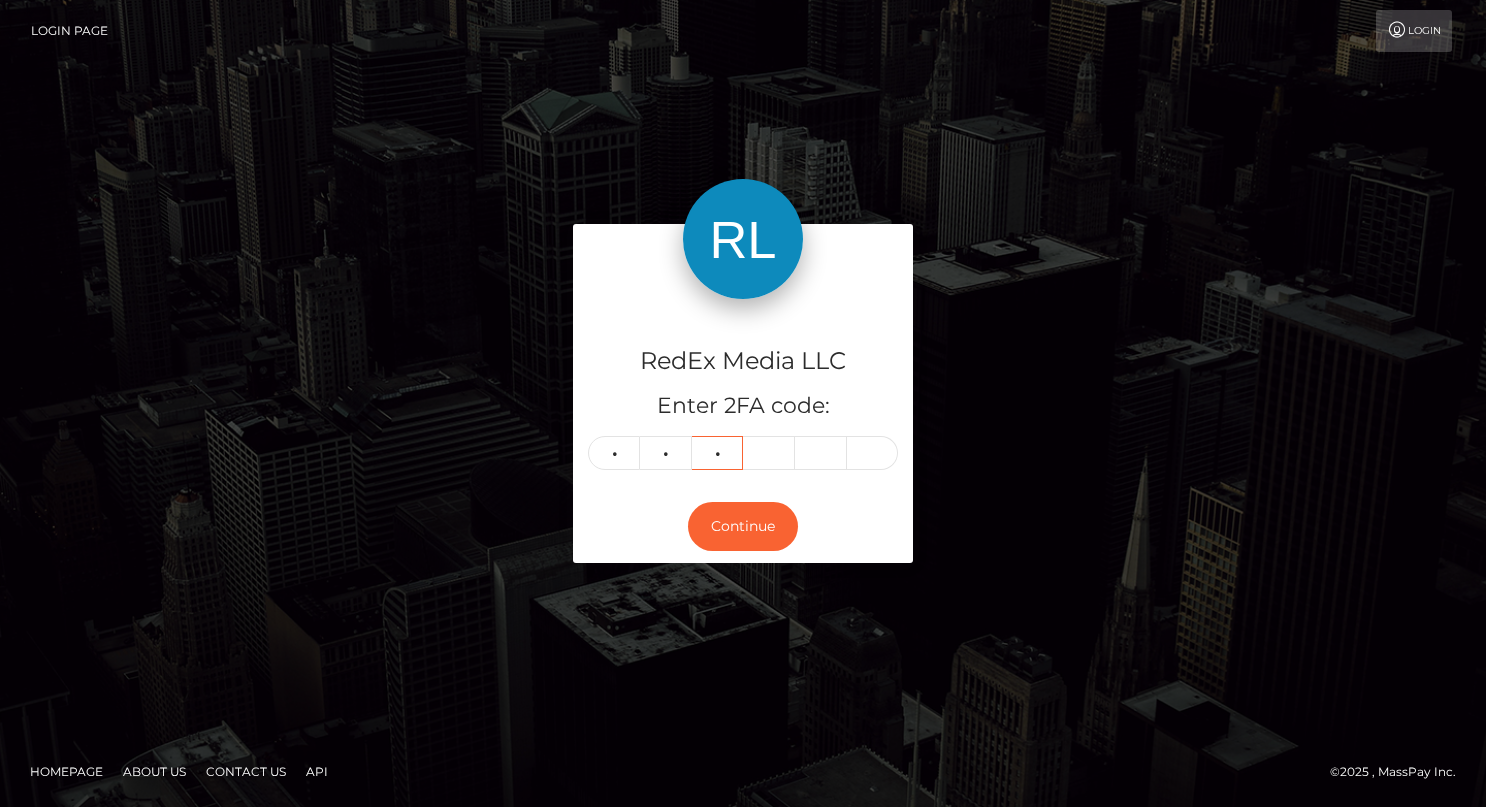 type on "5" 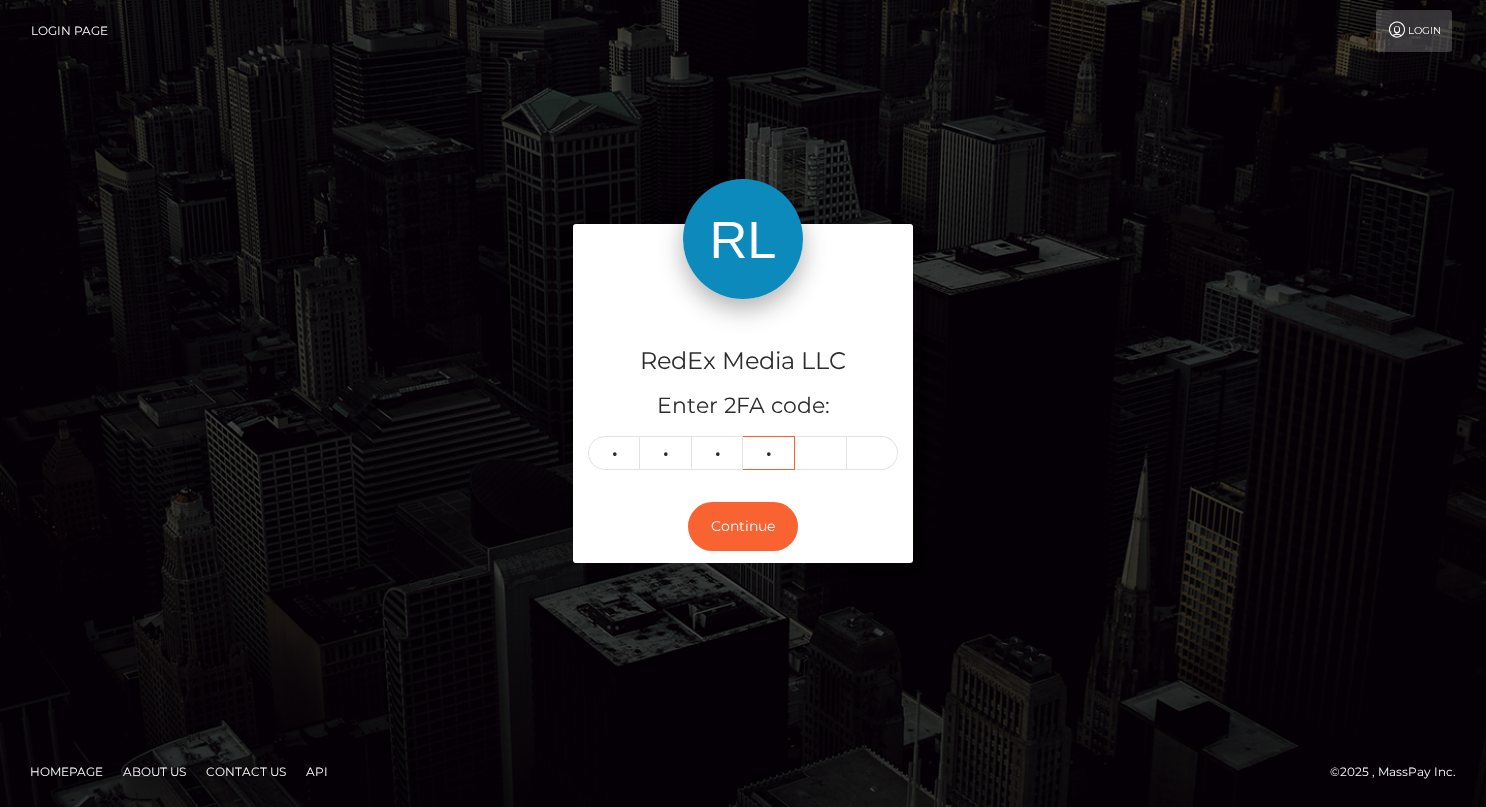 type on "4" 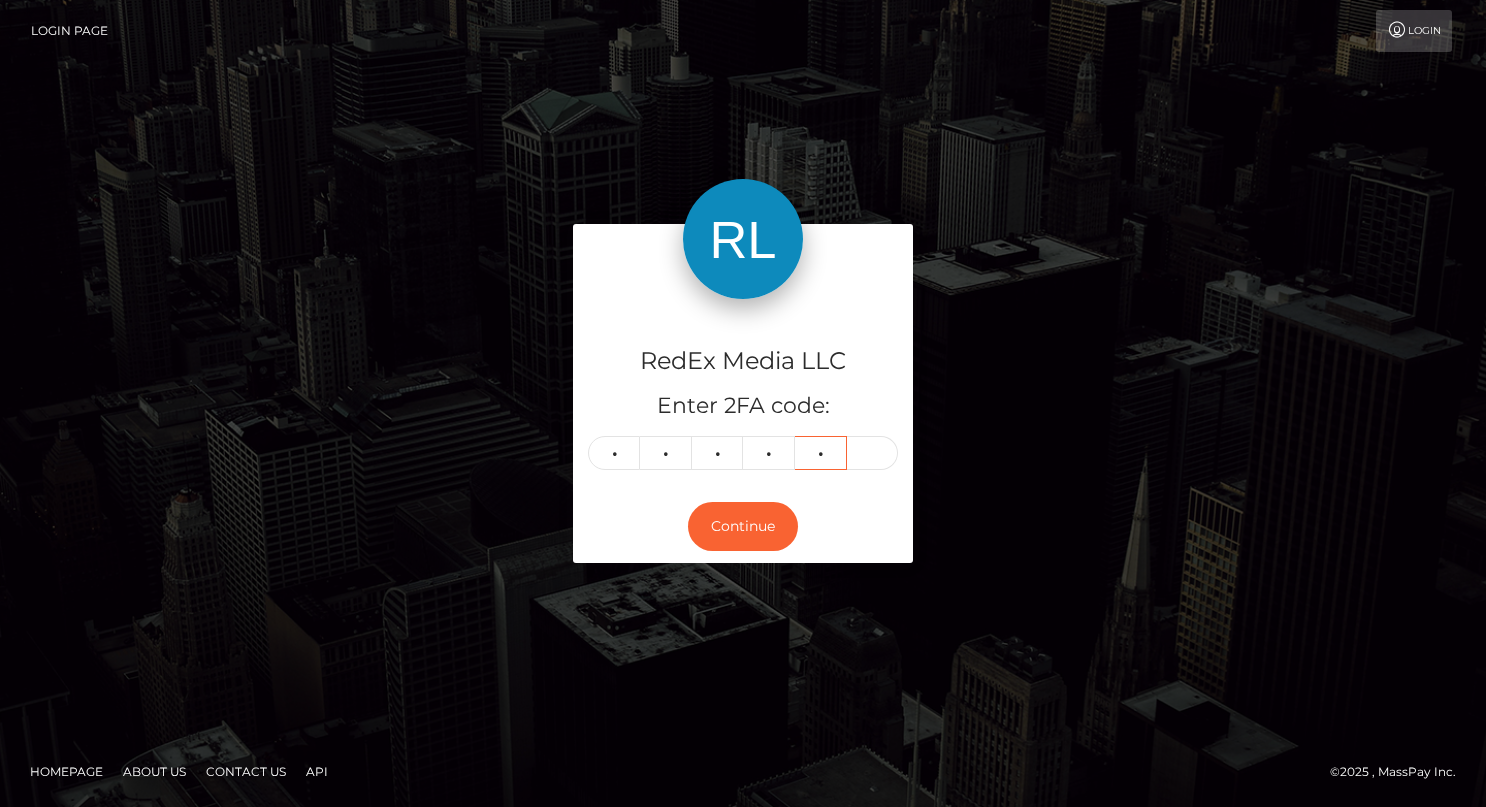 type on "1" 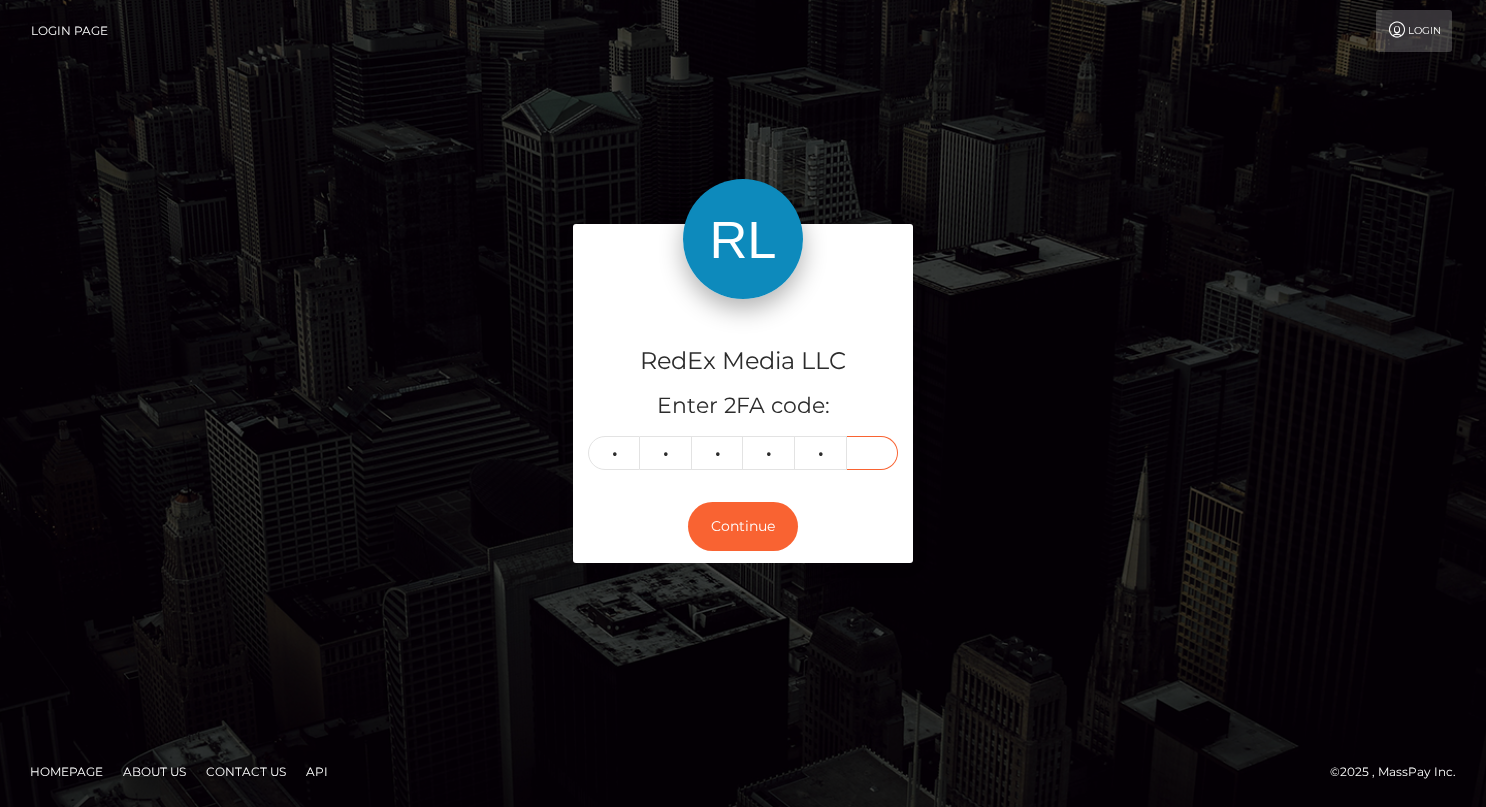 type on "5" 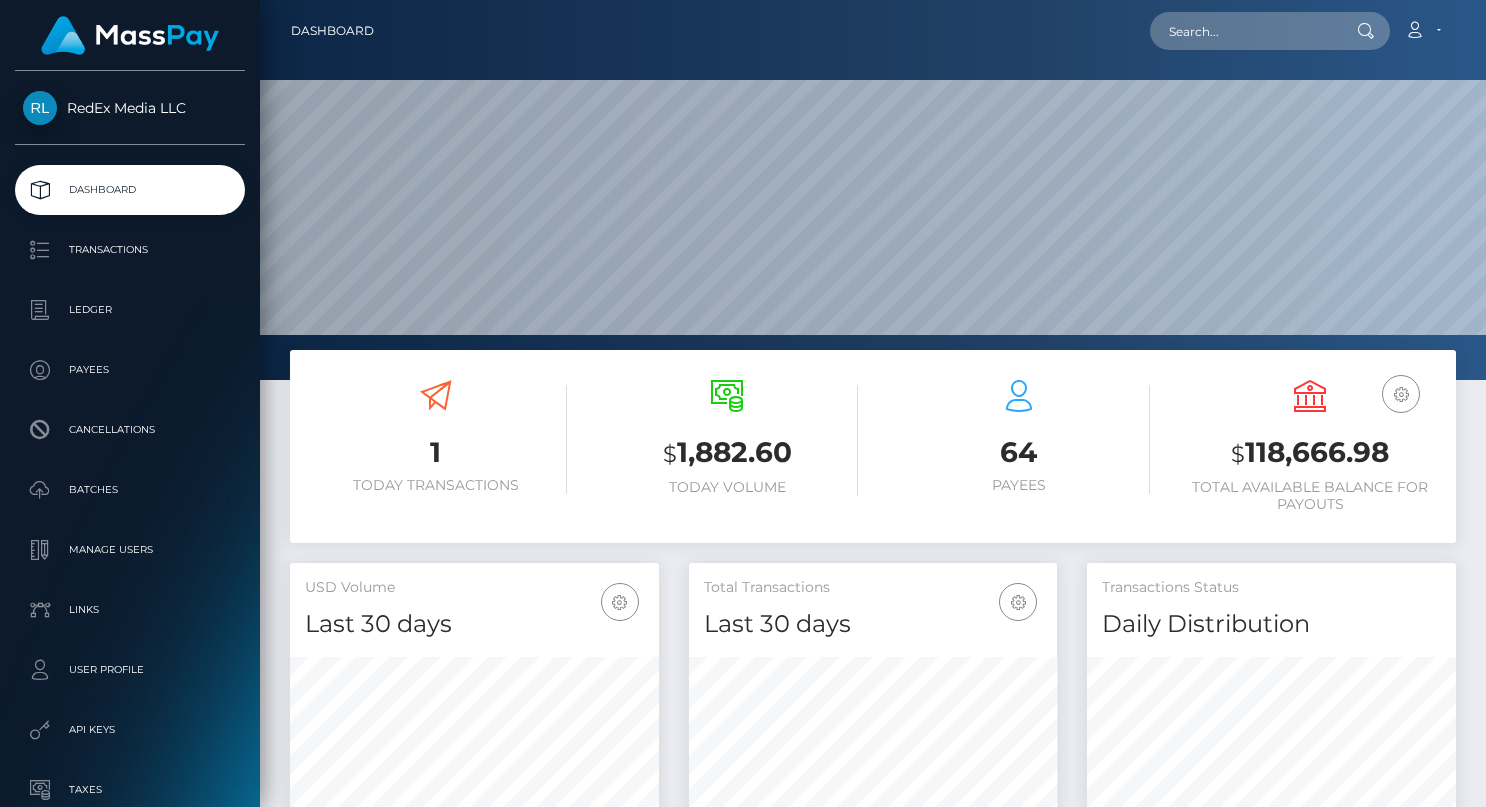 scroll, scrollTop: 0, scrollLeft: 0, axis: both 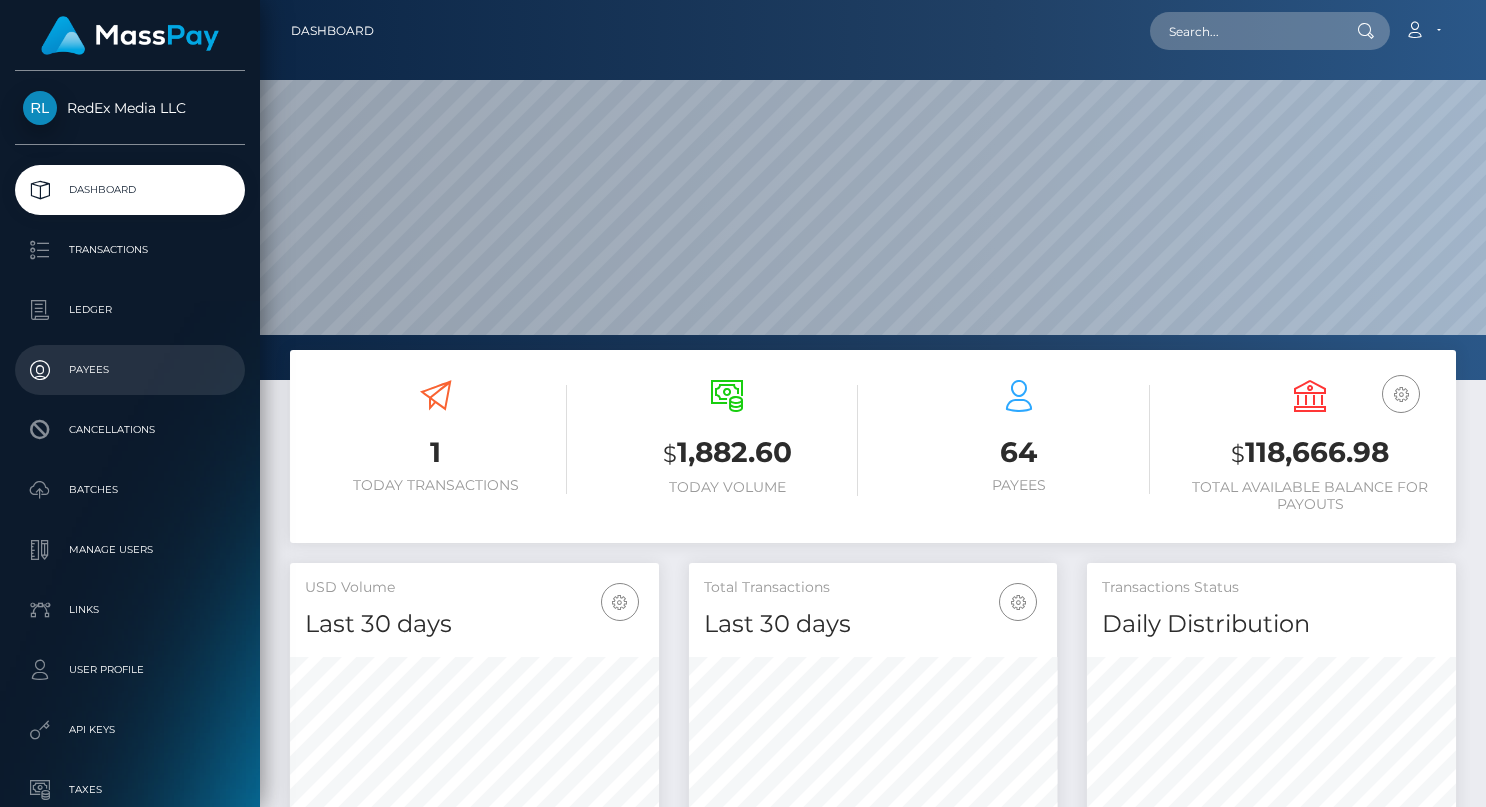 click on "Payees" at bounding box center (130, 370) 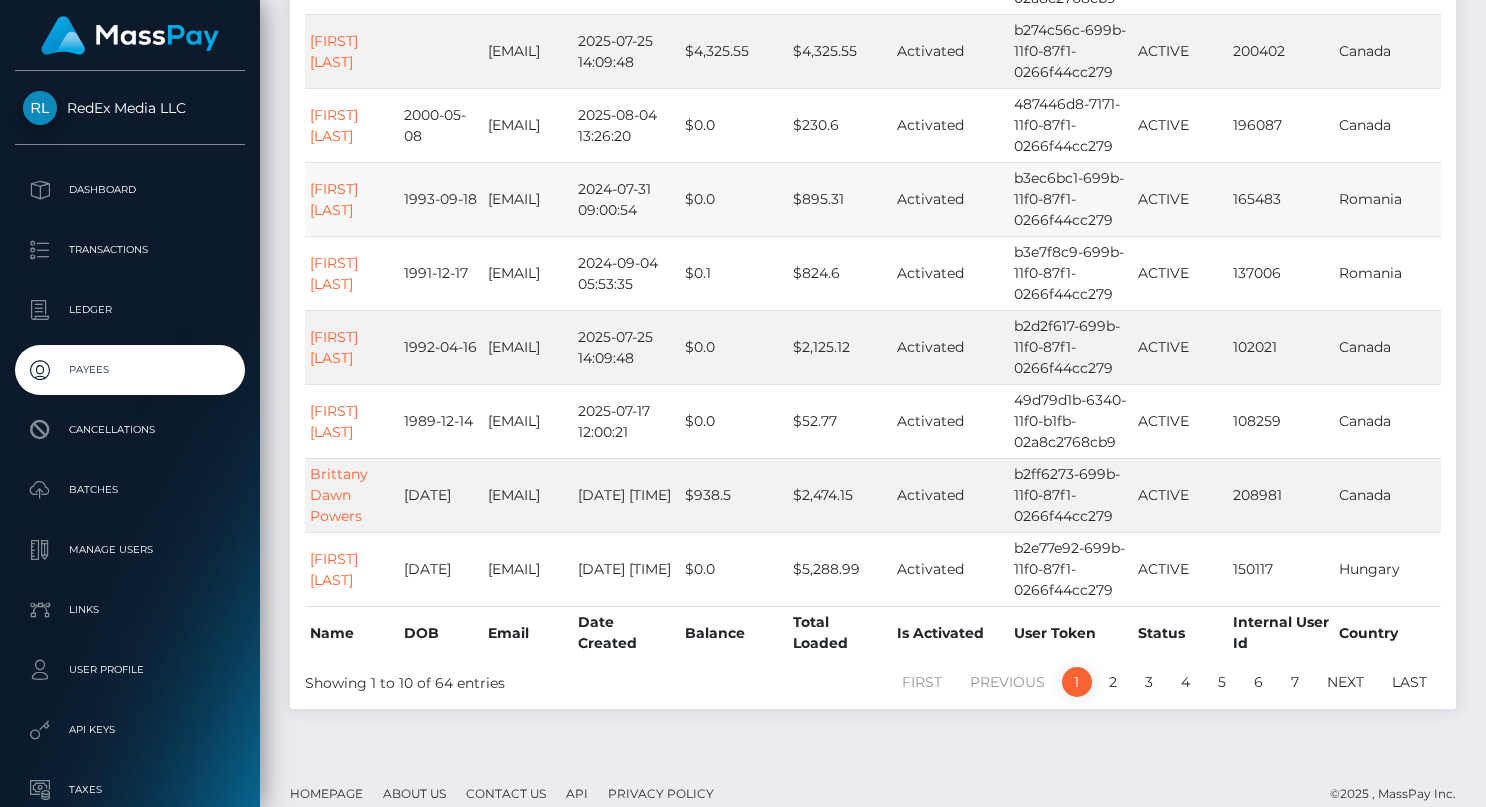 scroll, scrollTop: 449, scrollLeft: 0, axis: vertical 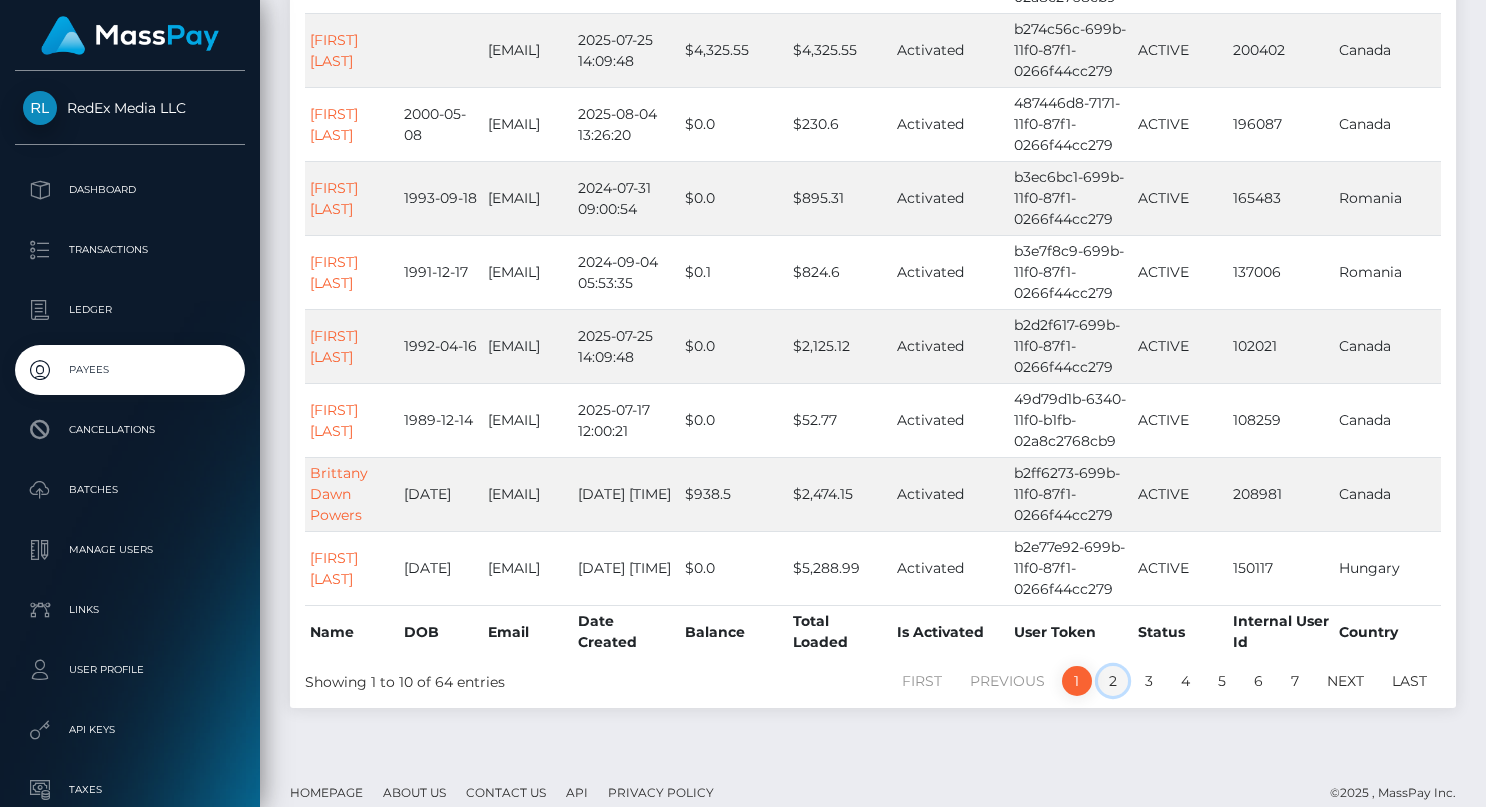 click on "2" at bounding box center [1113, 681] 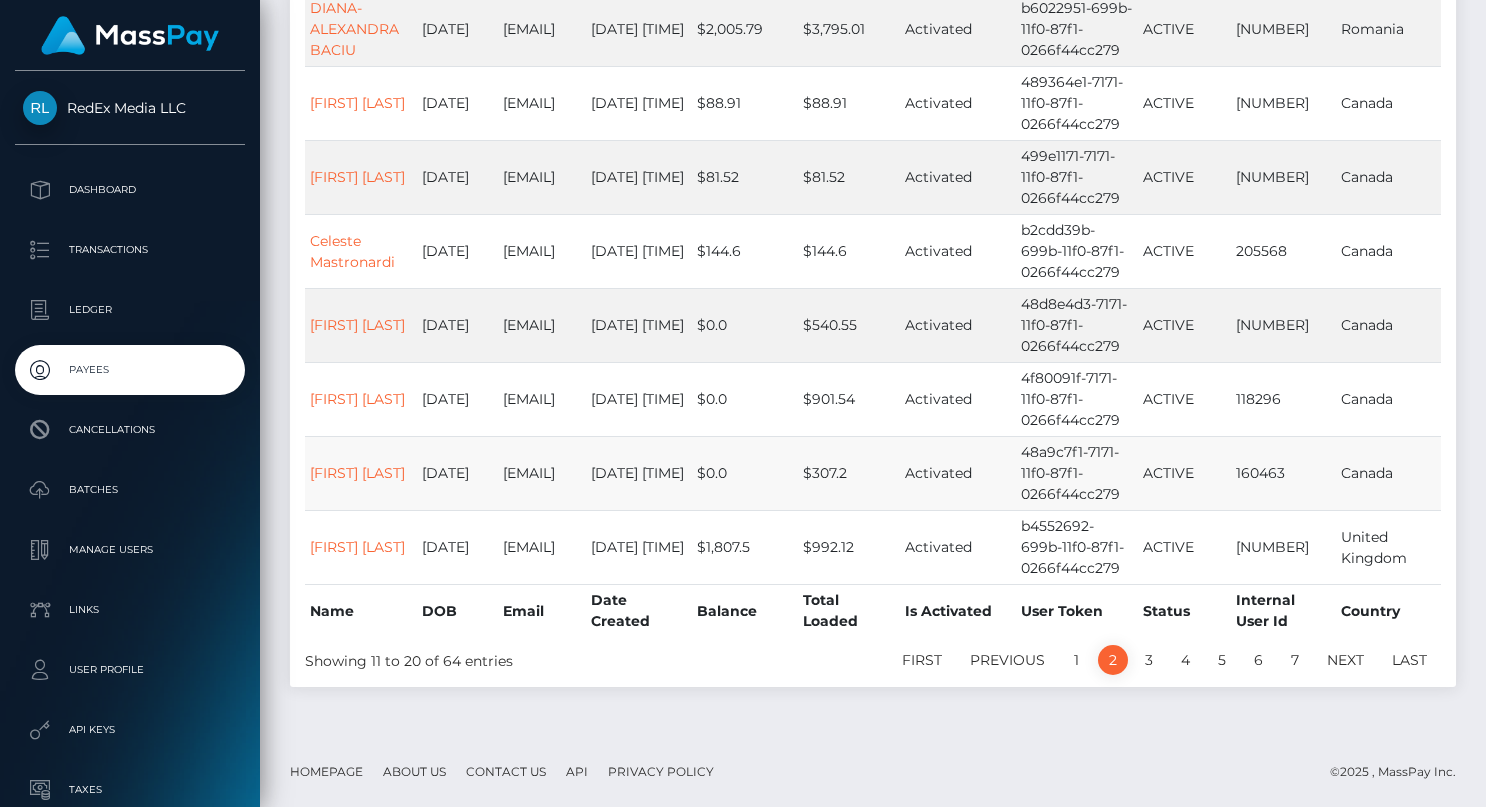 scroll, scrollTop: 500, scrollLeft: 0, axis: vertical 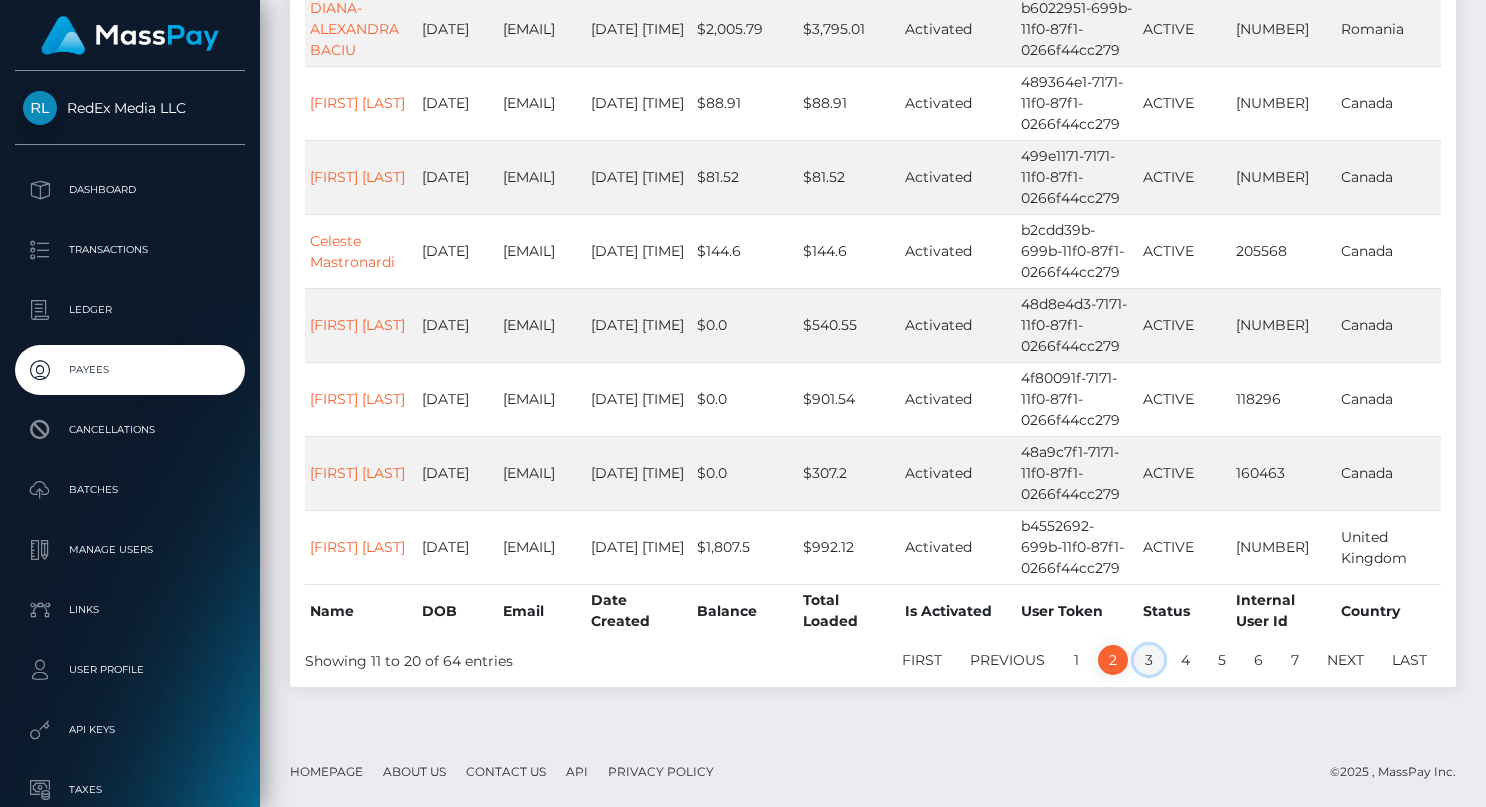 click on "3" at bounding box center (1149, 660) 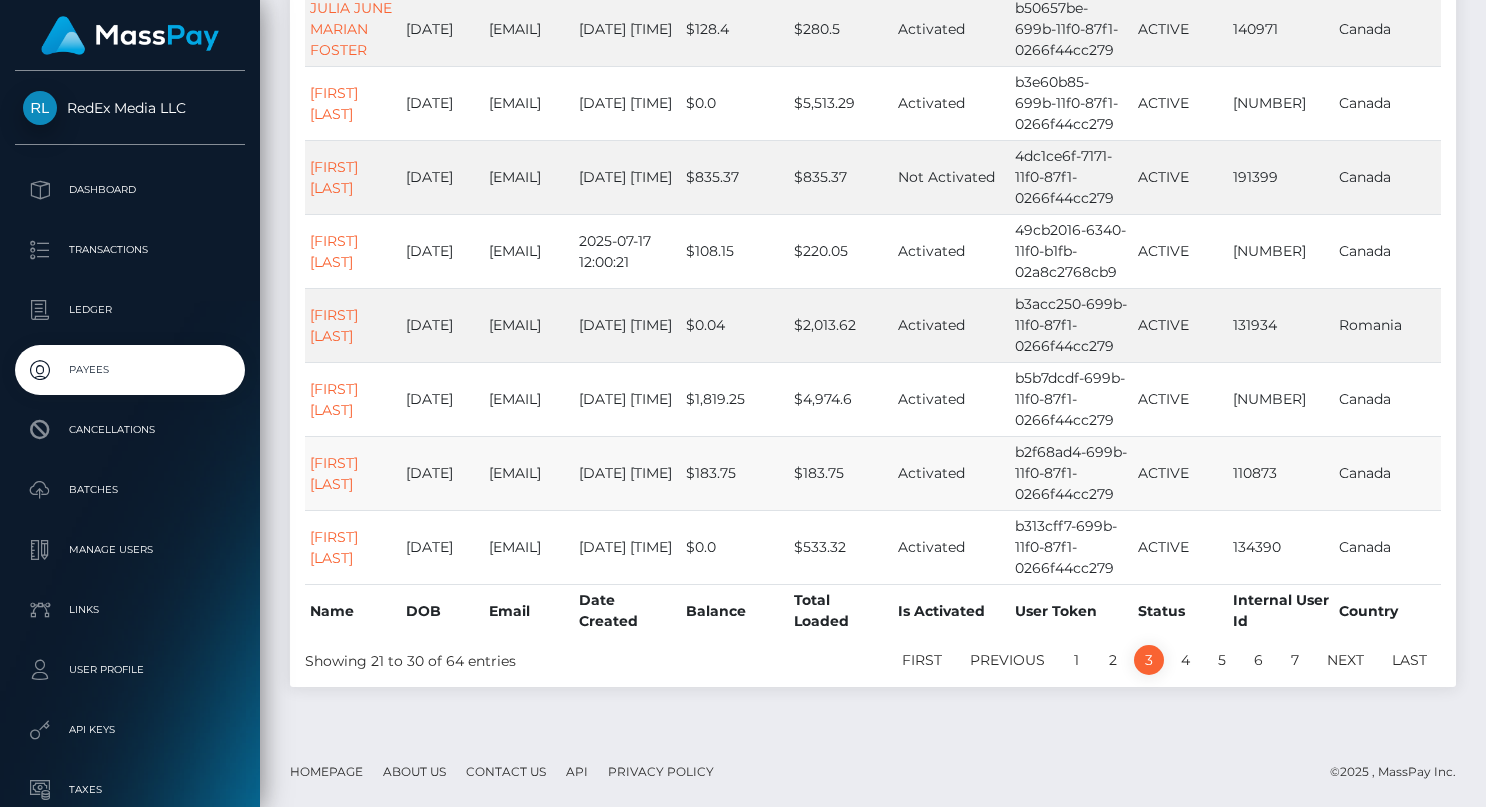 scroll, scrollTop: 521, scrollLeft: 0, axis: vertical 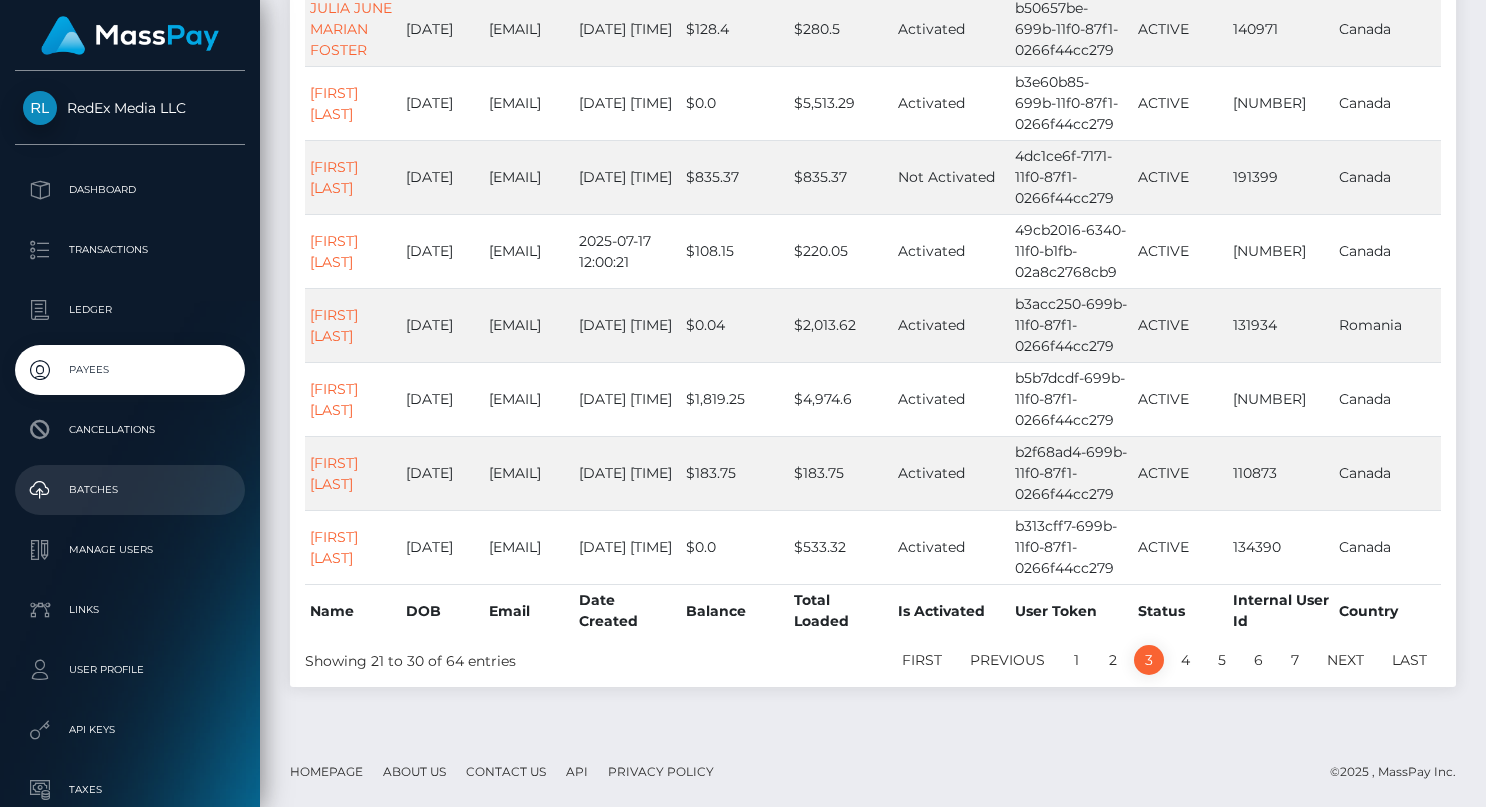 click on "Batches" at bounding box center [130, 490] 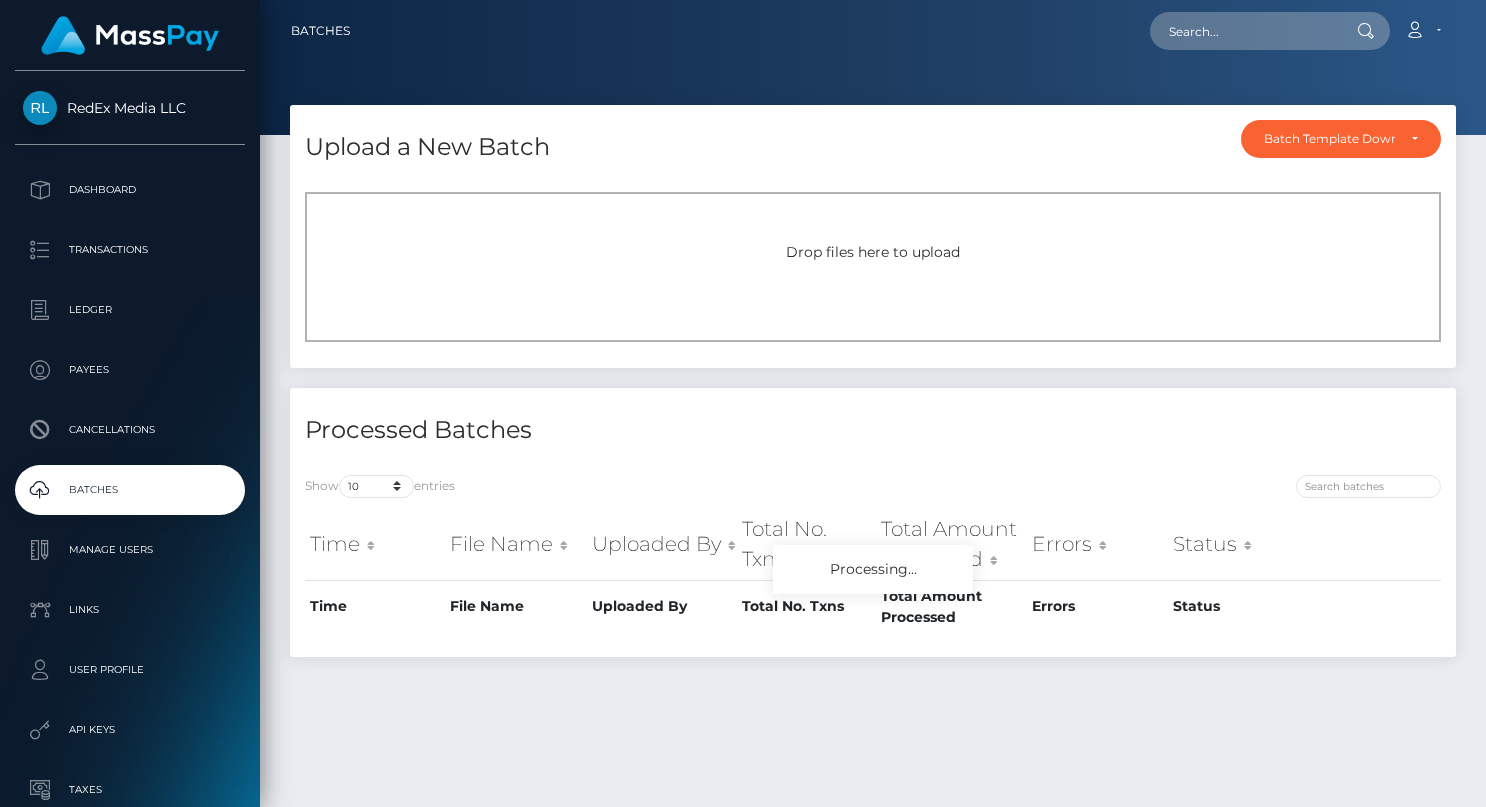 scroll, scrollTop: 0, scrollLeft: 0, axis: both 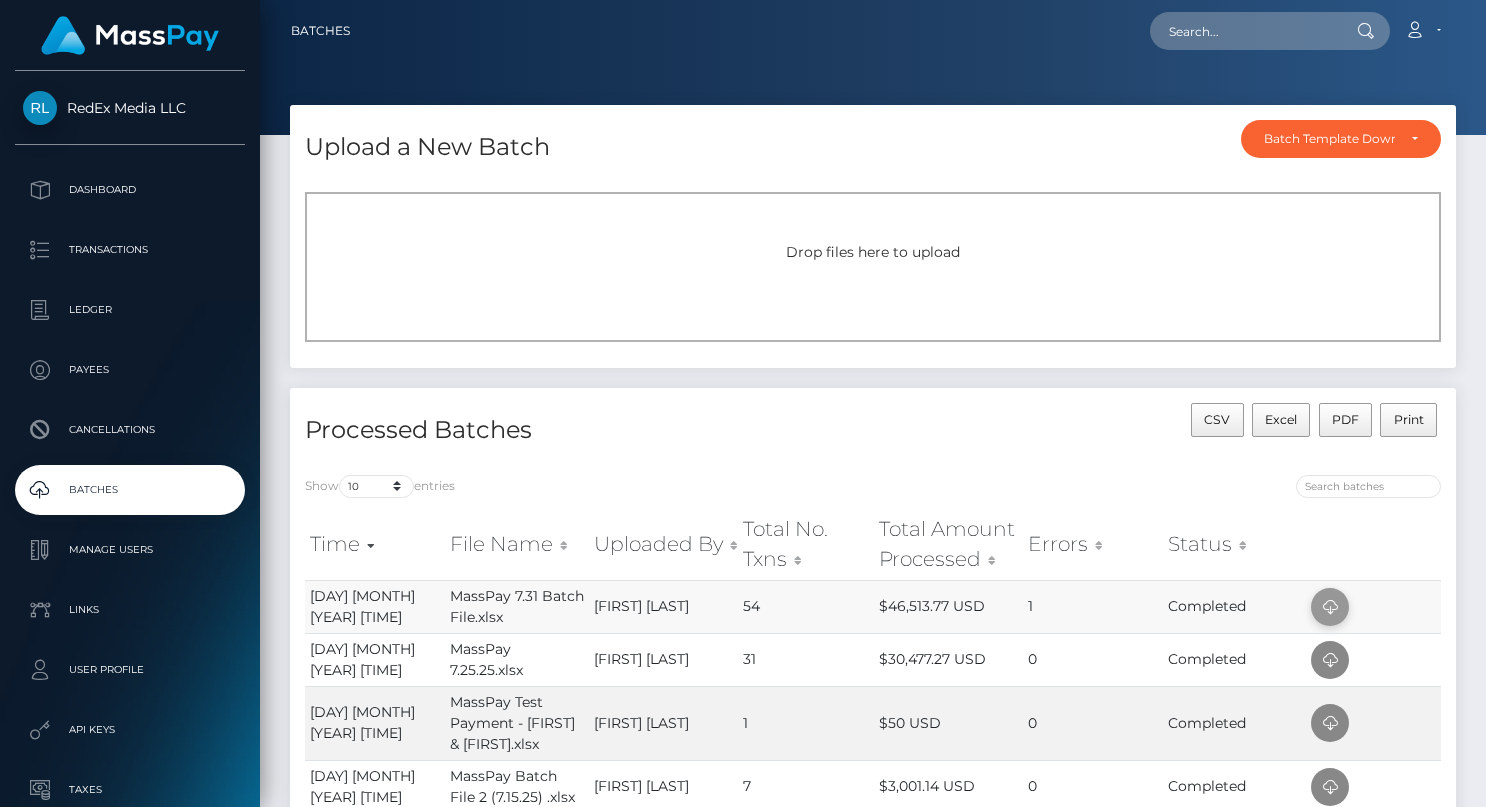 click at bounding box center [1330, 607] 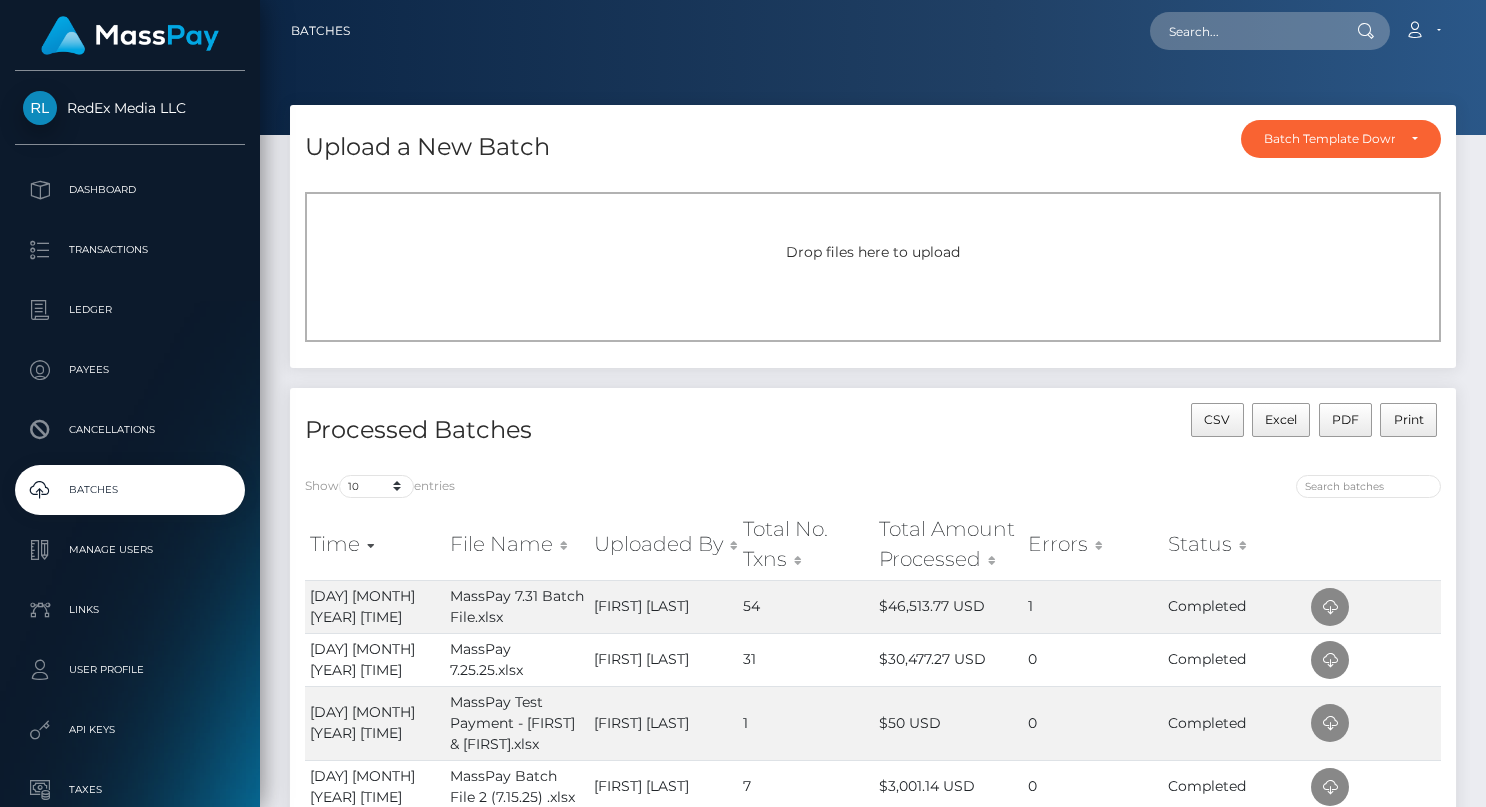 click on "RedEx Media LLC
Dashboard
Transactions
Ledger
Payees
Cancellations
Batches" at bounding box center (130, 437) 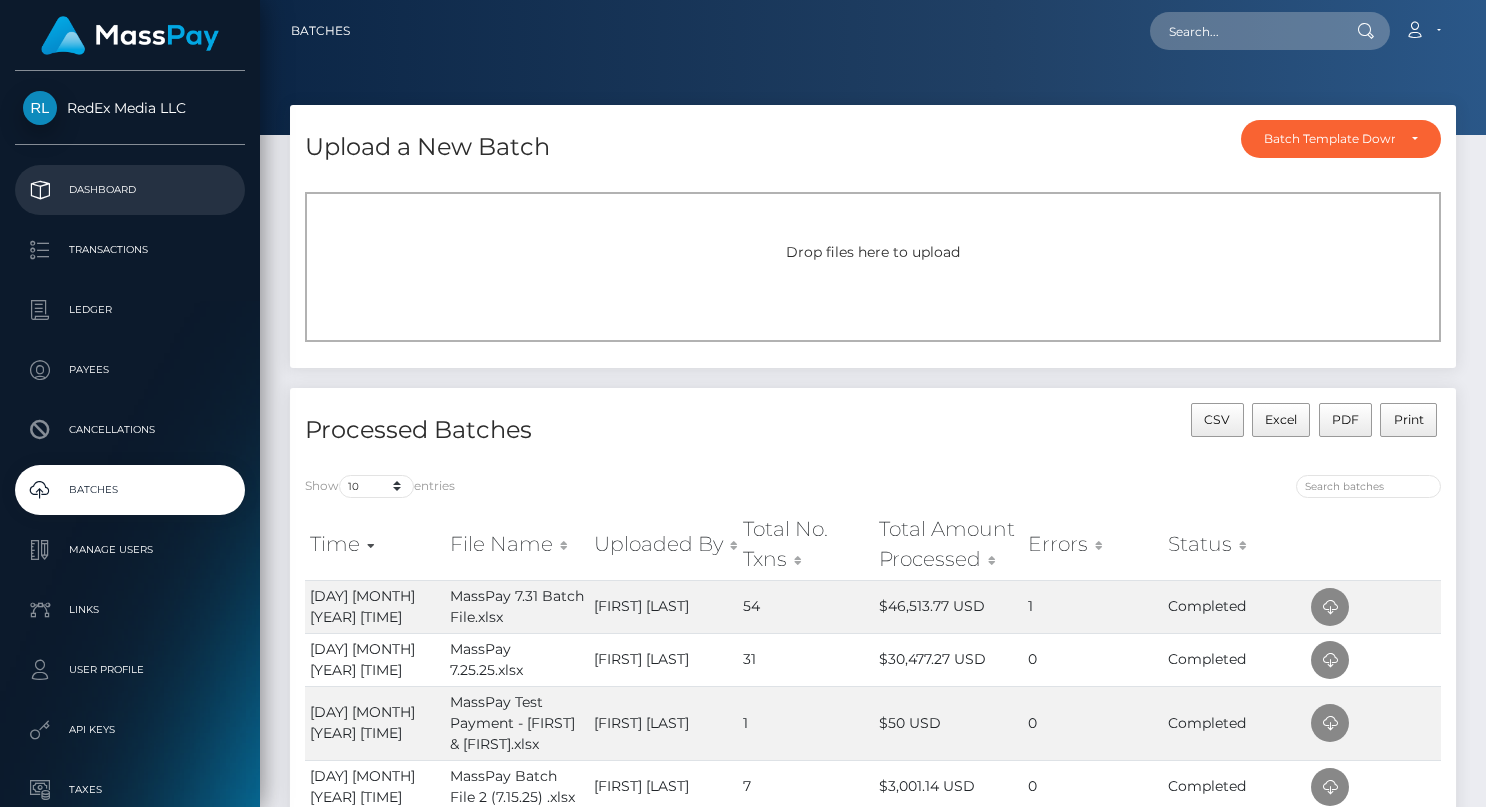 click on "Dashboard" at bounding box center [130, 190] 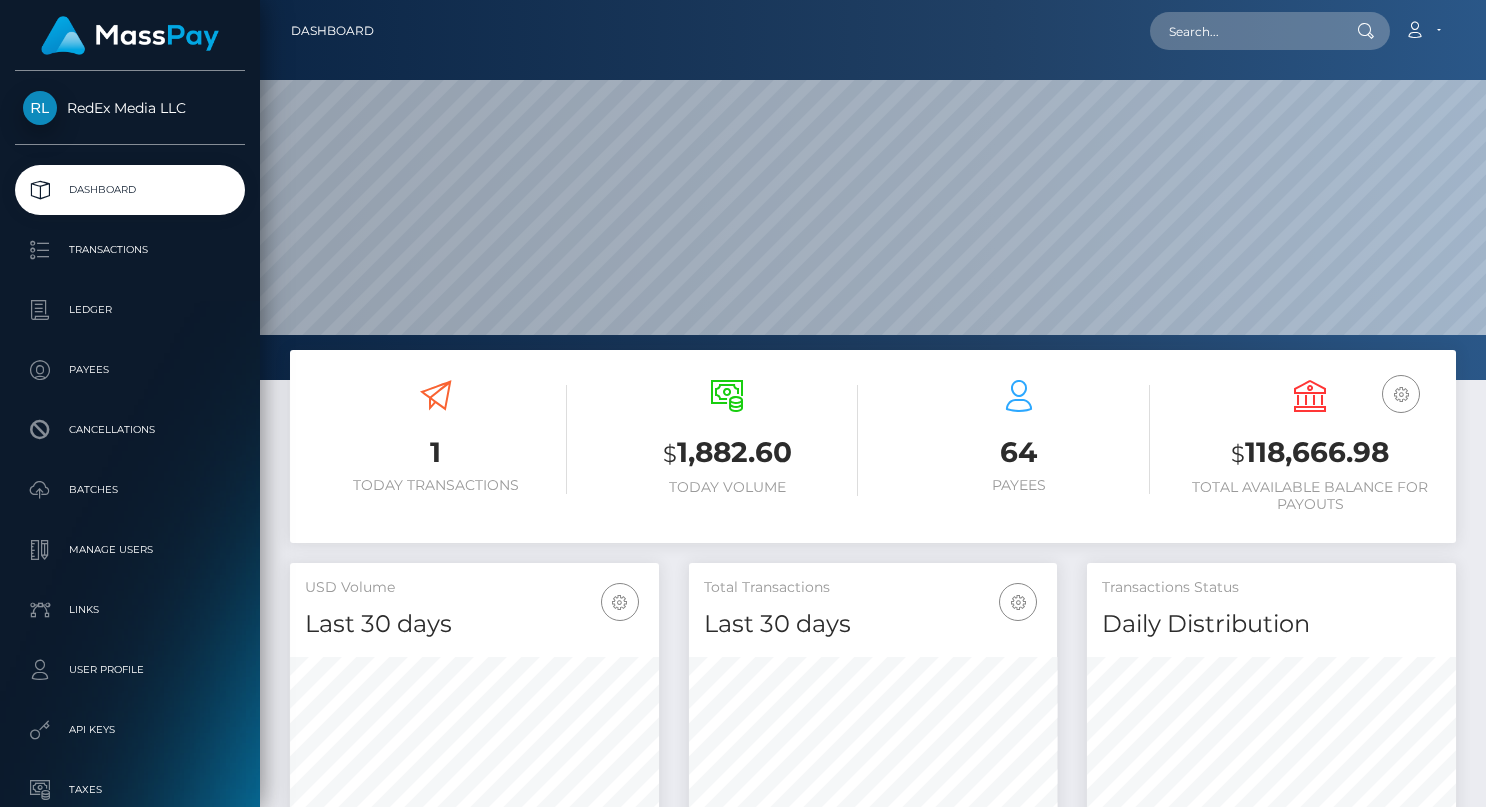 scroll, scrollTop: 0, scrollLeft: 0, axis: both 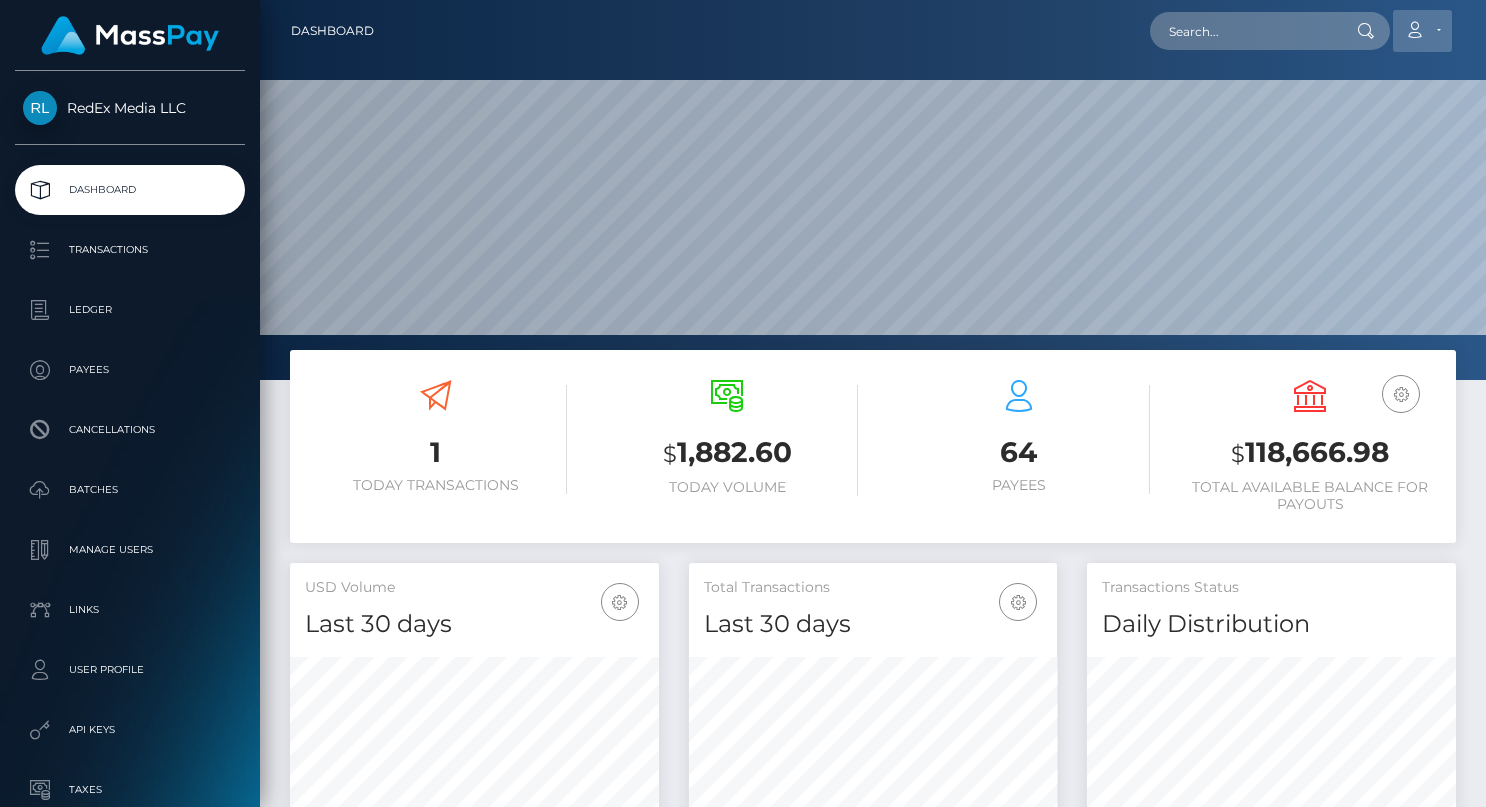 click on "Account" at bounding box center [1422, 31] 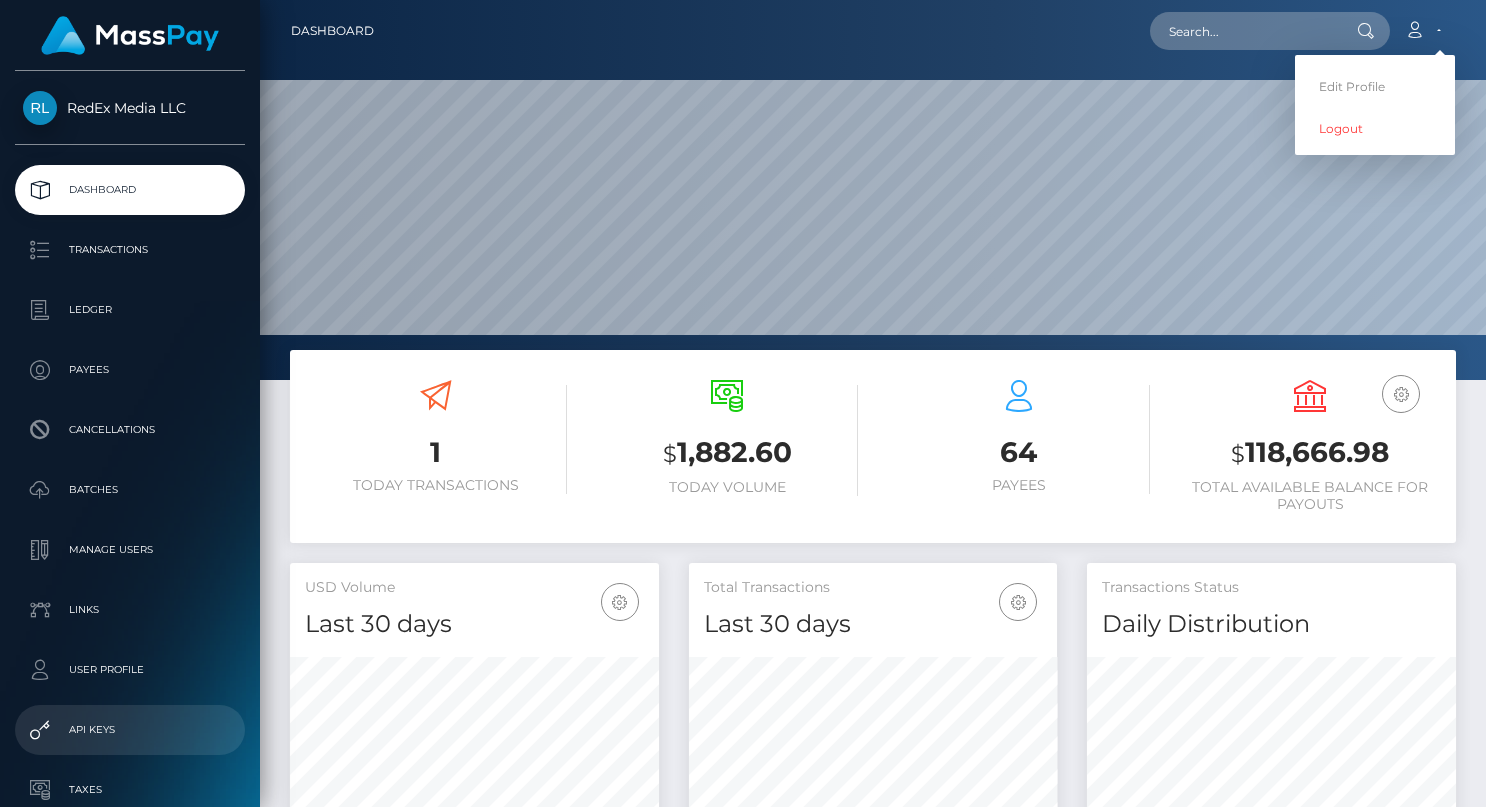 scroll, scrollTop: 172, scrollLeft: 0, axis: vertical 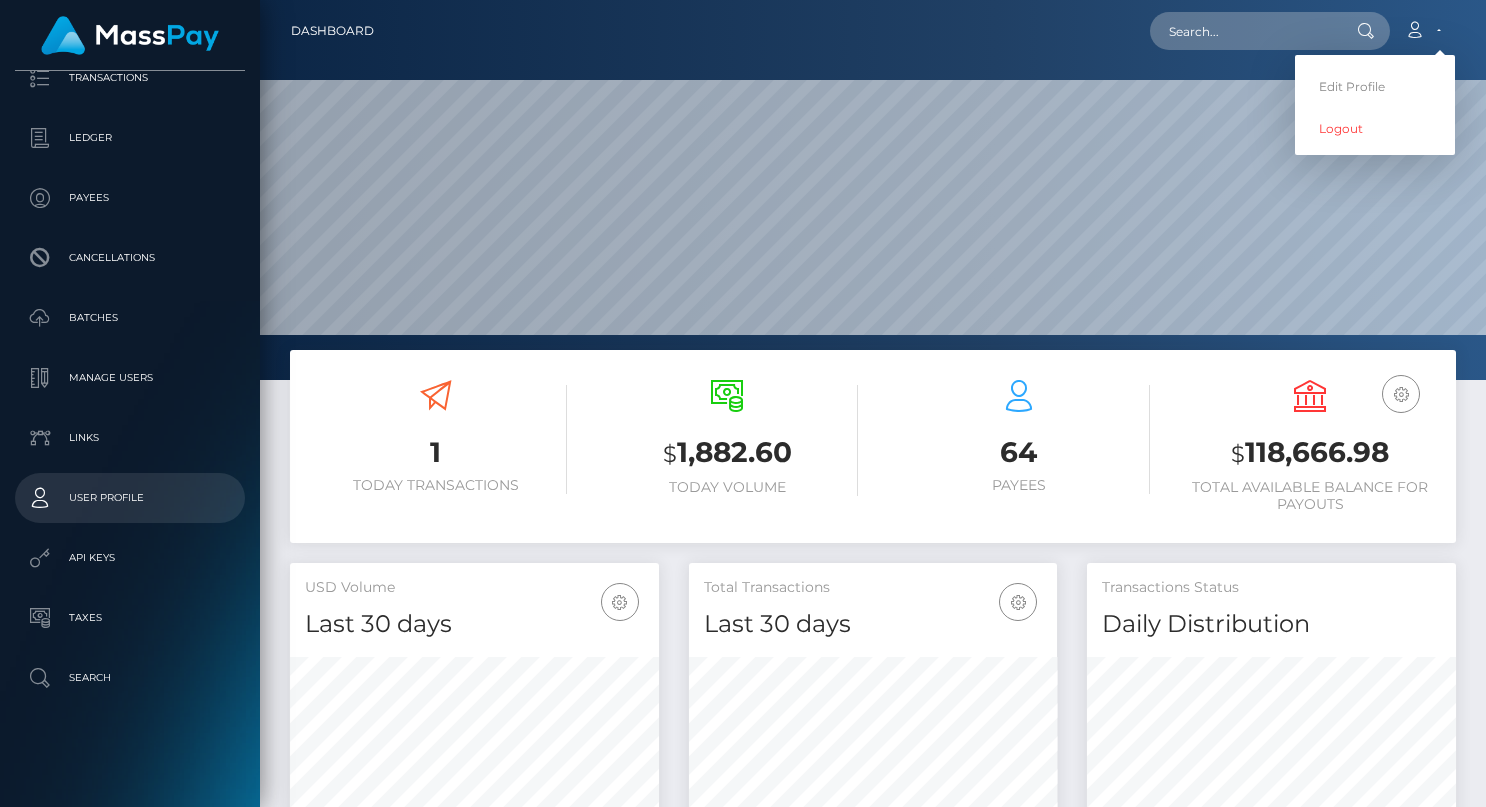 click on "User Profile" at bounding box center (130, 498) 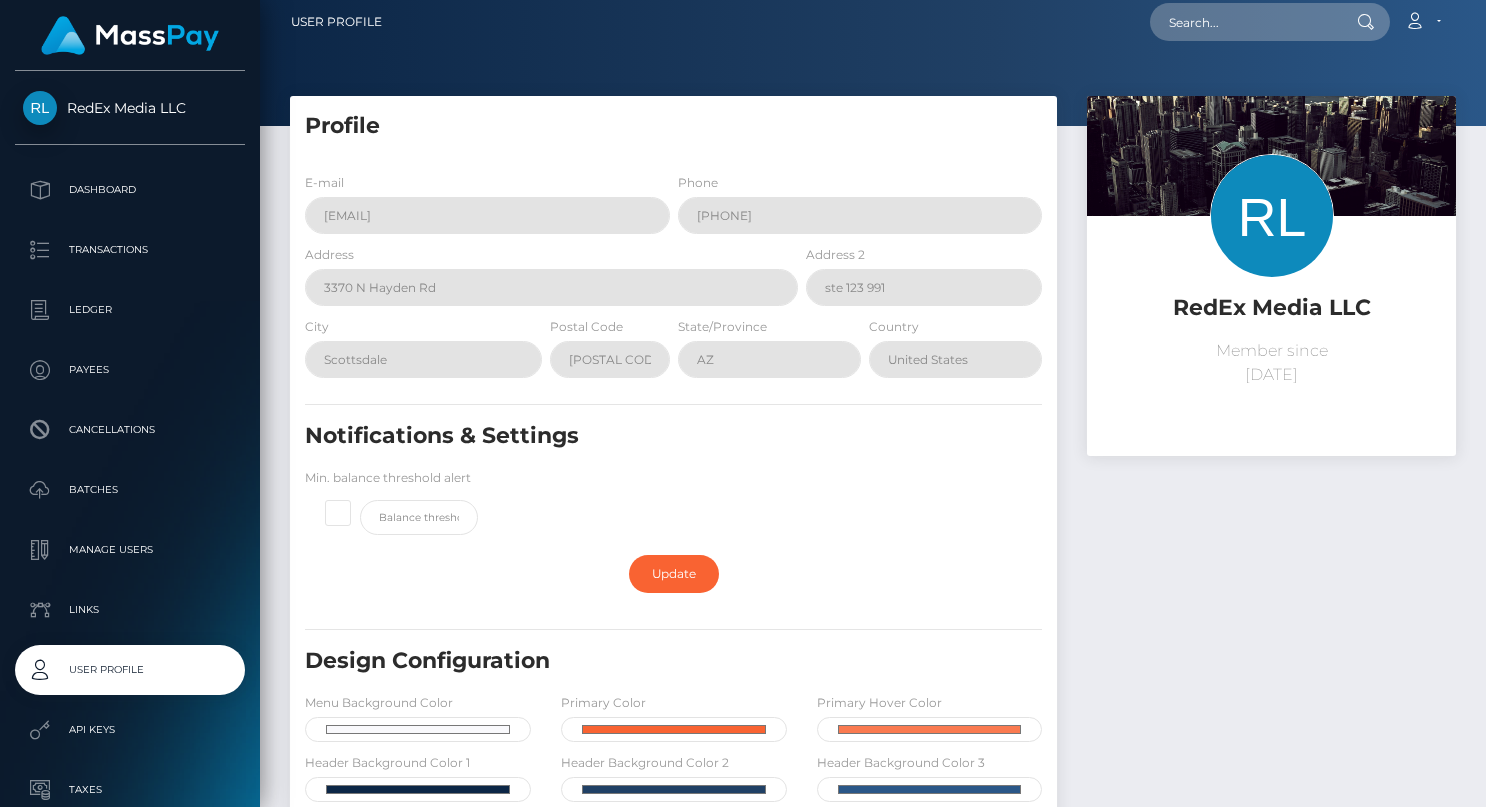scroll, scrollTop: 0, scrollLeft: 0, axis: both 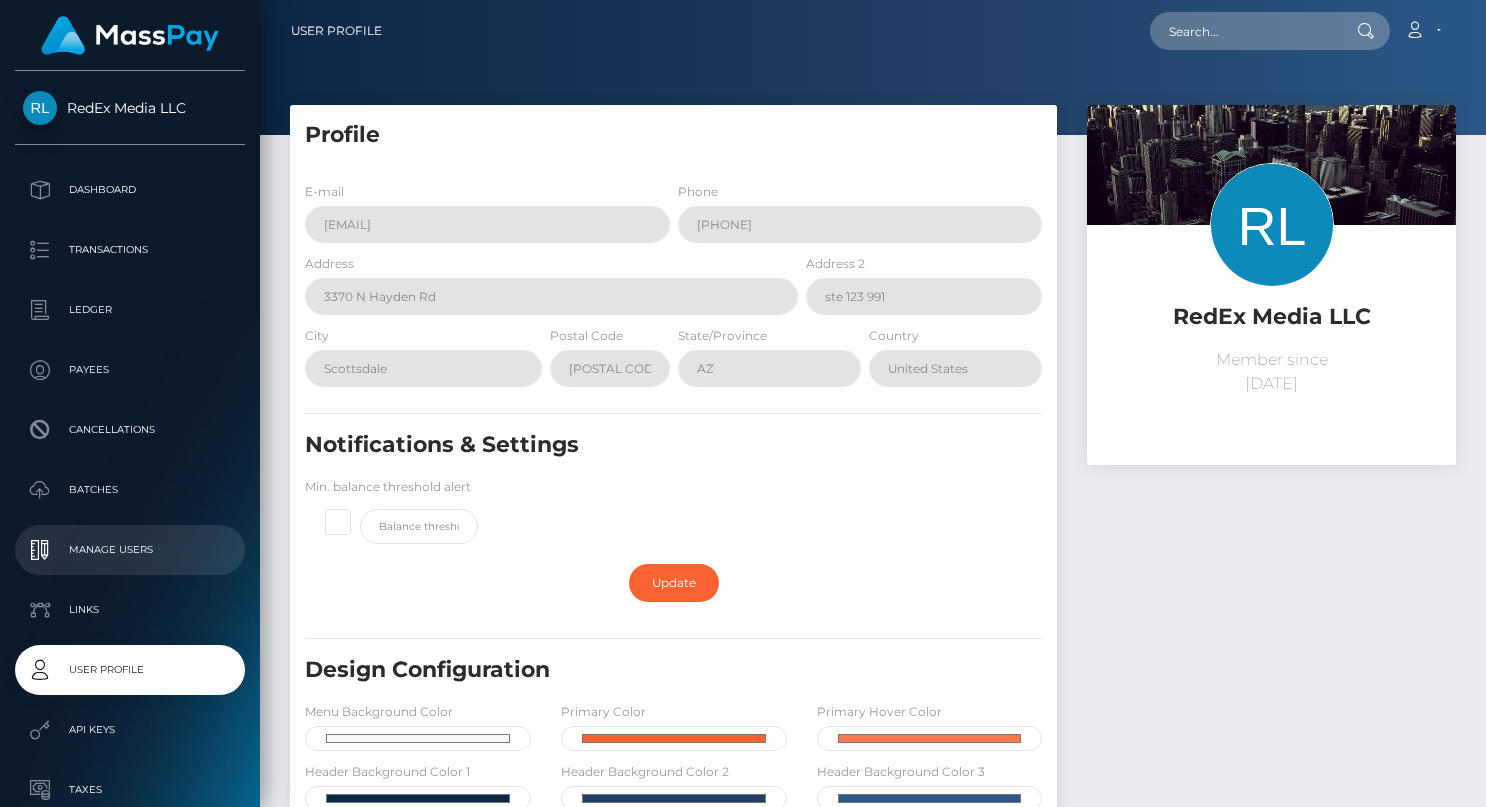 click on "Manage Users" at bounding box center [130, 550] 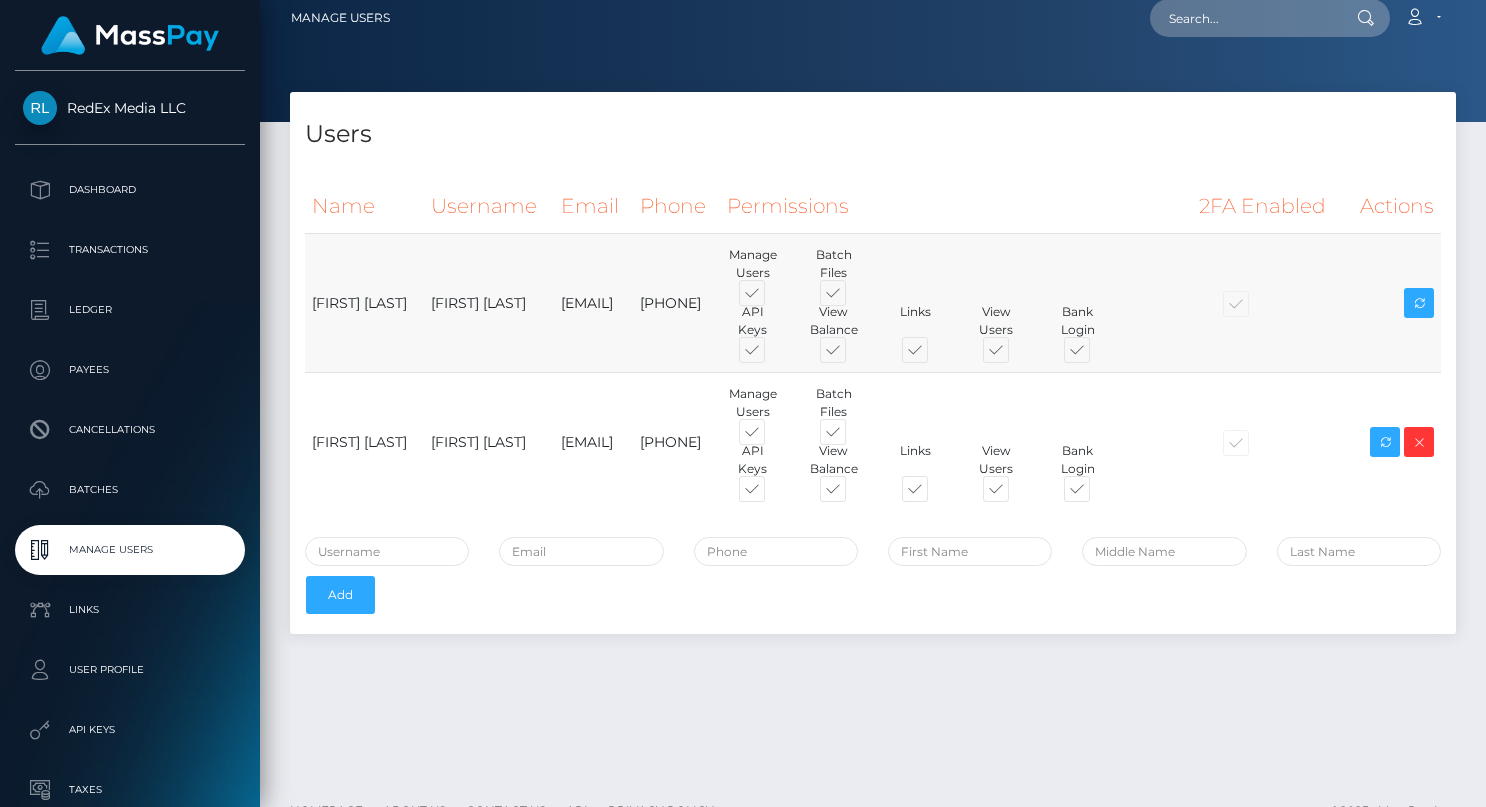 scroll, scrollTop: 0, scrollLeft: 0, axis: both 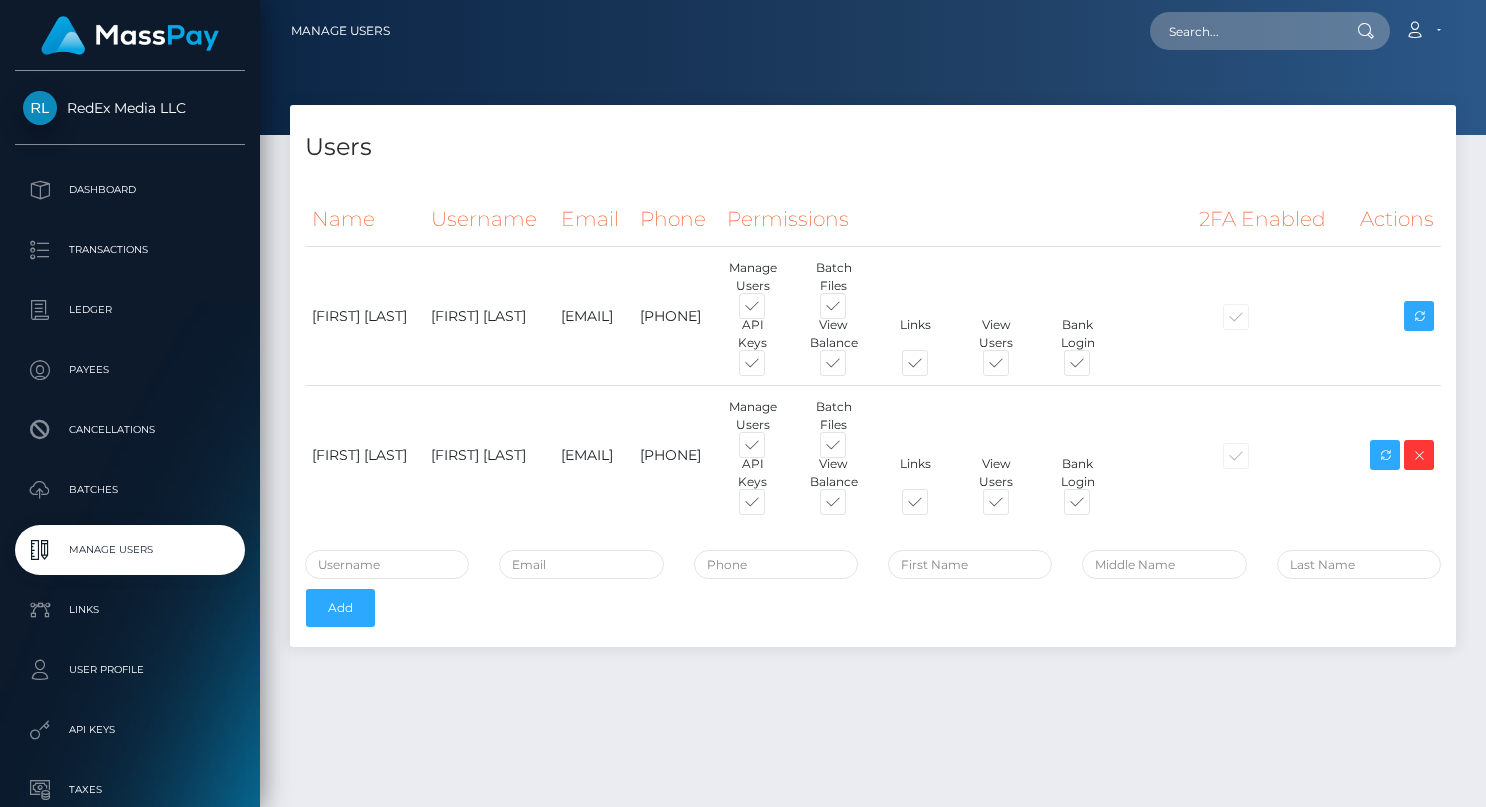 click on "RedEx Media LLC" at bounding box center (130, 108) 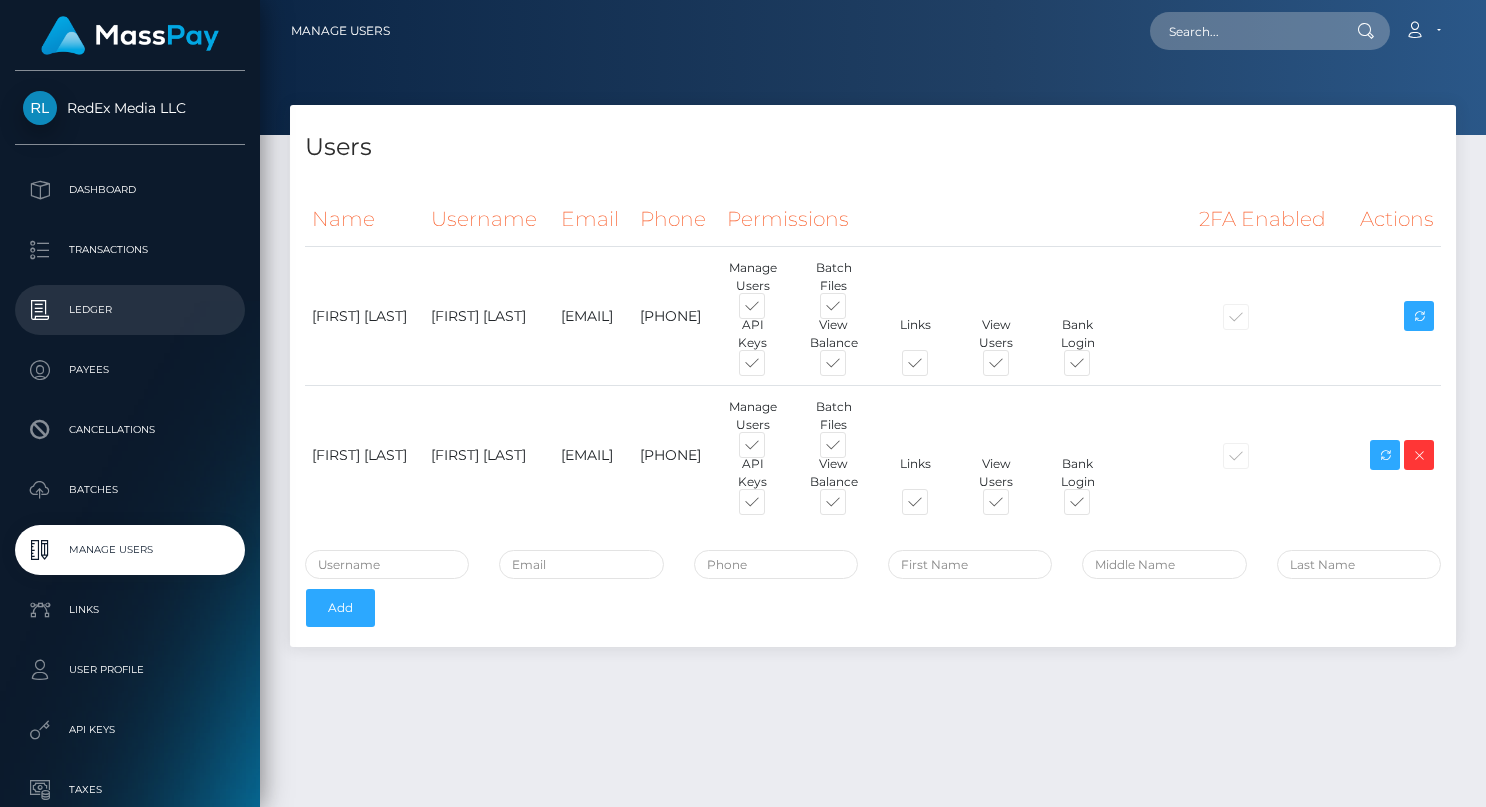 scroll, scrollTop: 172, scrollLeft: 0, axis: vertical 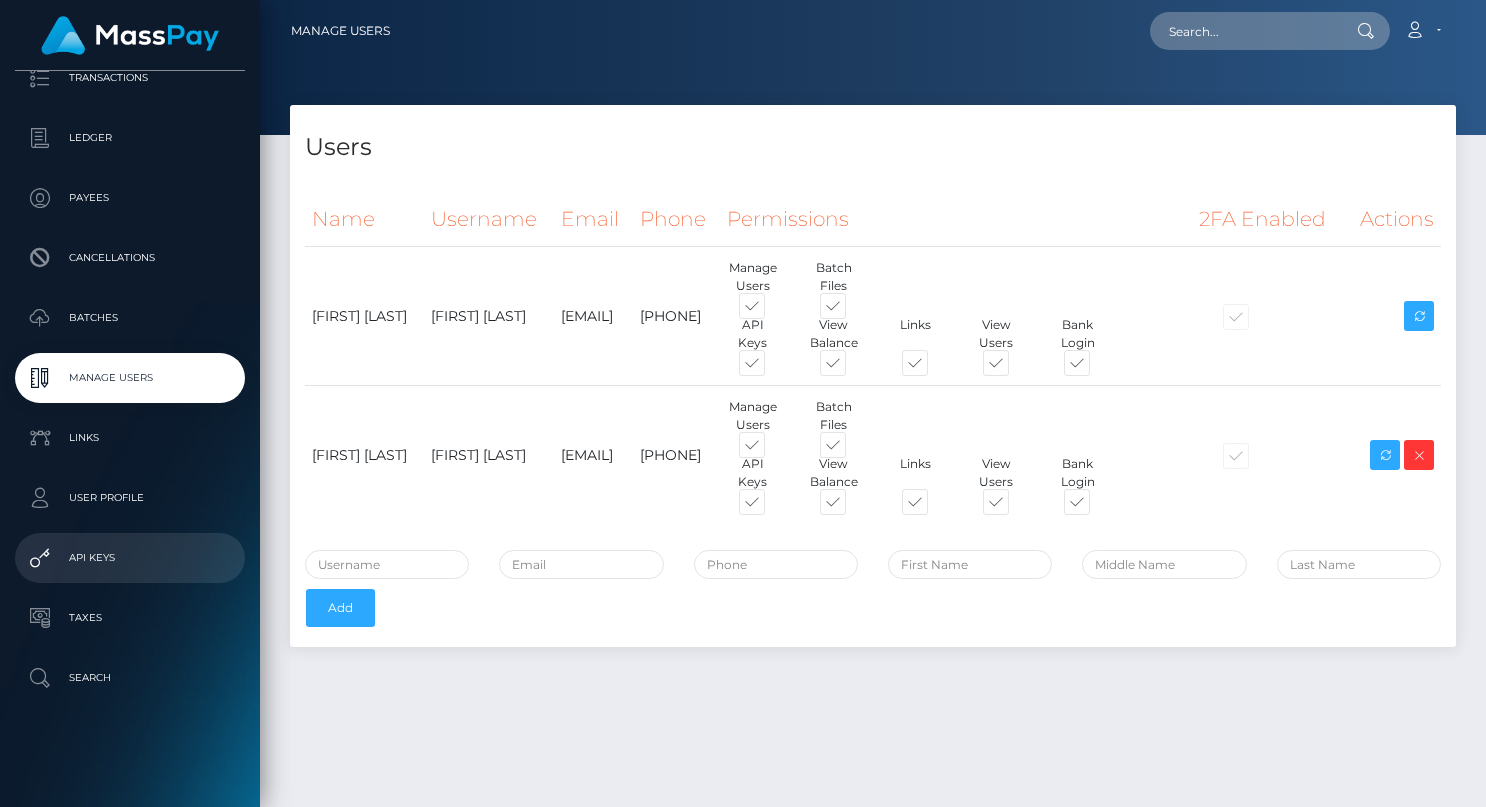 click on "API Keys" at bounding box center (130, 558) 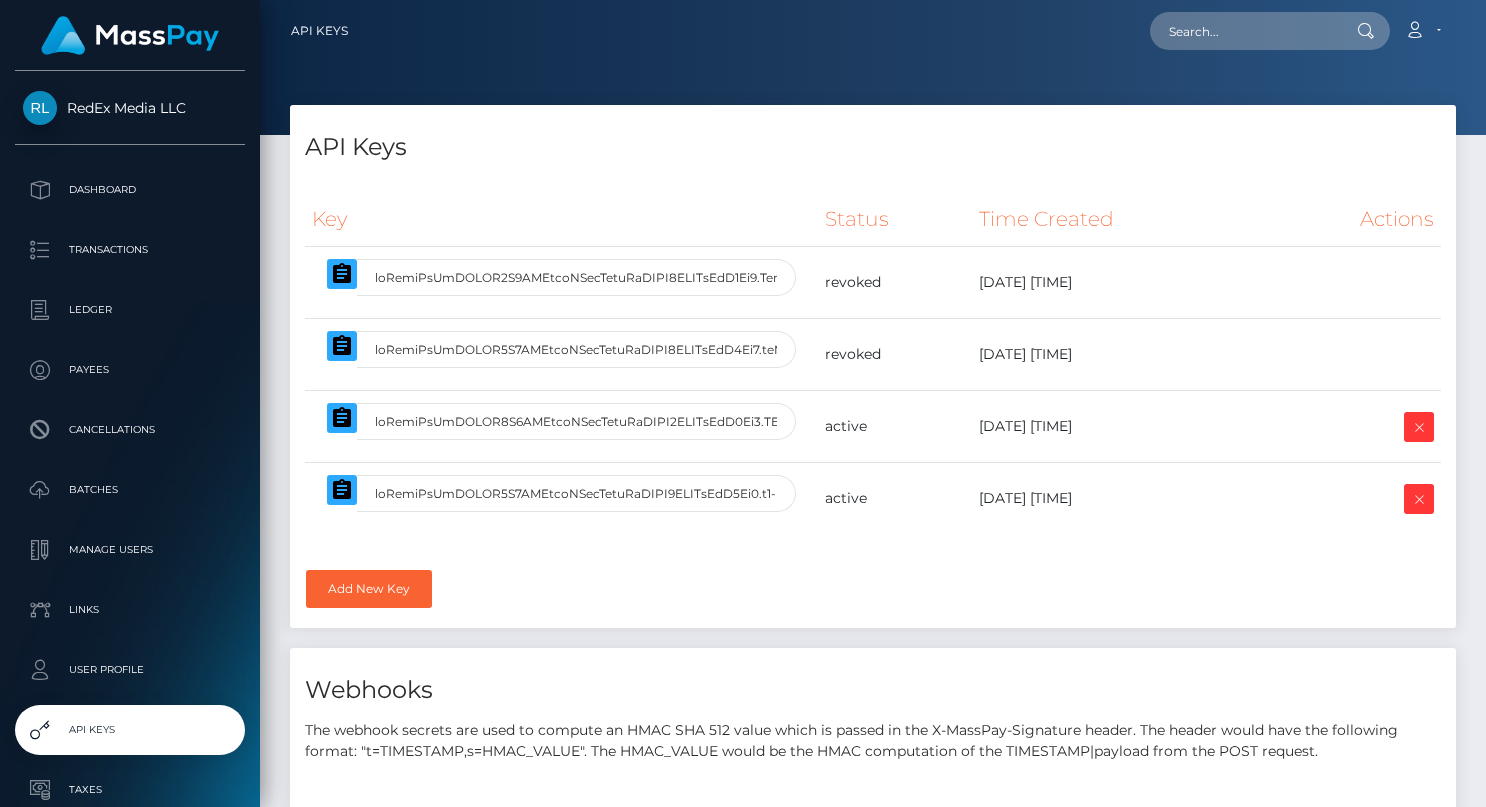select 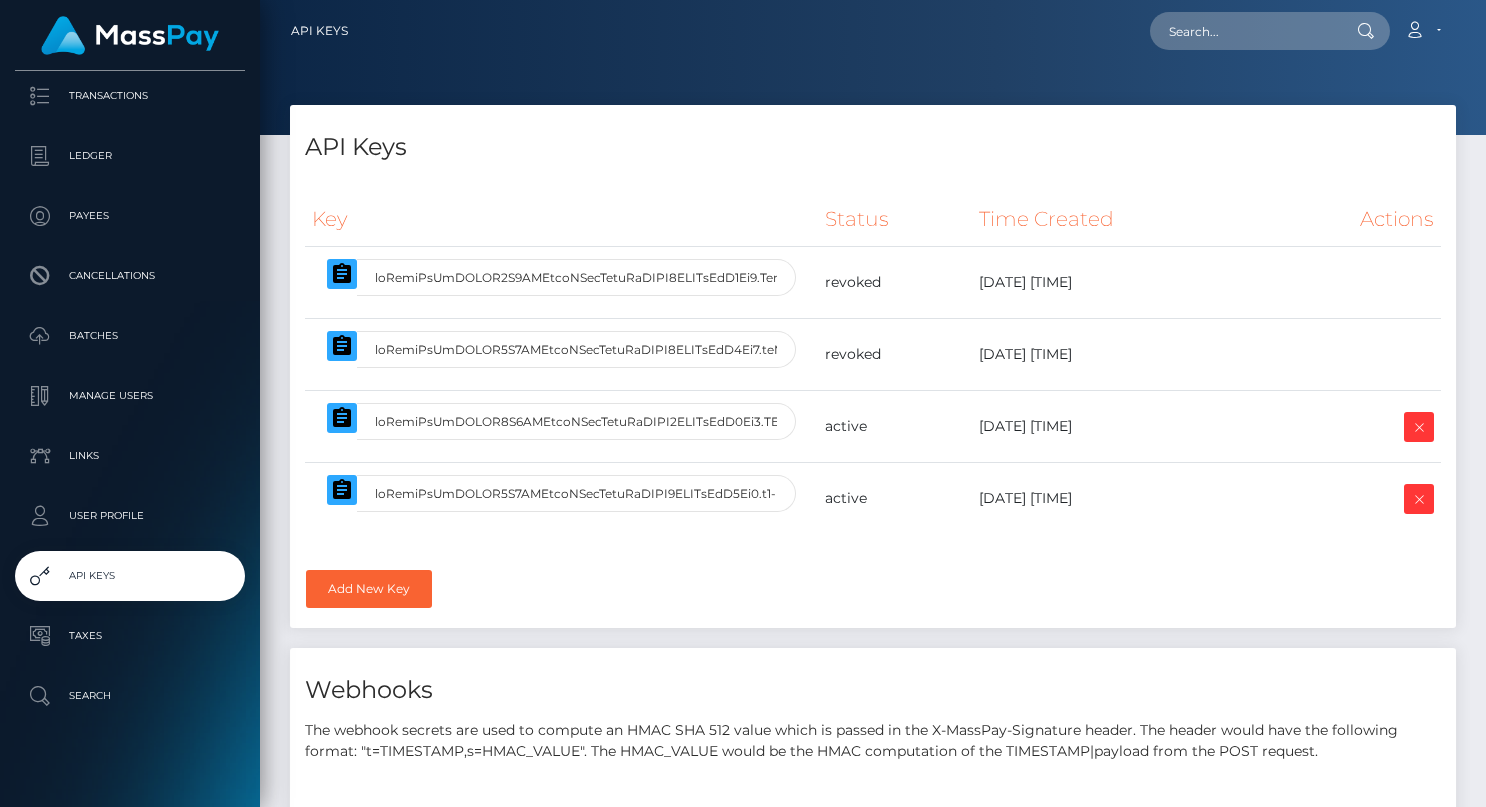 scroll, scrollTop: 172, scrollLeft: 0, axis: vertical 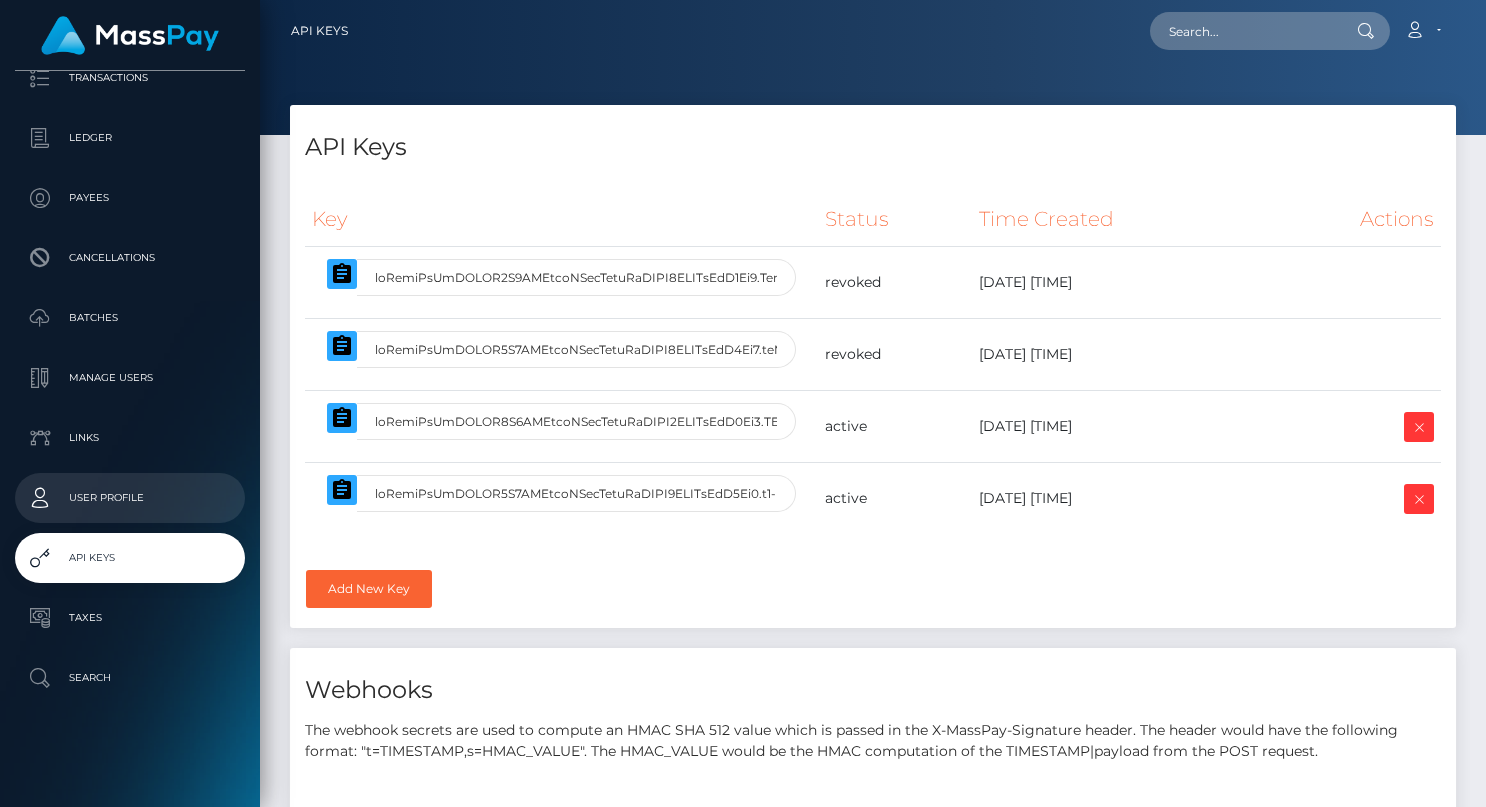 click on "User Profile" at bounding box center [130, 498] 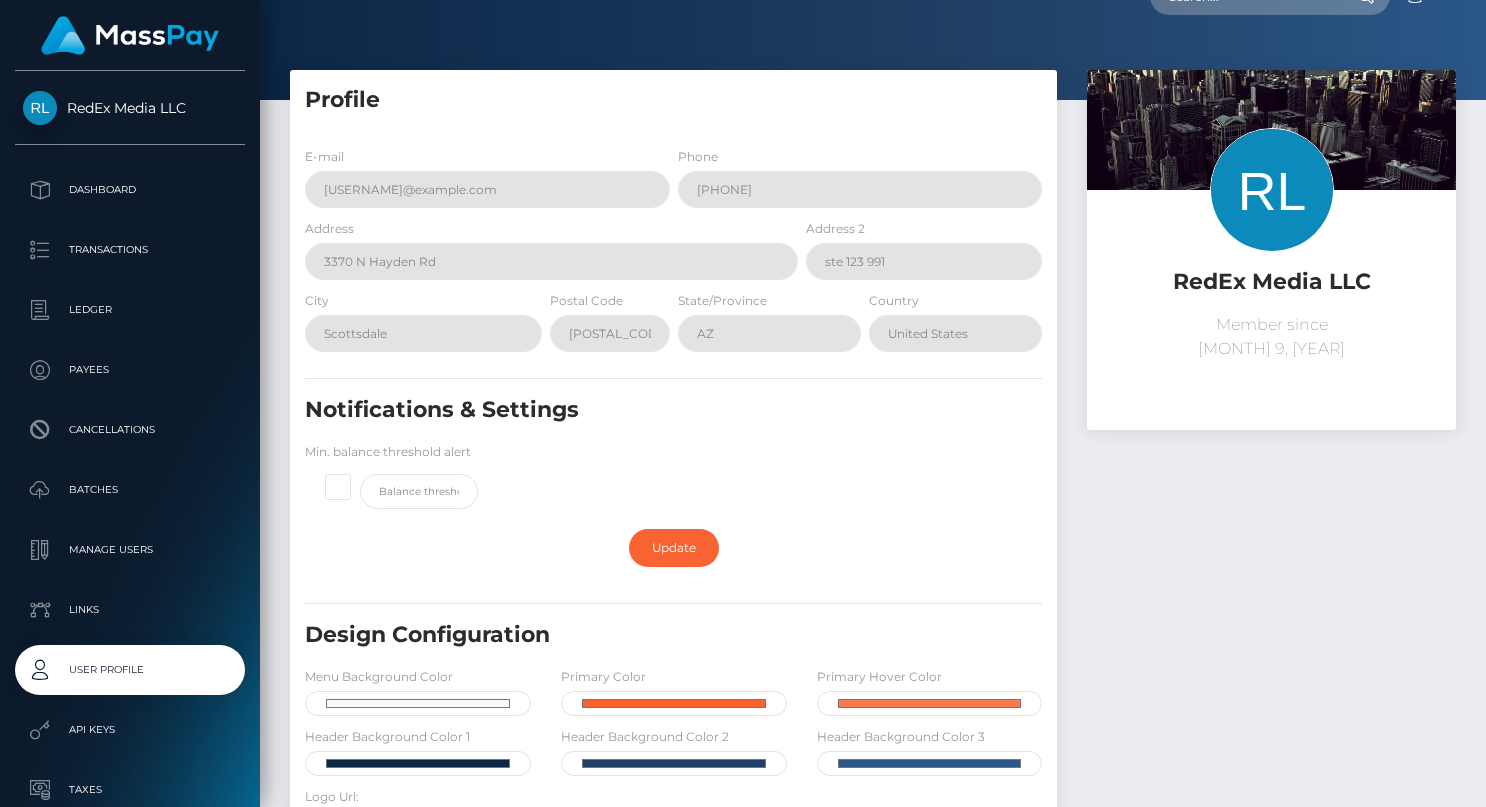 scroll, scrollTop: 21, scrollLeft: 0, axis: vertical 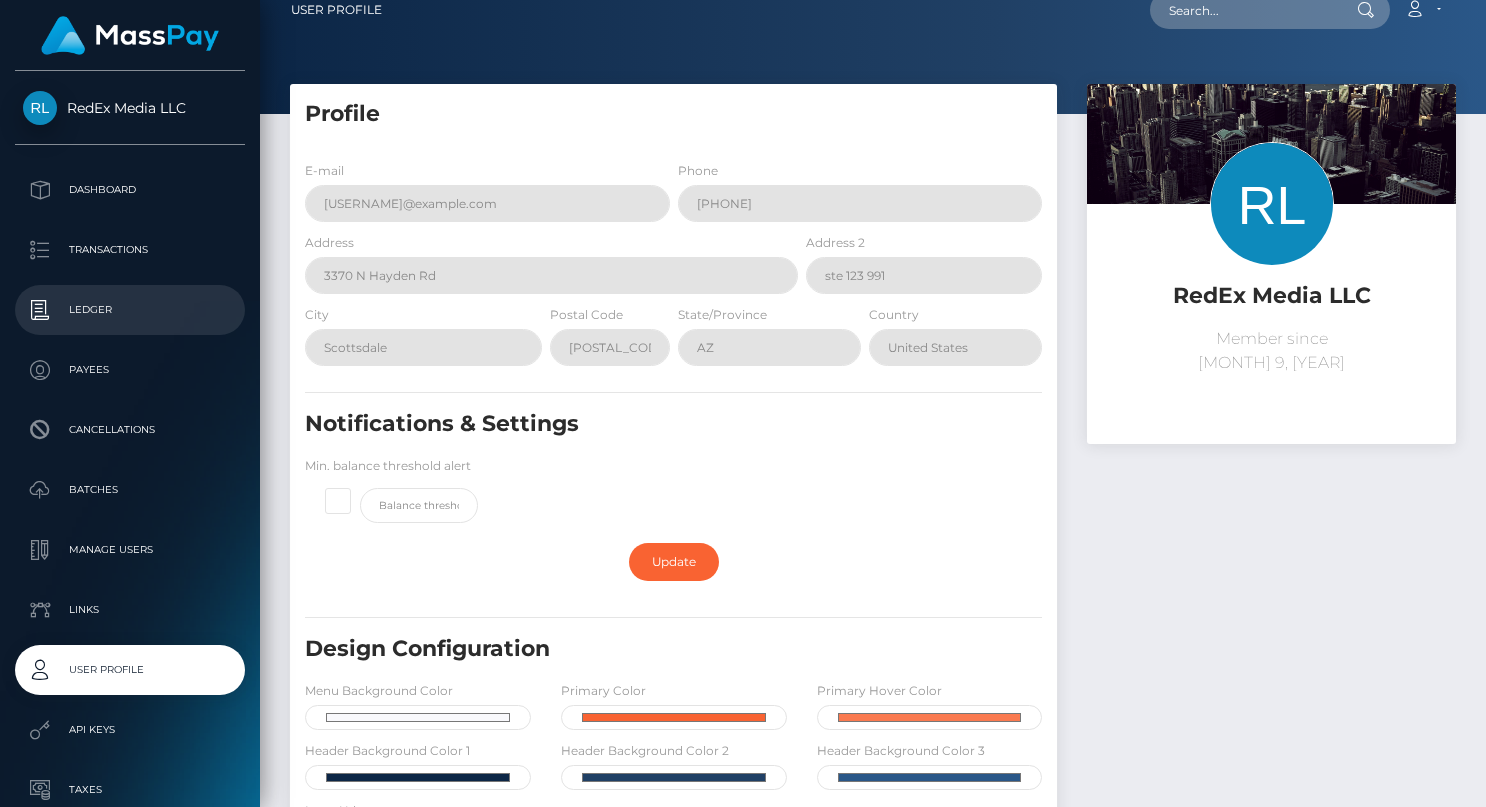 click on "Ledger" at bounding box center [130, 310] 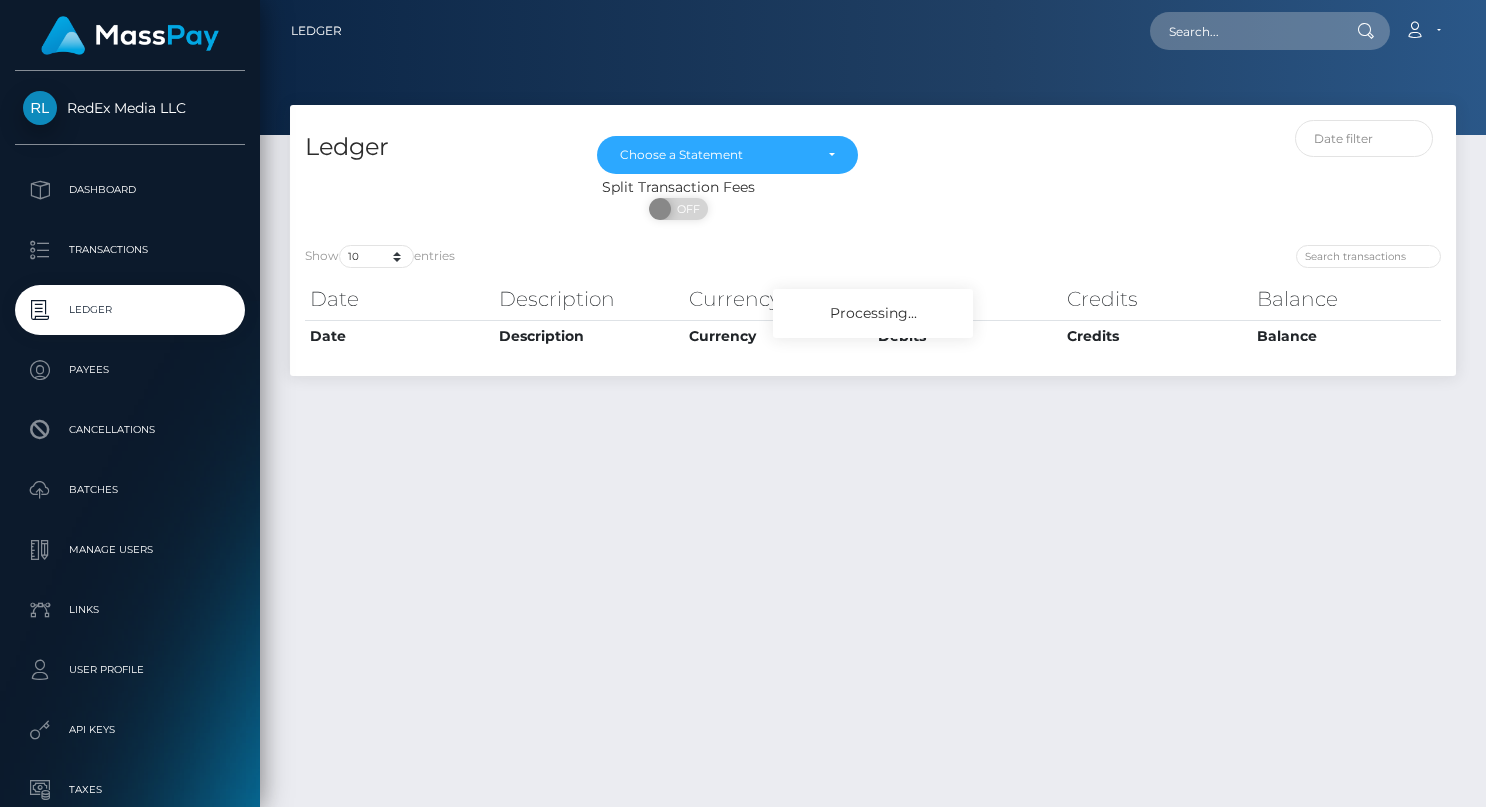 scroll, scrollTop: 0, scrollLeft: 0, axis: both 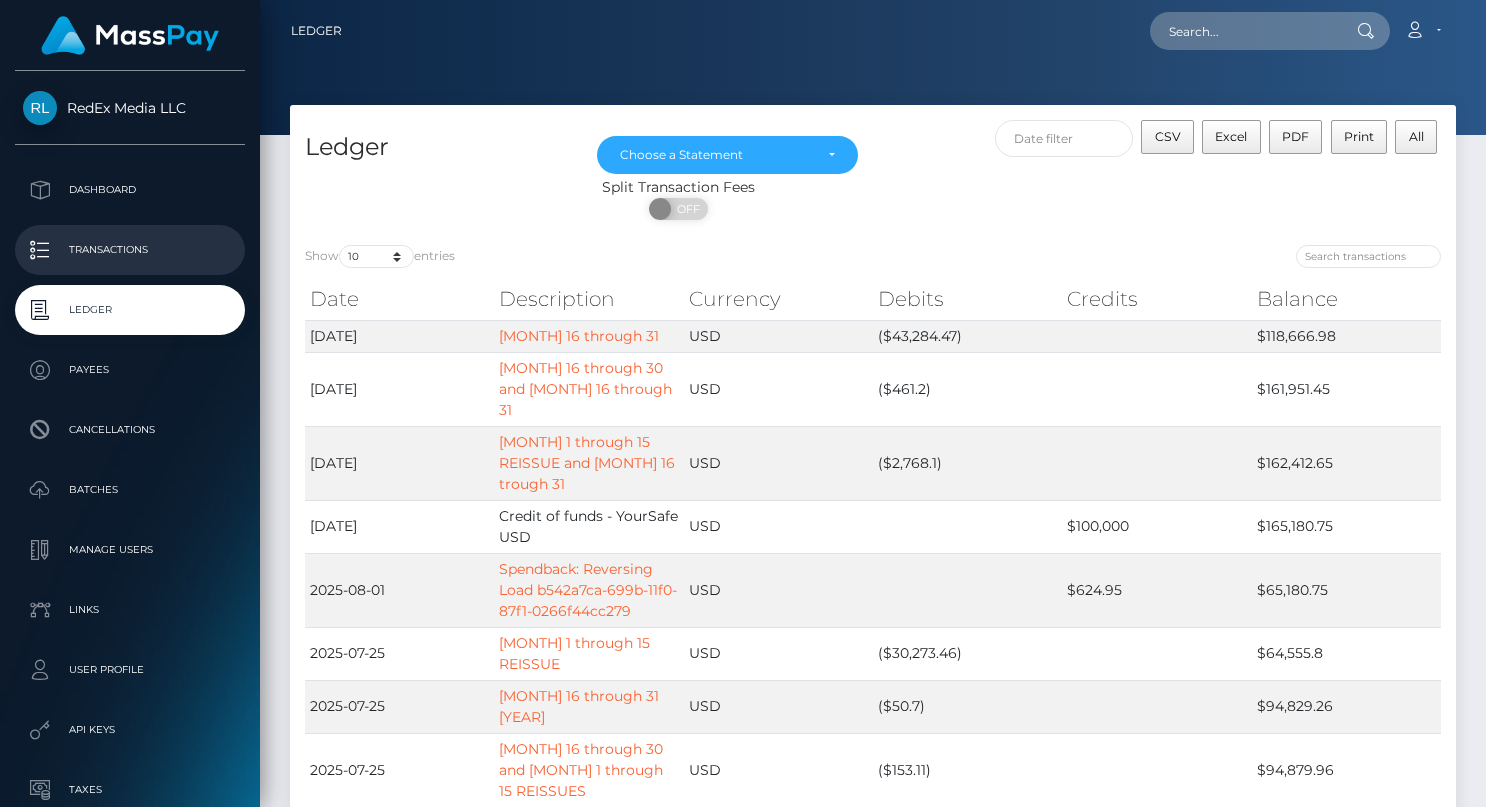 click on "Transactions" at bounding box center [130, 250] 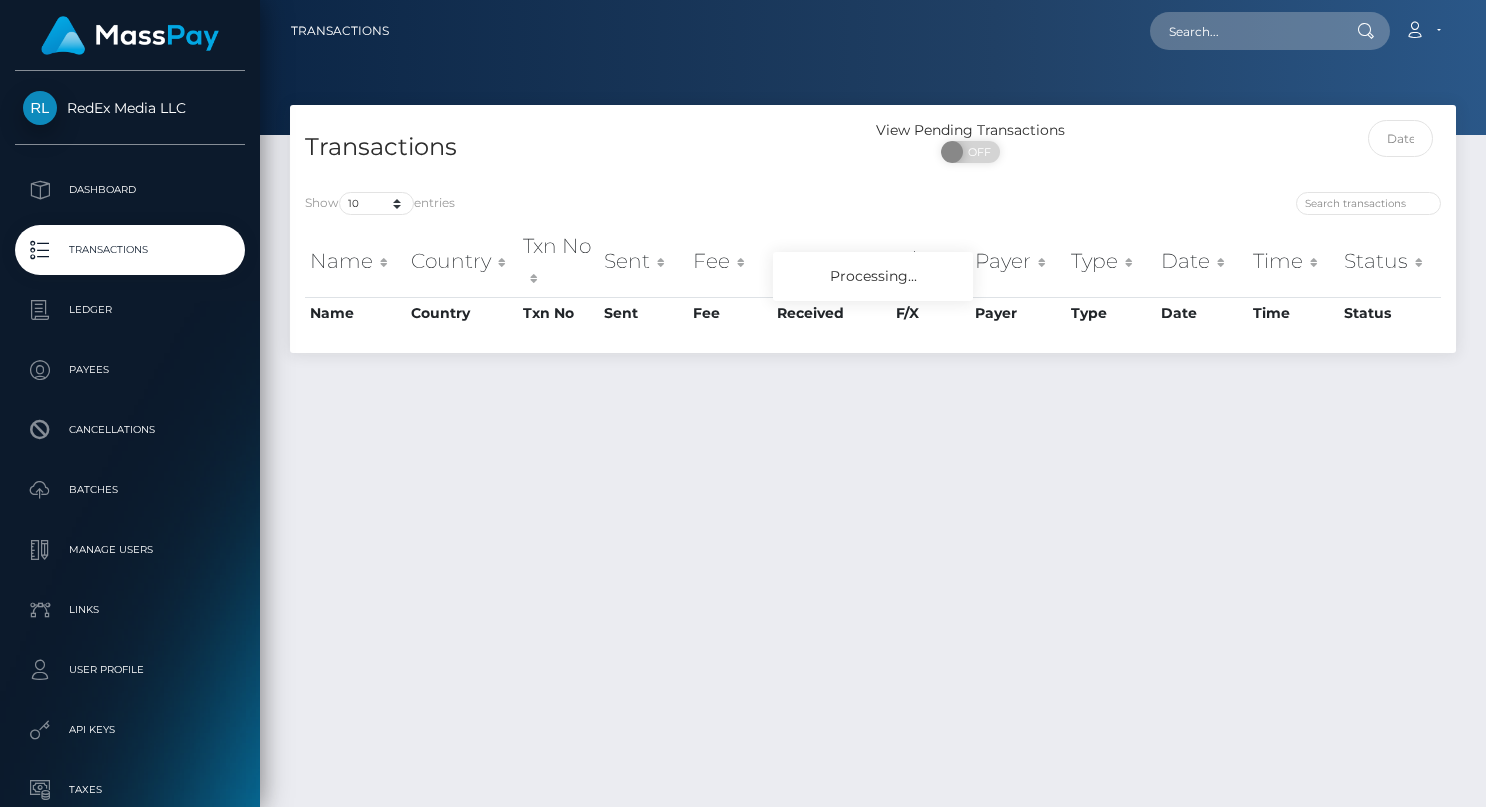 scroll, scrollTop: 0, scrollLeft: 0, axis: both 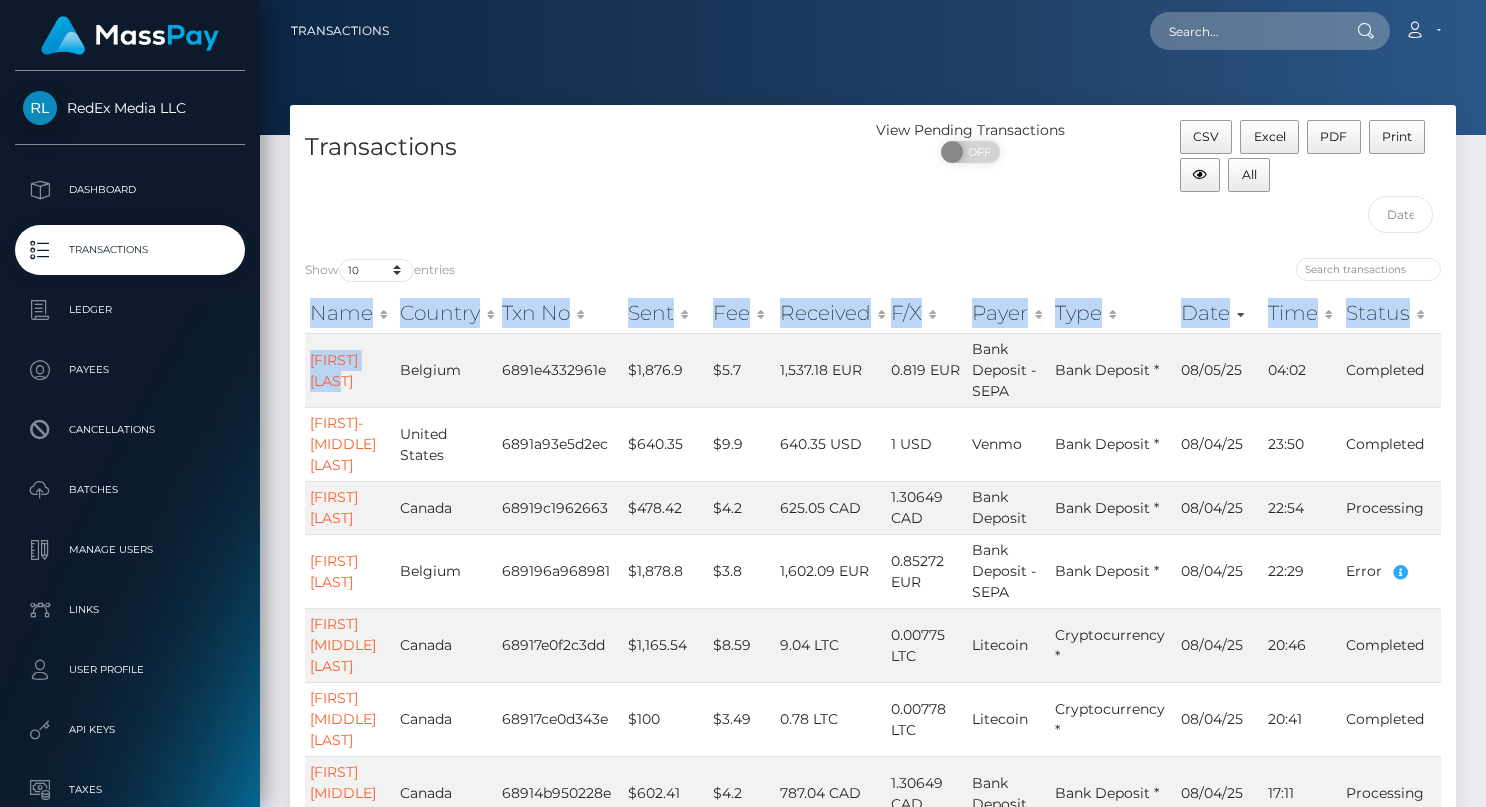 drag, startPoint x: 381, startPoint y: 386, endPoint x: 303, endPoint y: 365, distance: 80.77747 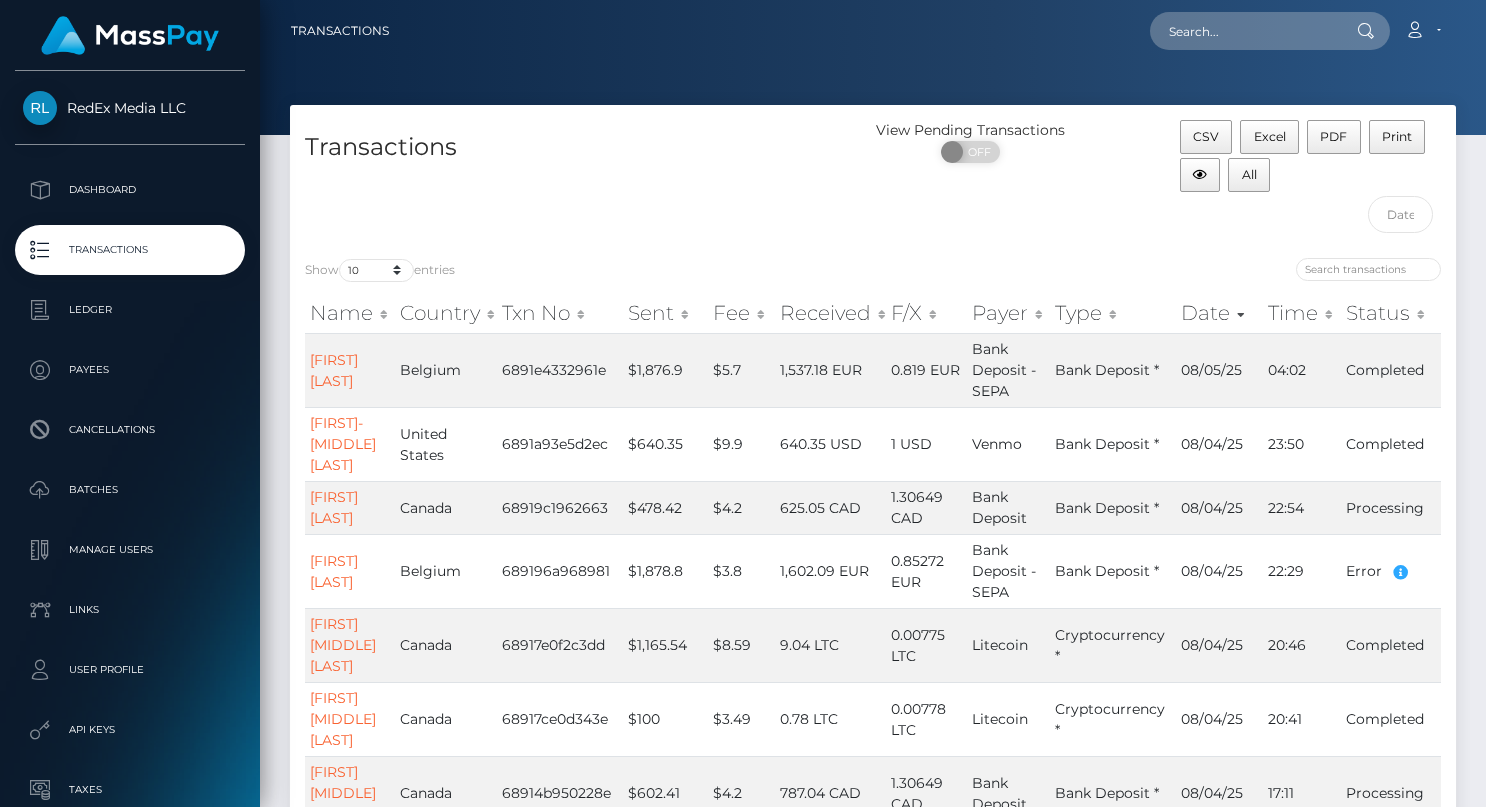 click on "Transactions" at bounding box center (581, 181) 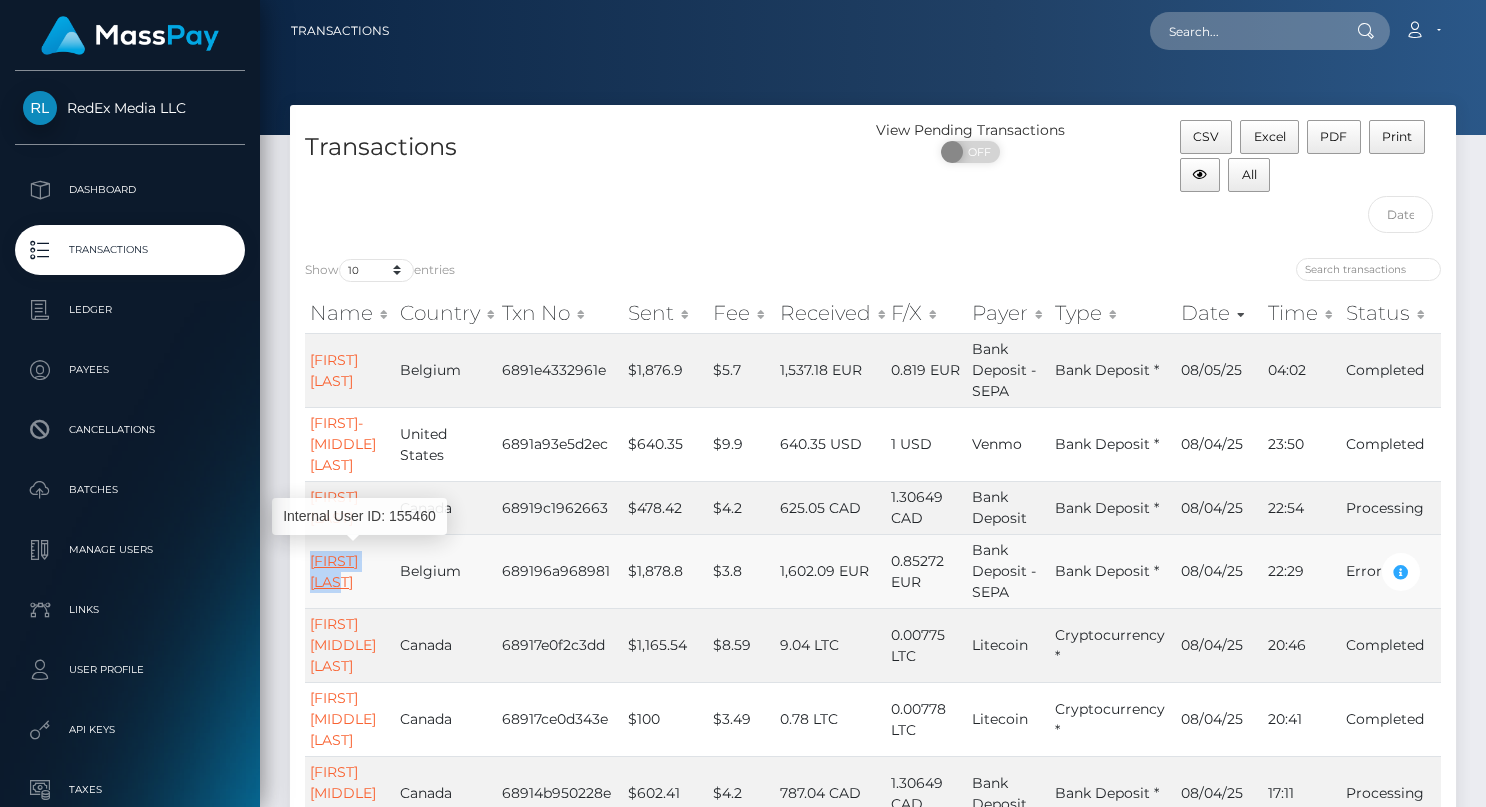 drag, startPoint x: 405, startPoint y: 556, endPoint x: 312, endPoint y: 547, distance: 93.43447 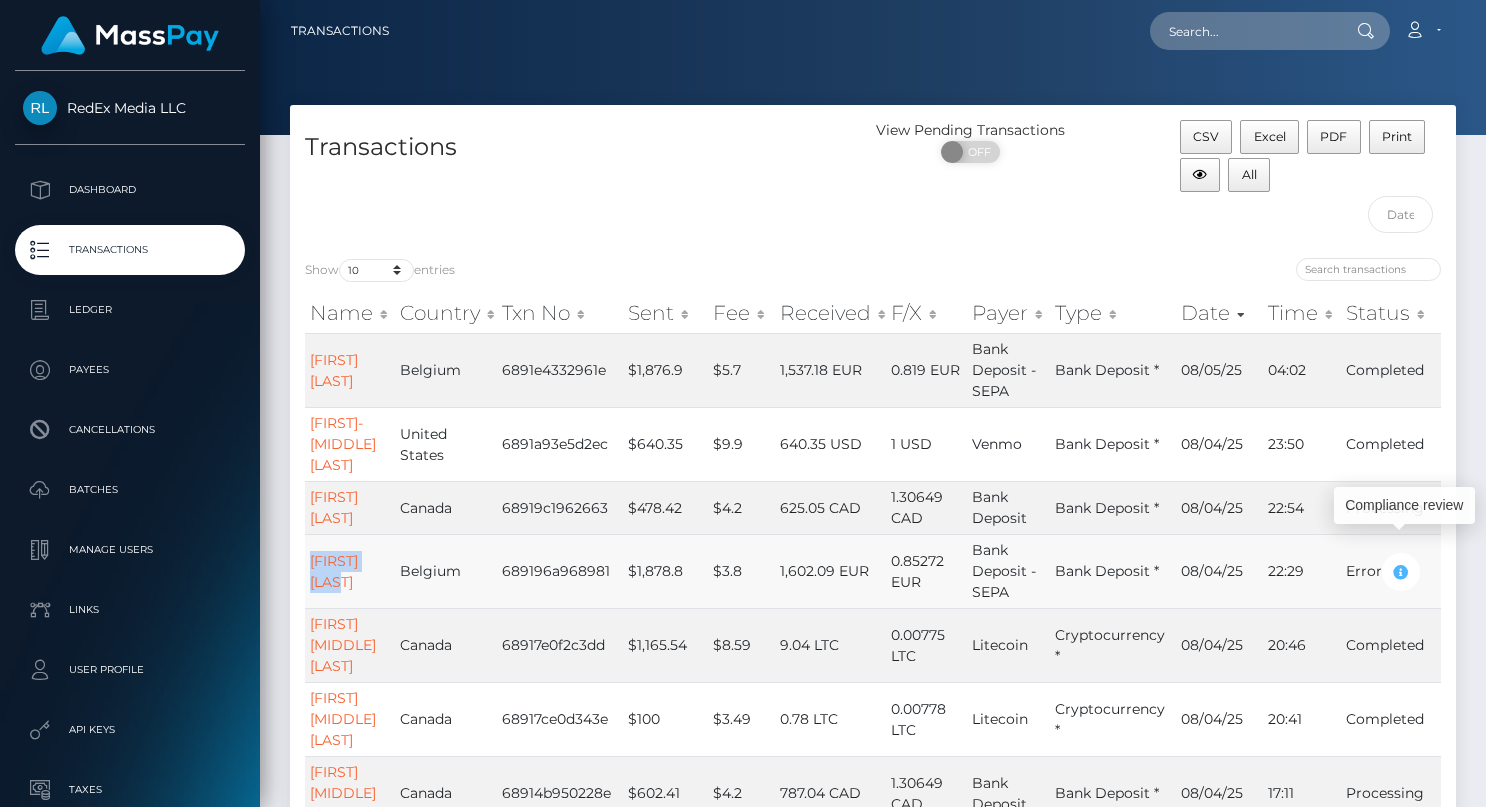 click at bounding box center (1401, 572) 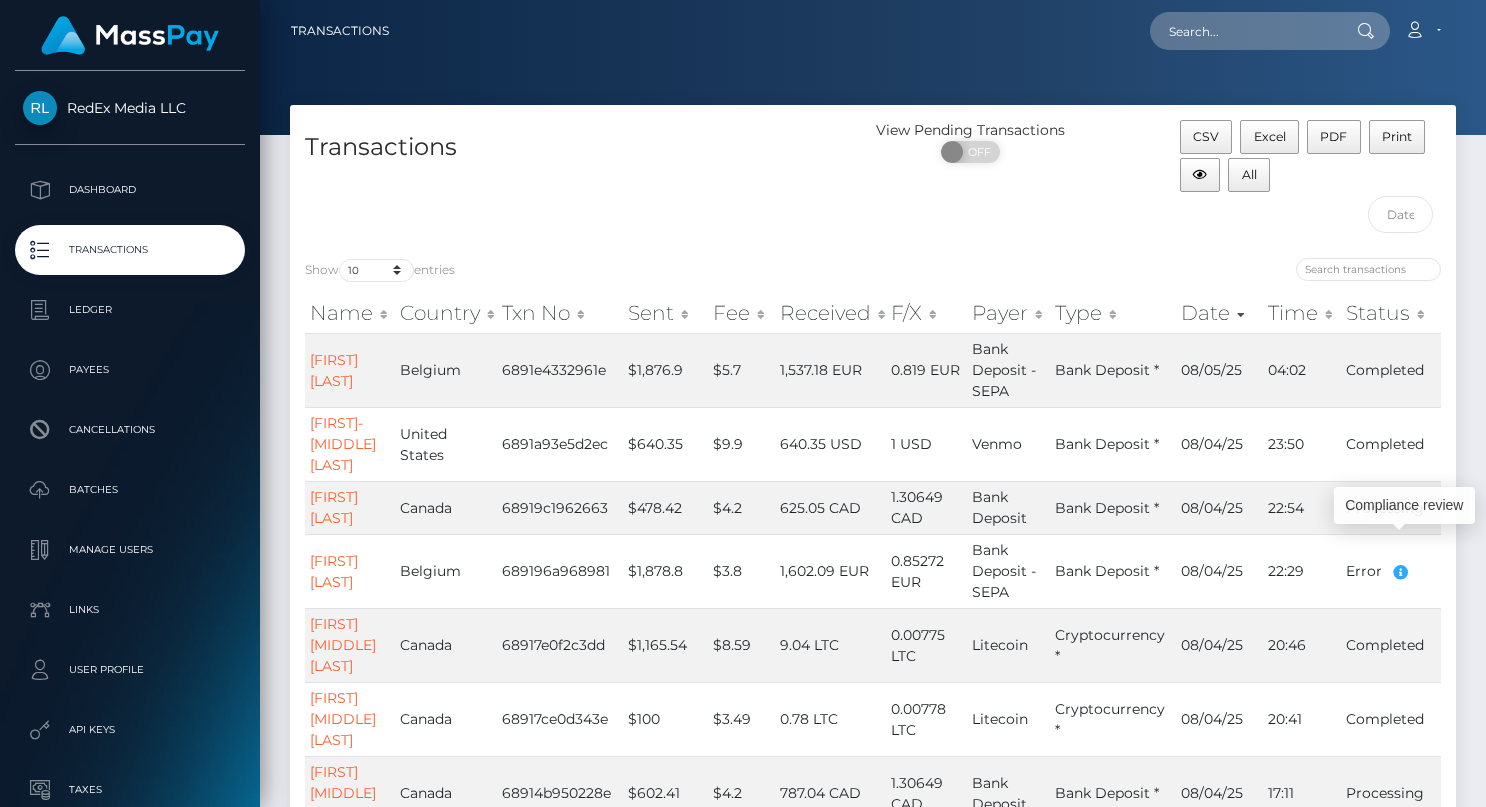 click on "Transactions" at bounding box center (581, 181) 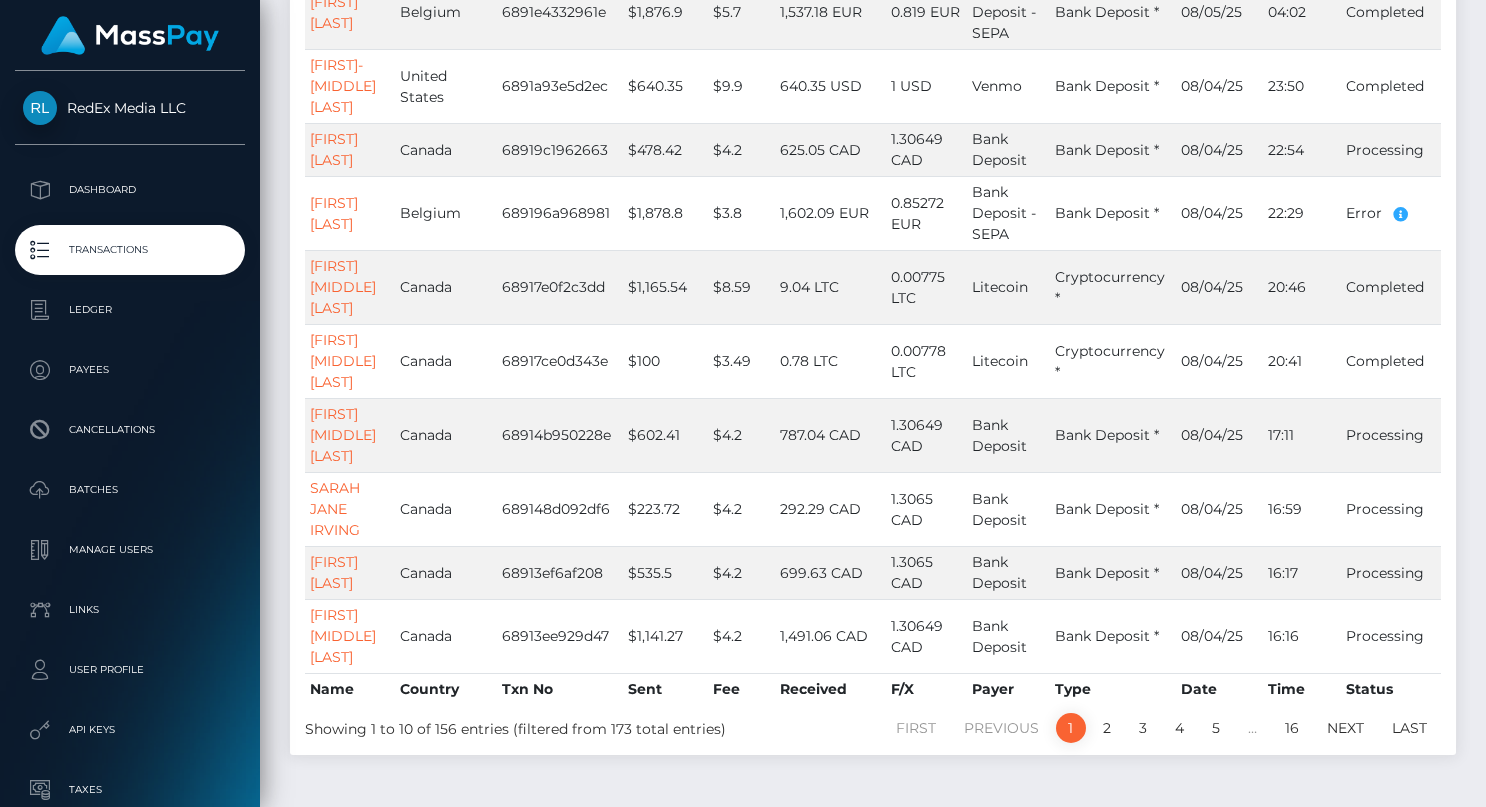 scroll, scrollTop: 360, scrollLeft: 0, axis: vertical 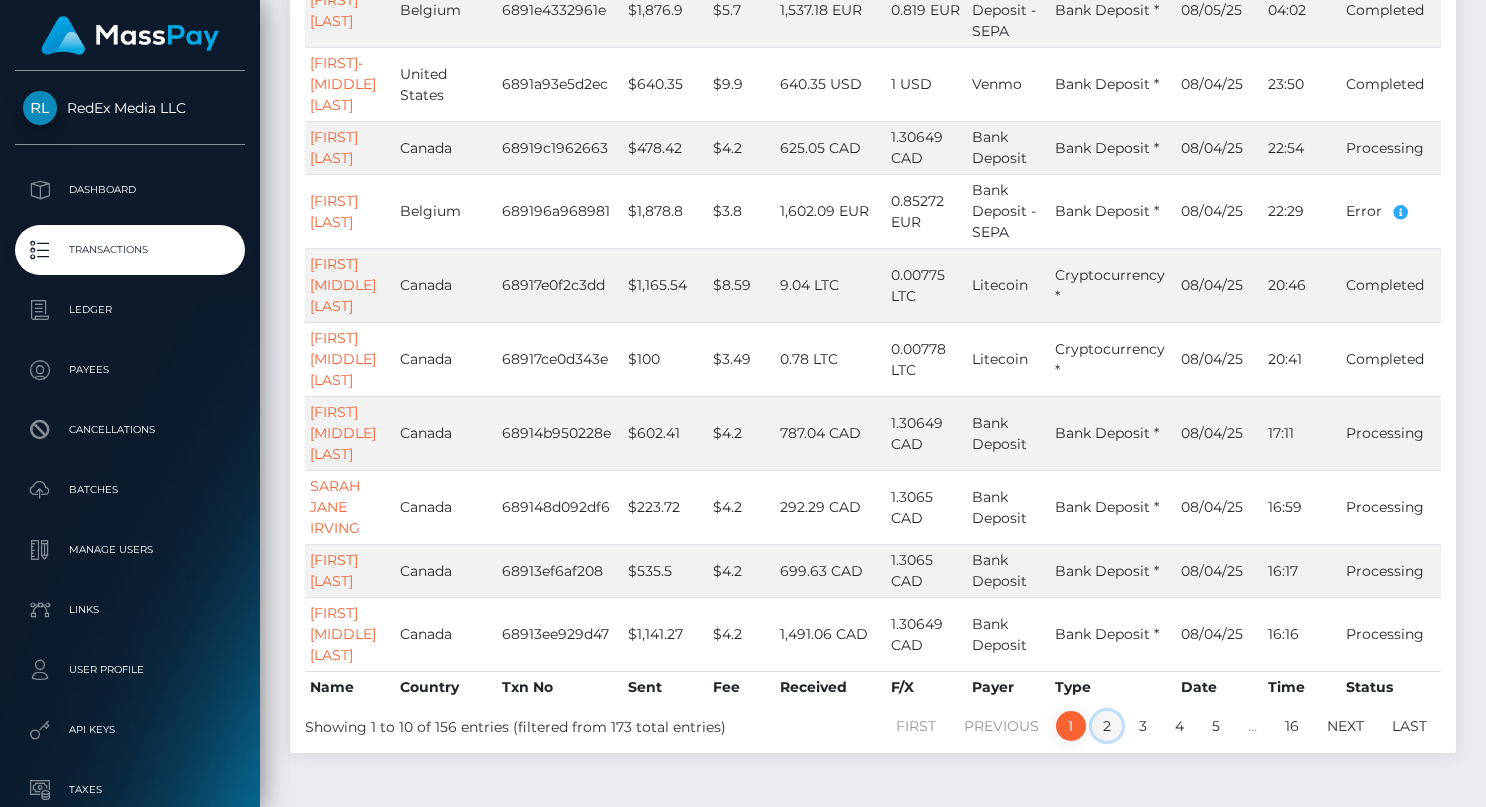 click on "2" at bounding box center [1107, 726] 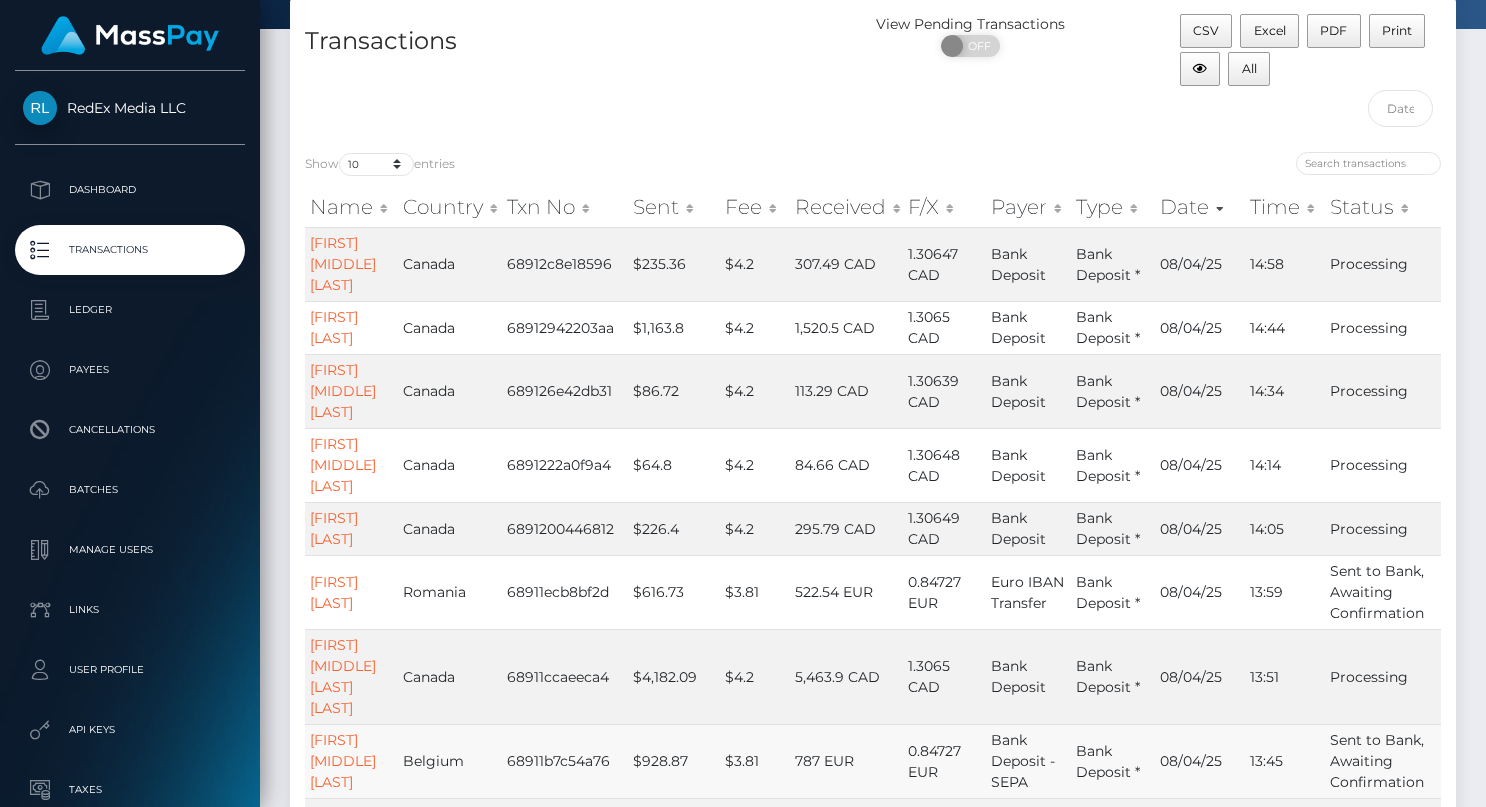 scroll, scrollTop: 404, scrollLeft: 0, axis: vertical 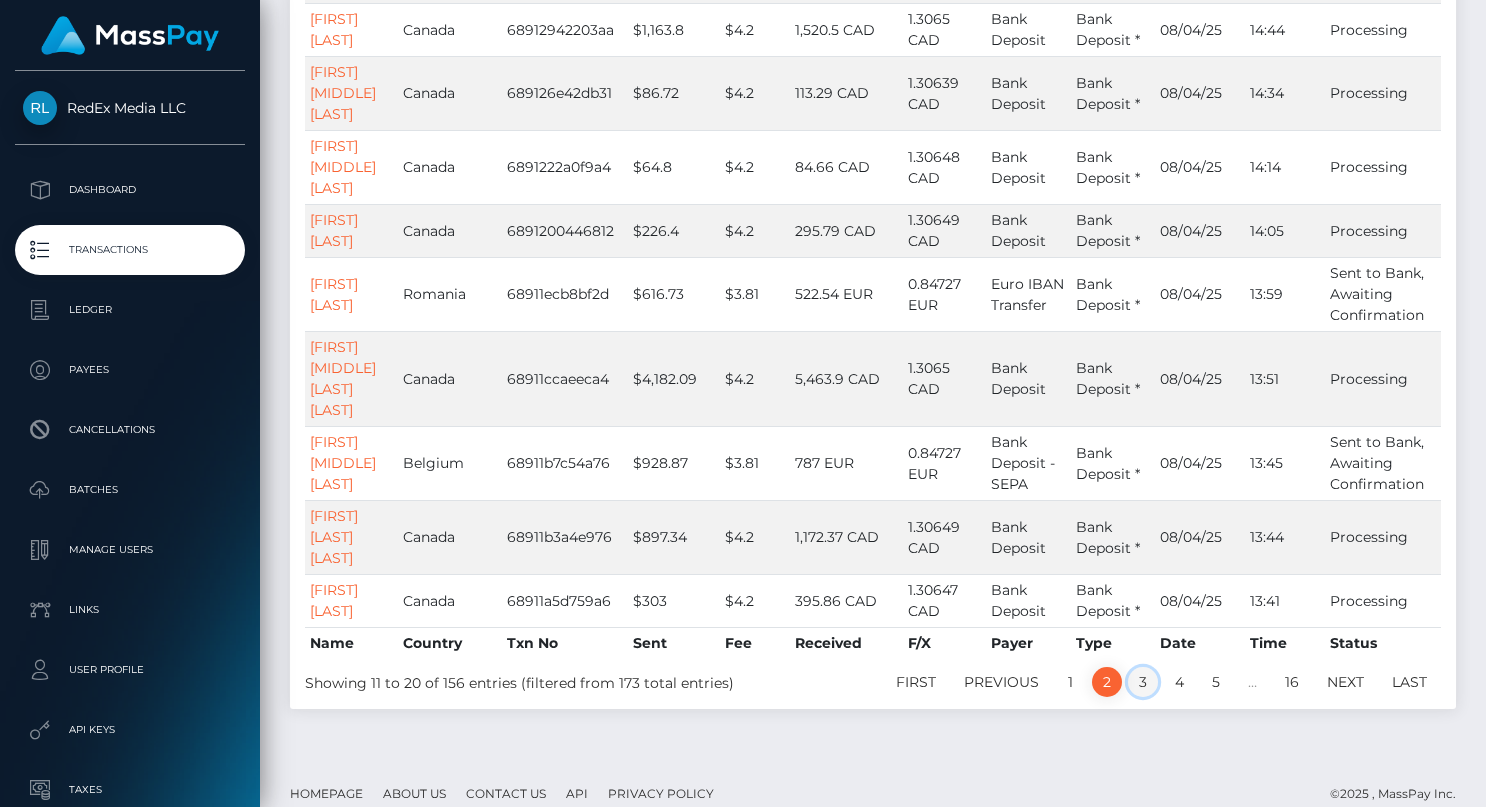 click on "3" at bounding box center [1143, 682] 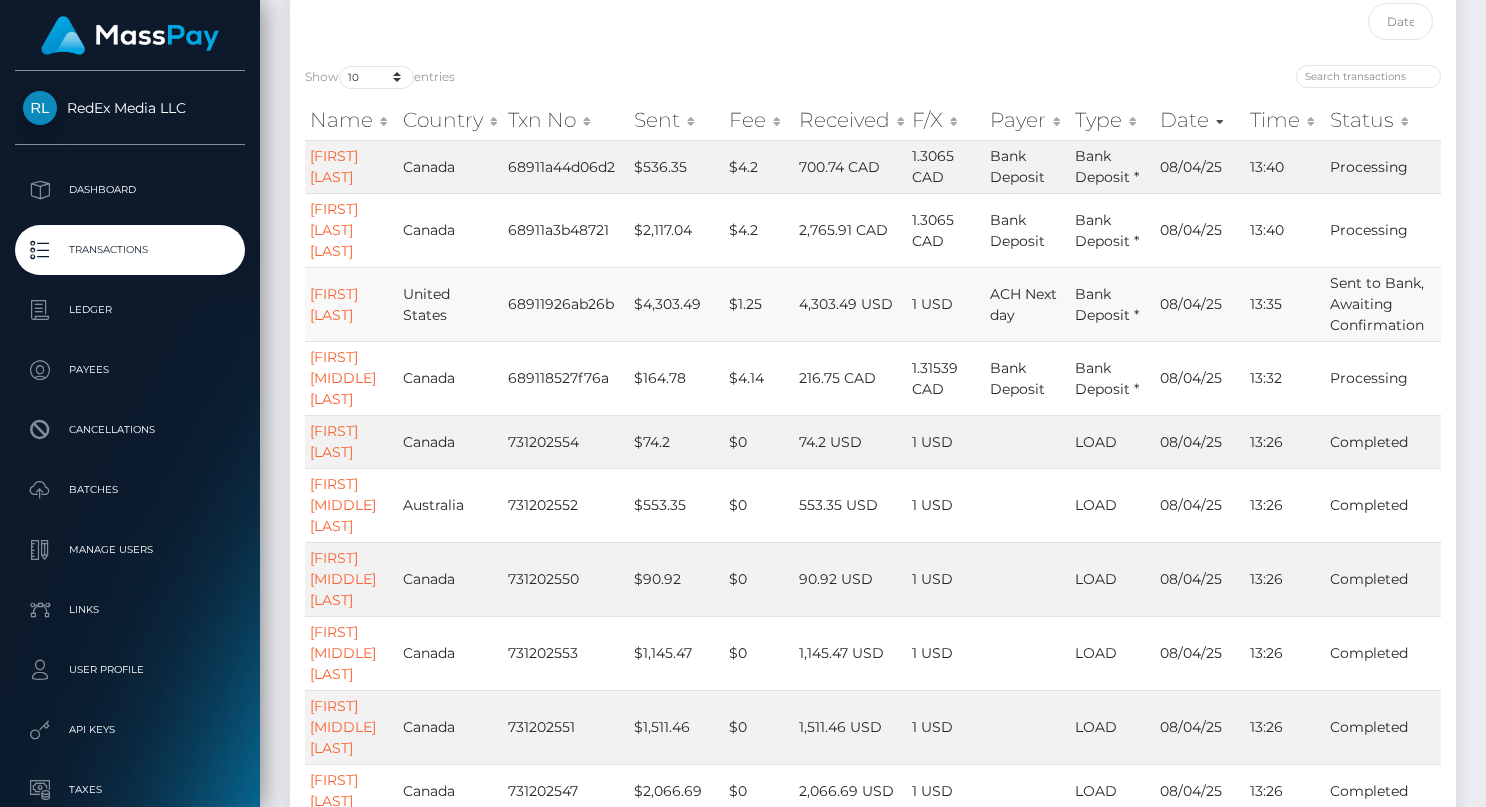 scroll, scrollTop: 187, scrollLeft: 0, axis: vertical 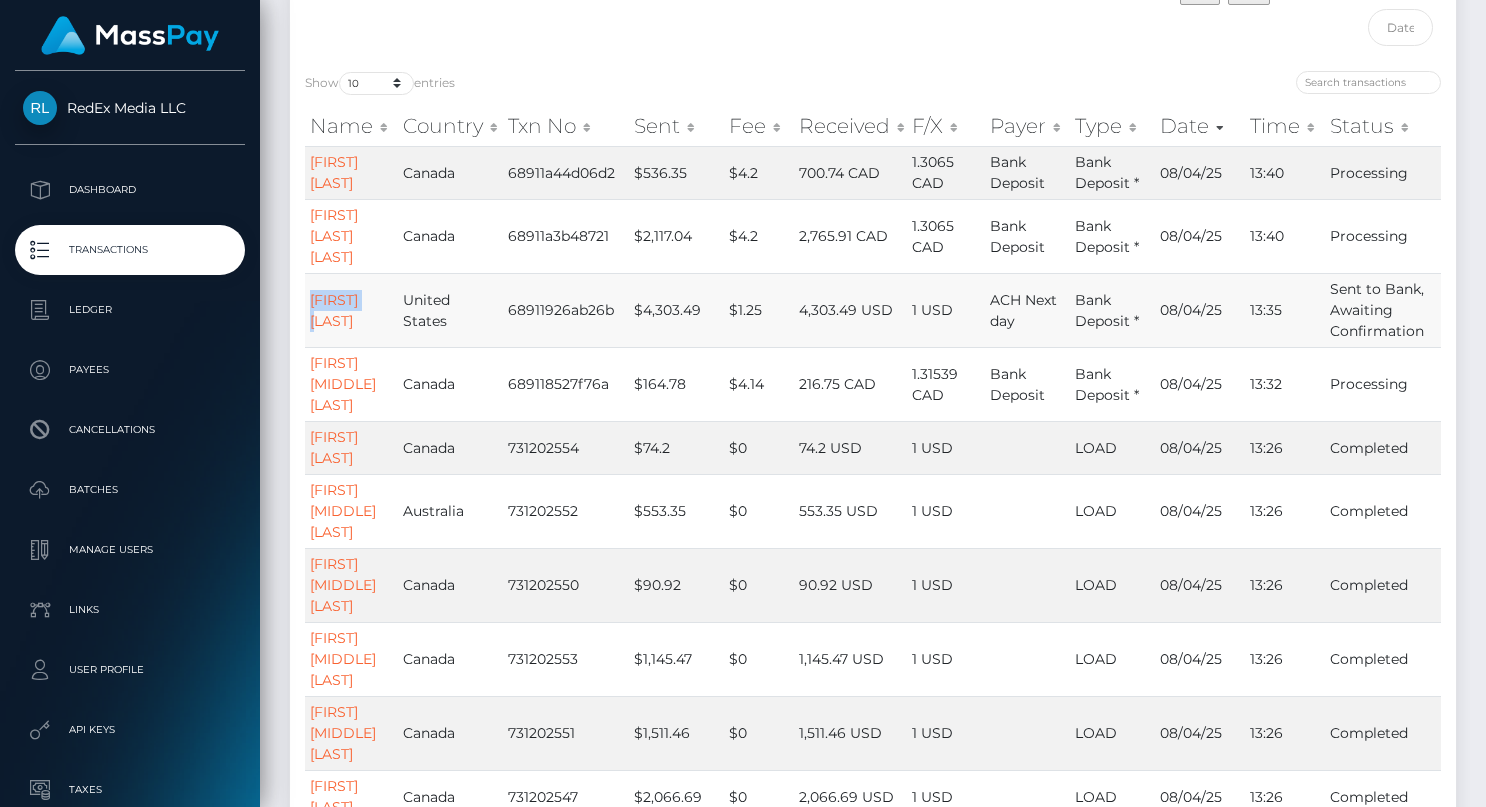 drag, startPoint x: 386, startPoint y: 311, endPoint x: 306, endPoint y: 310, distance: 80.00625 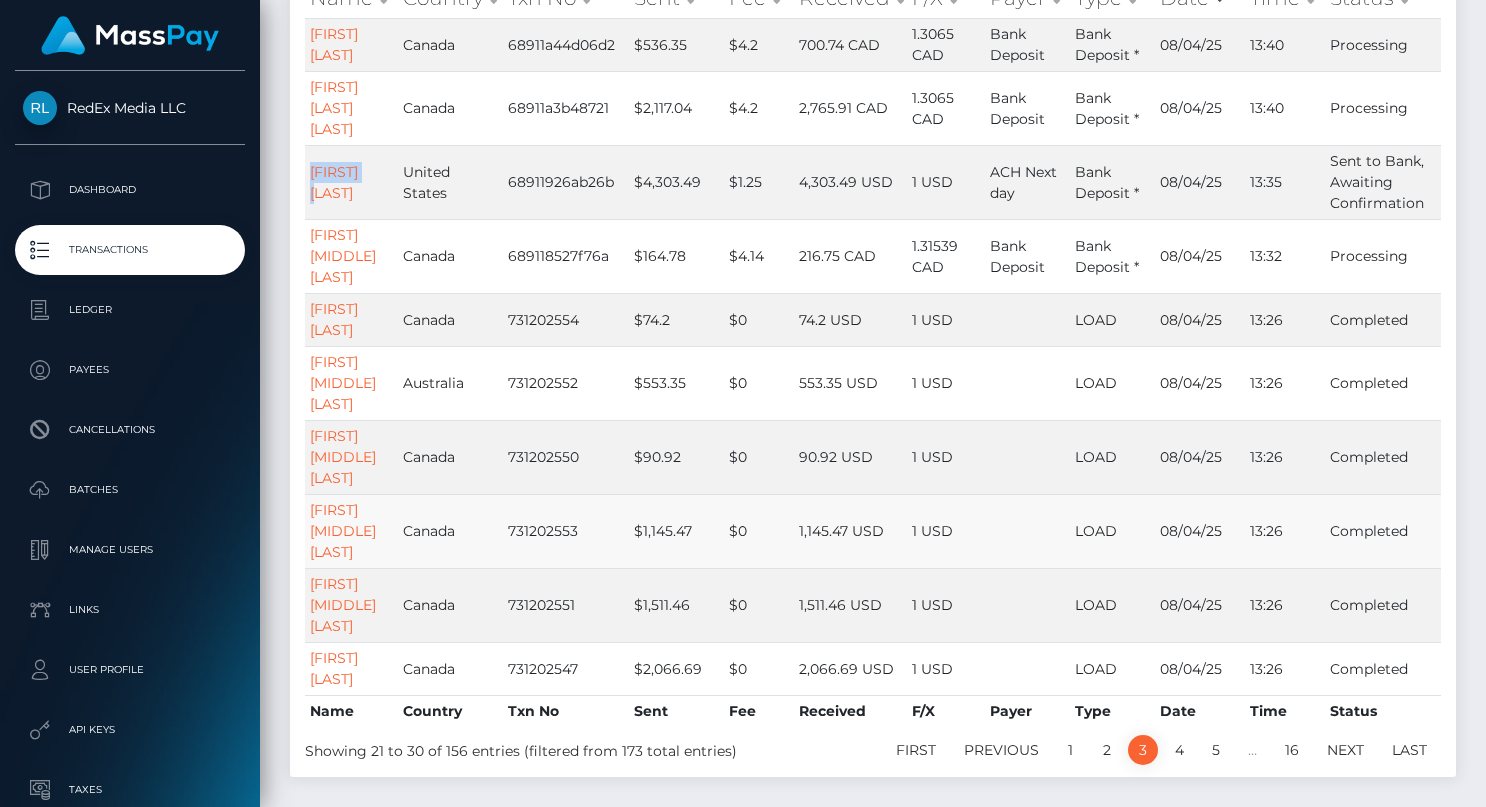 scroll, scrollTop: 320, scrollLeft: 0, axis: vertical 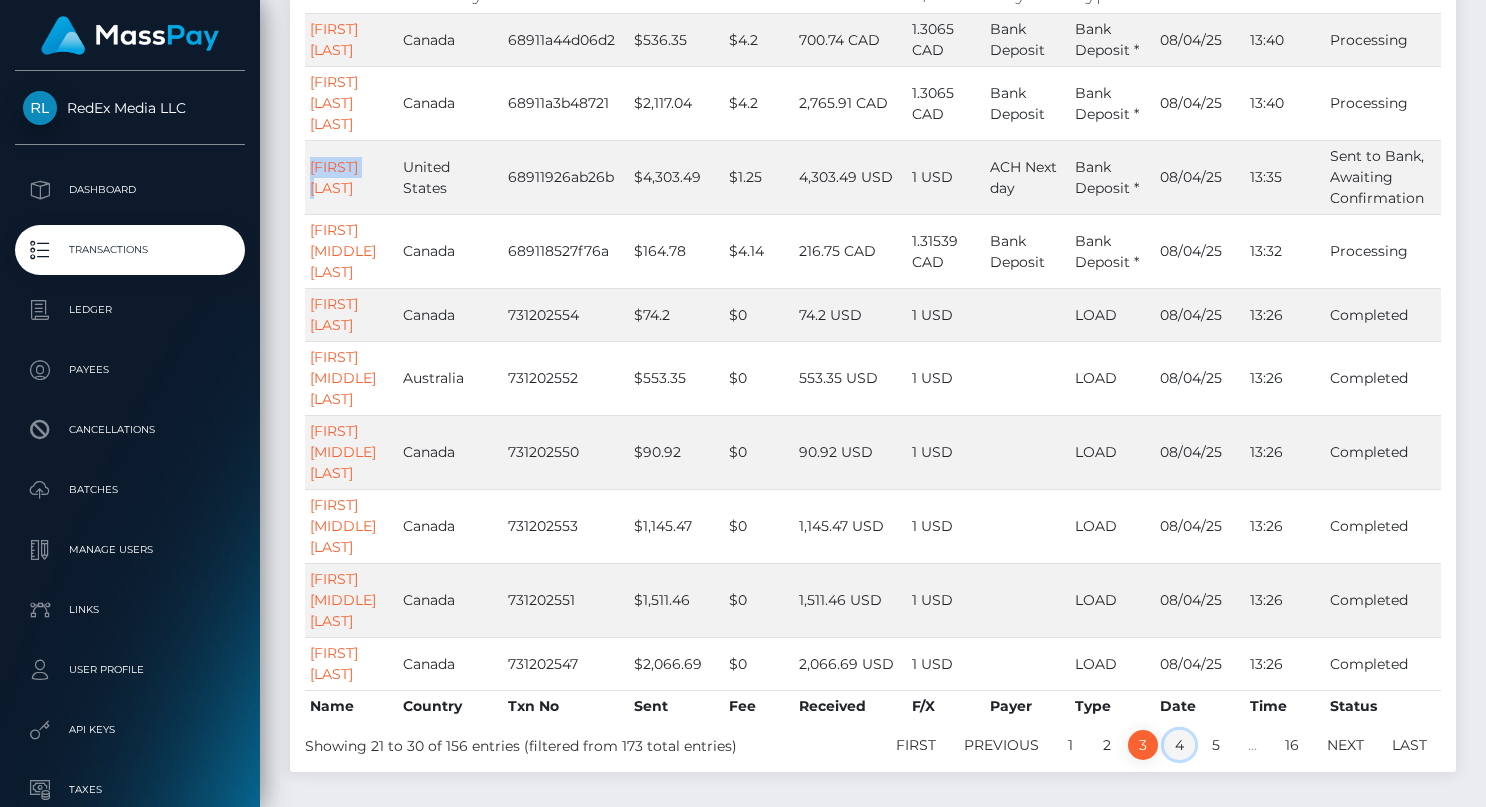 click on "4" at bounding box center [1179, 745] 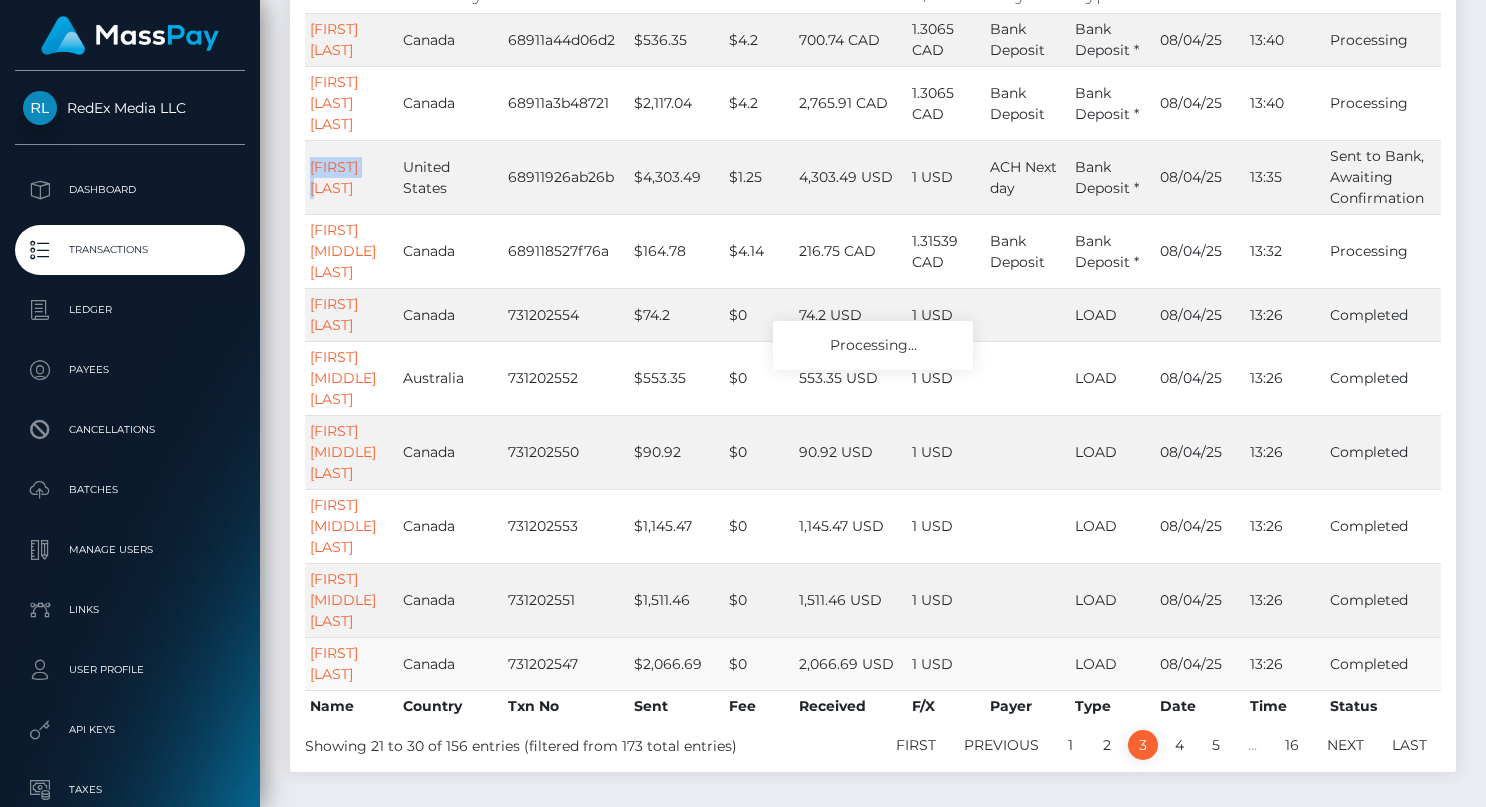 scroll, scrollTop: 257, scrollLeft: 0, axis: vertical 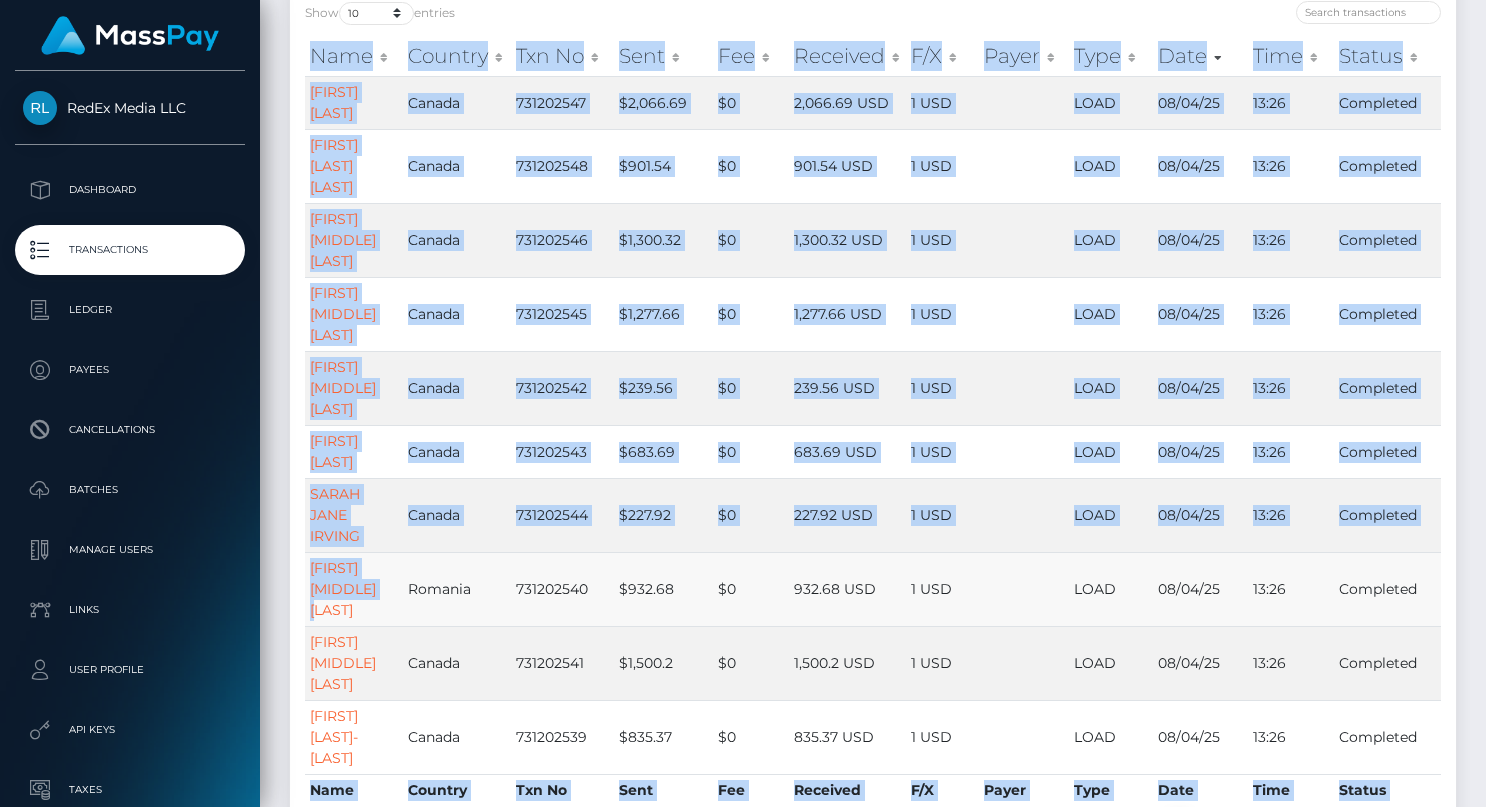 drag, startPoint x: 302, startPoint y: 444, endPoint x: 400, endPoint y: 458, distance: 98.99495 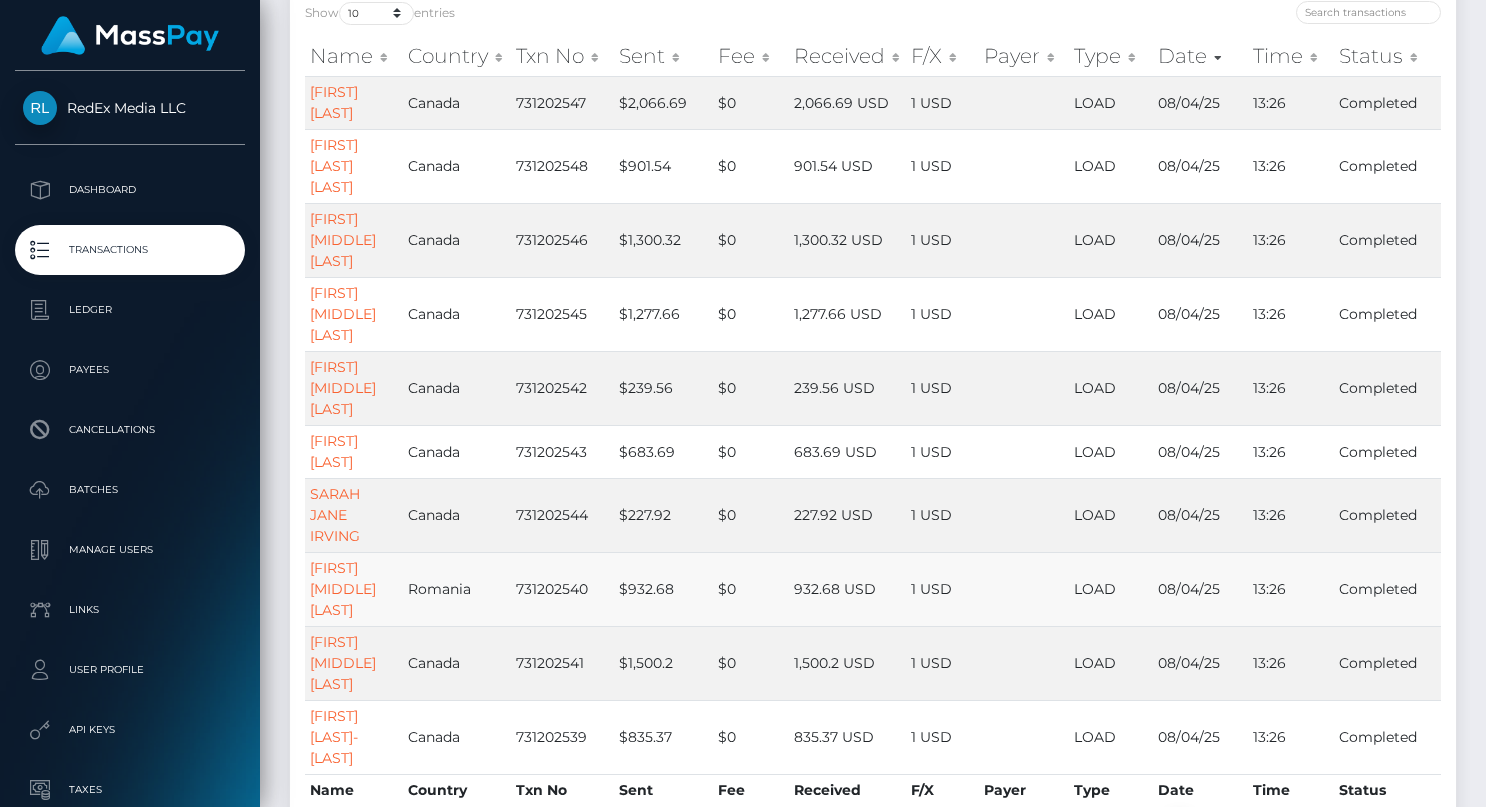 click on "RALUCA IONELA ILIE" at bounding box center [354, 589] 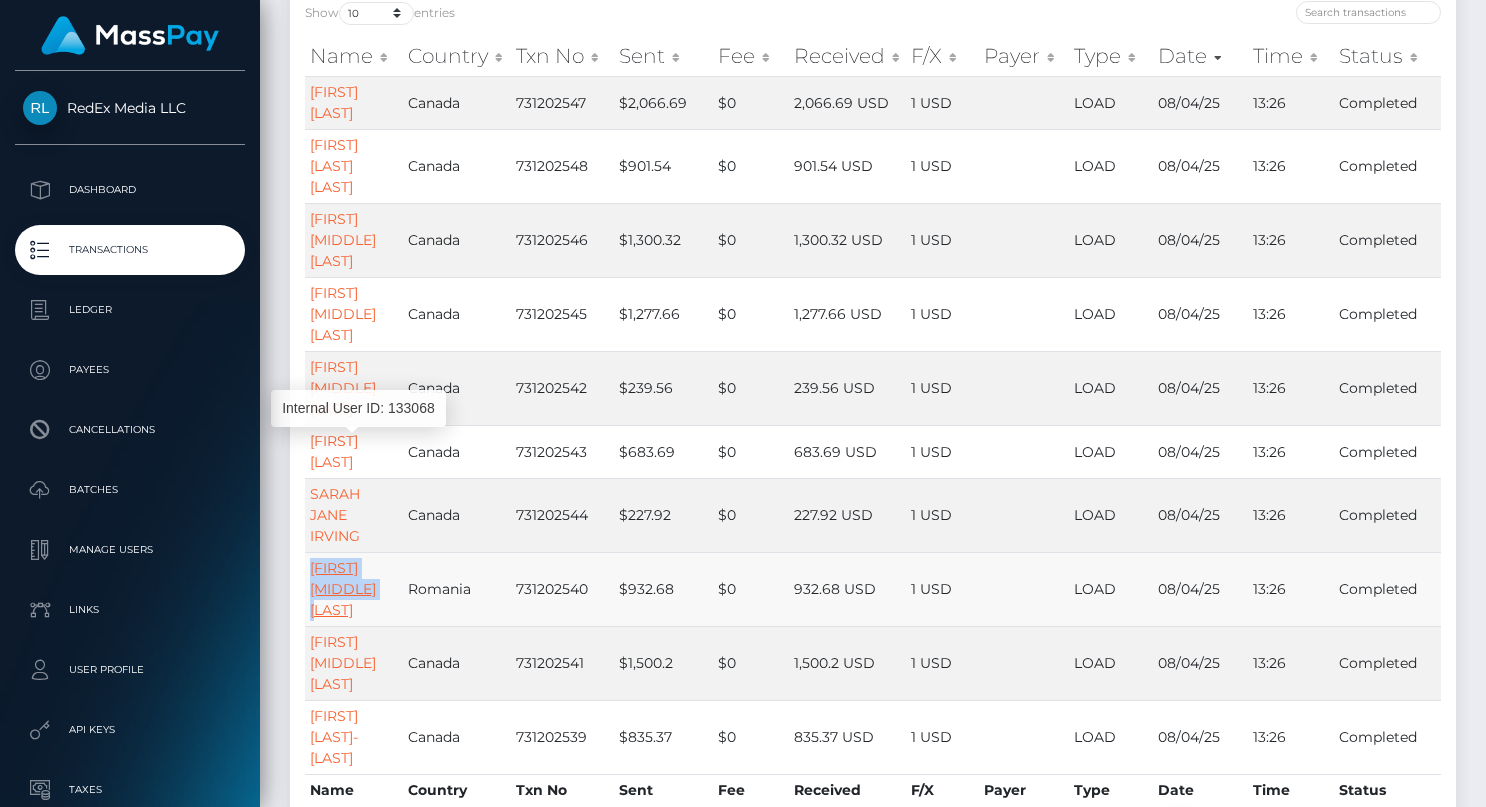 drag, startPoint x: 402, startPoint y: 461, endPoint x: 313, endPoint y: 446, distance: 90.255196 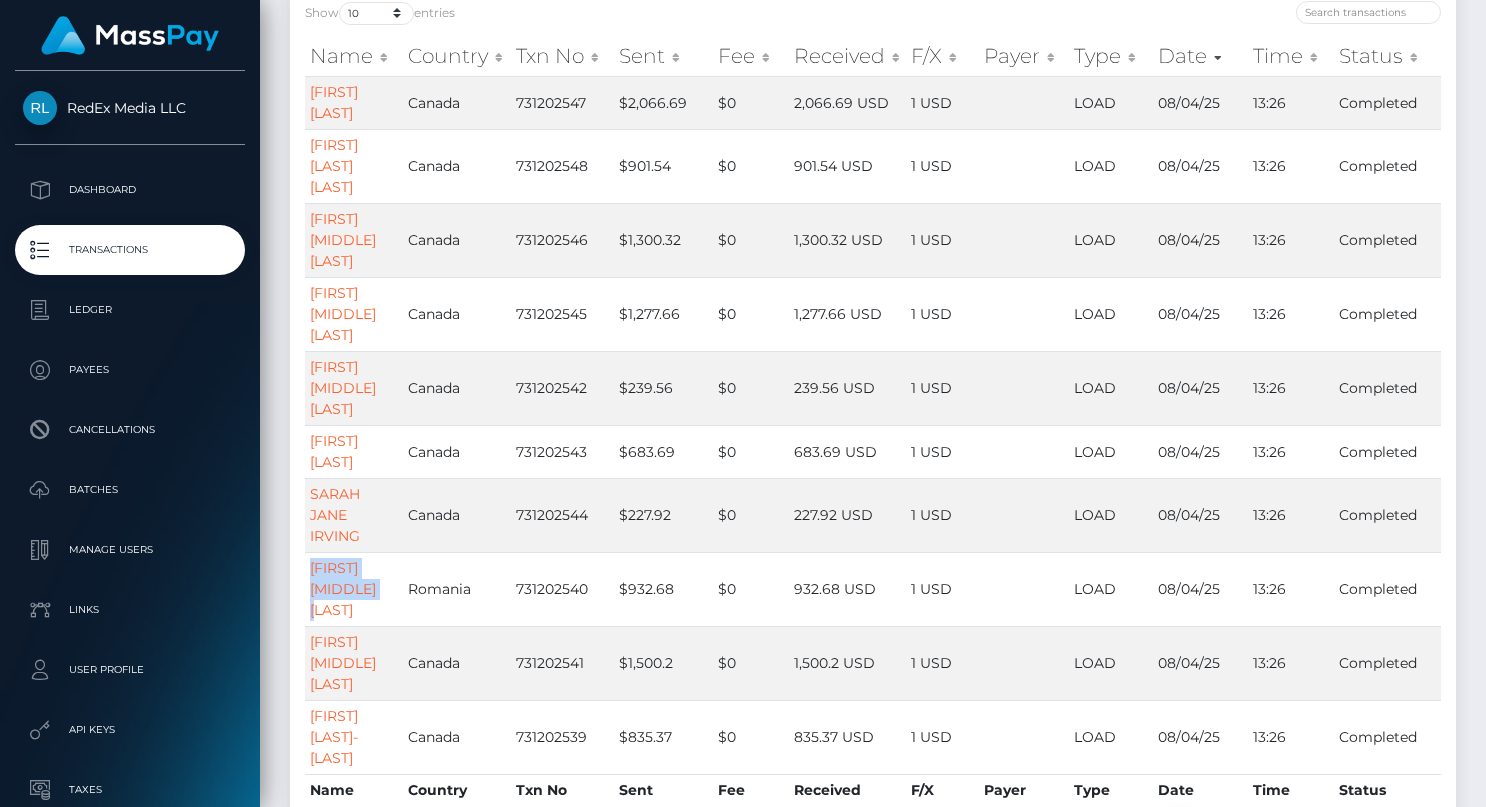 click on "5" at bounding box center (1216, 829) 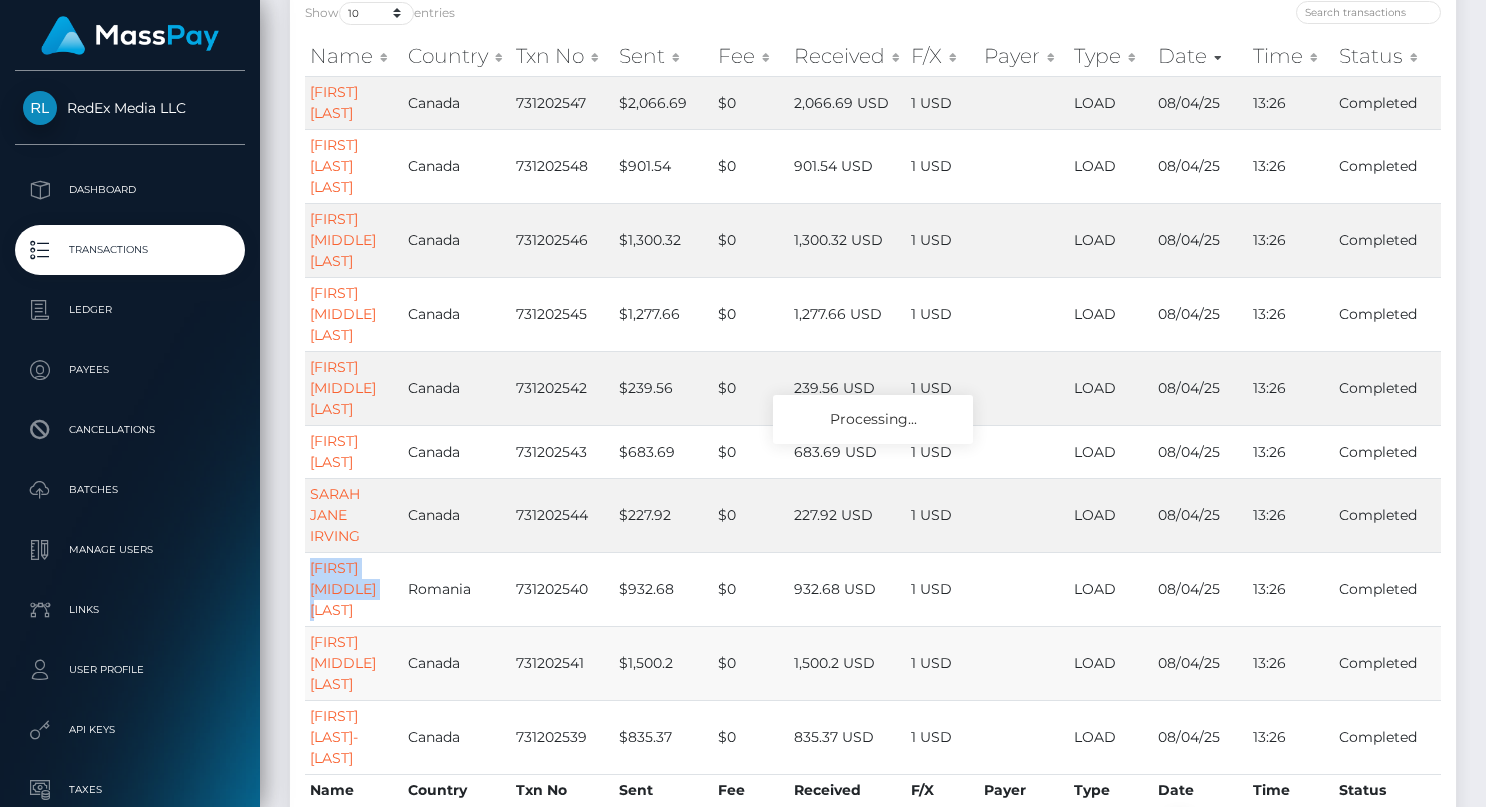 scroll, scrollTop: 215, scrollLeft: 0, axis: vertical 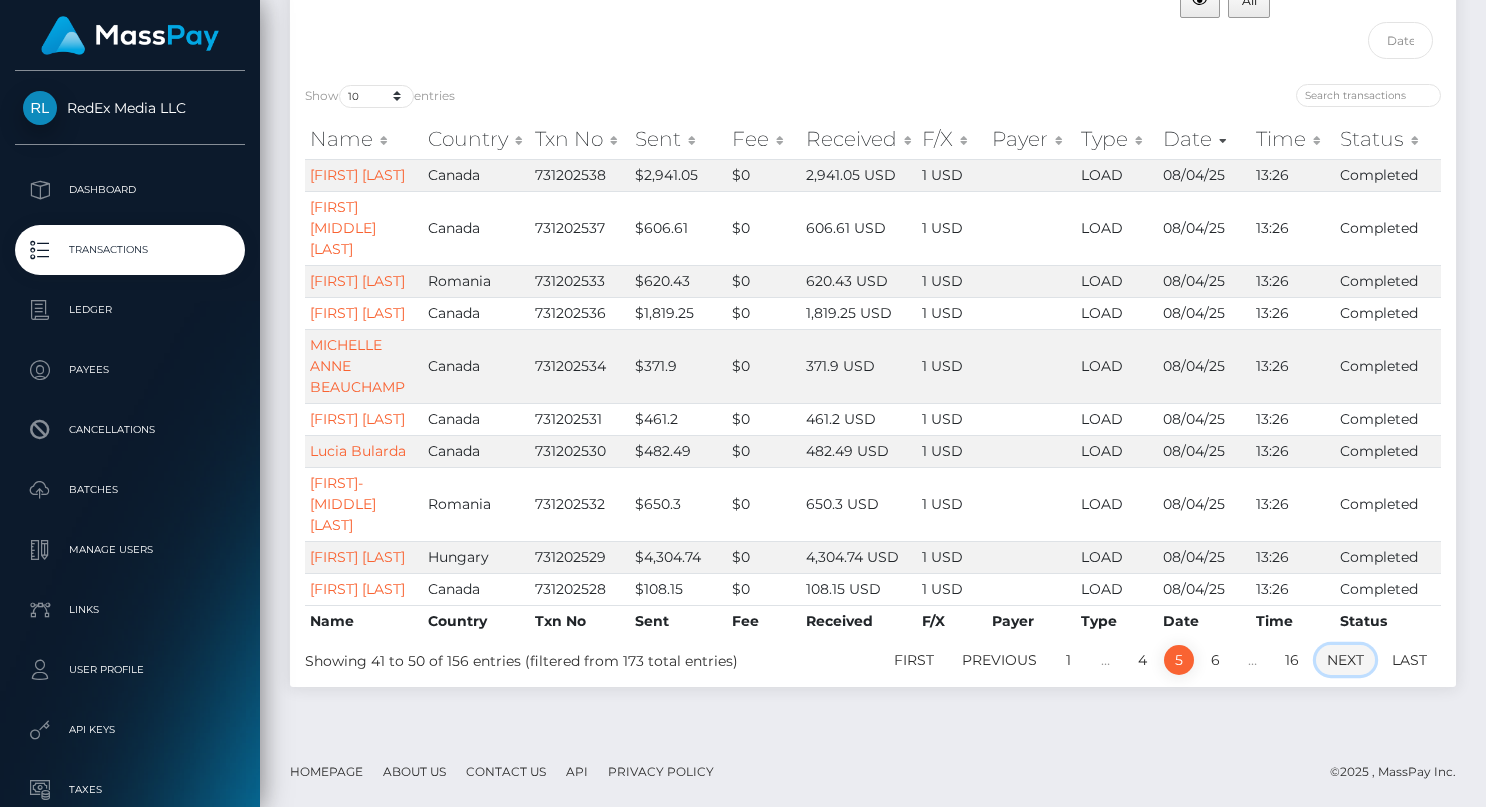 click on "Next" at bounding box center [1345, 660] 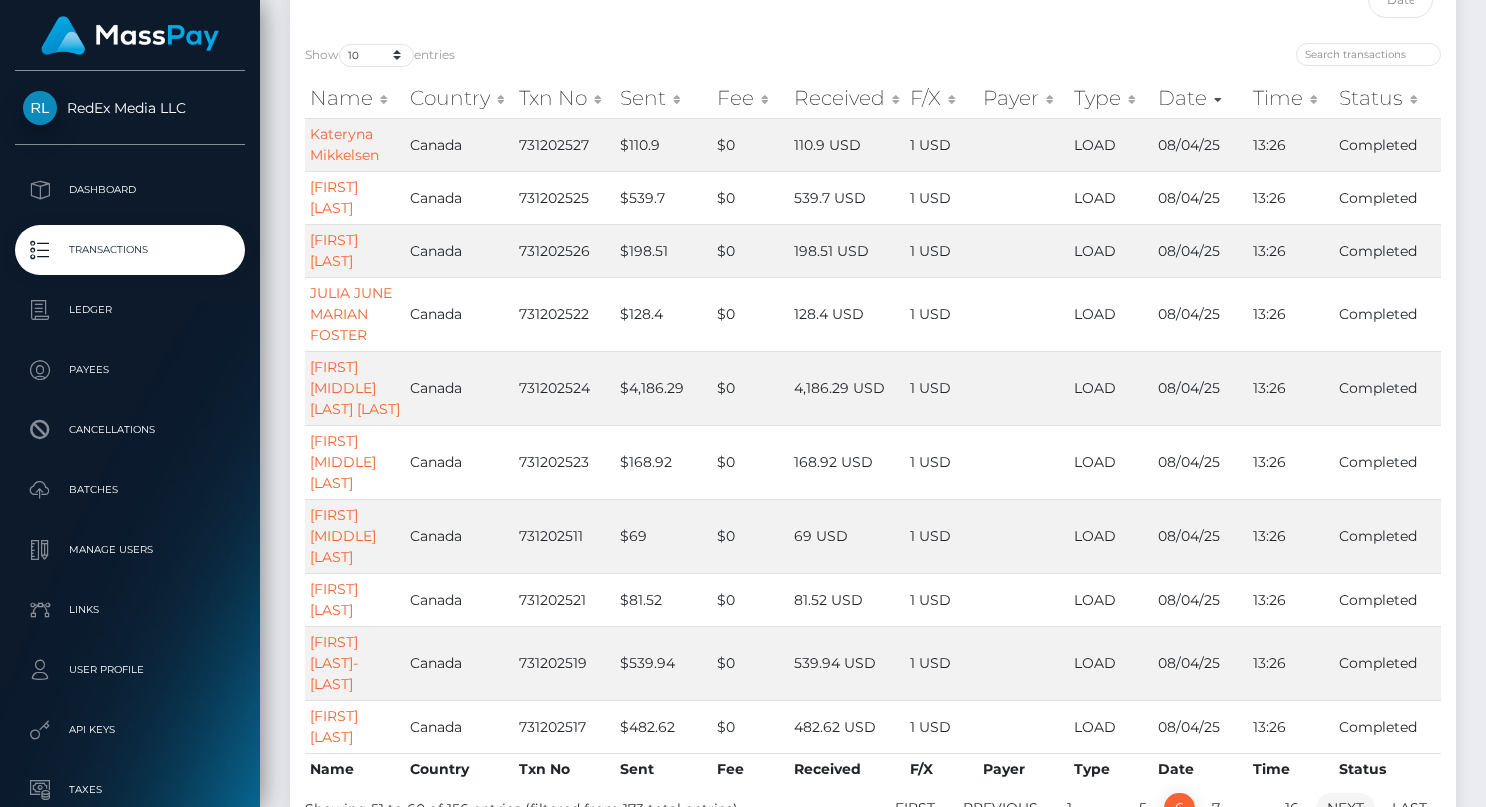 click on "Next" at bounding box center (1345, 808) 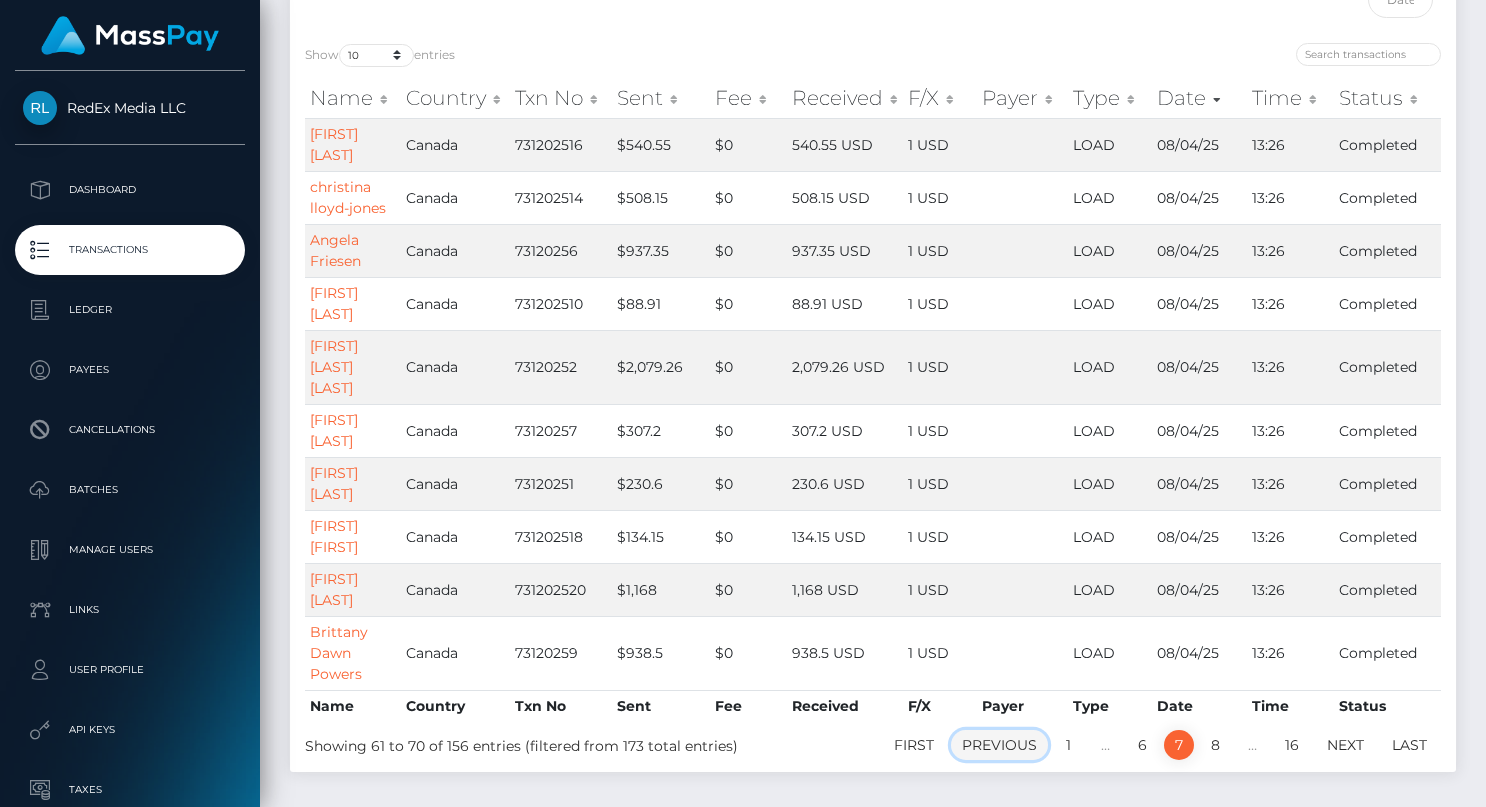 click on "Previous" at bounding box center [999, 745] 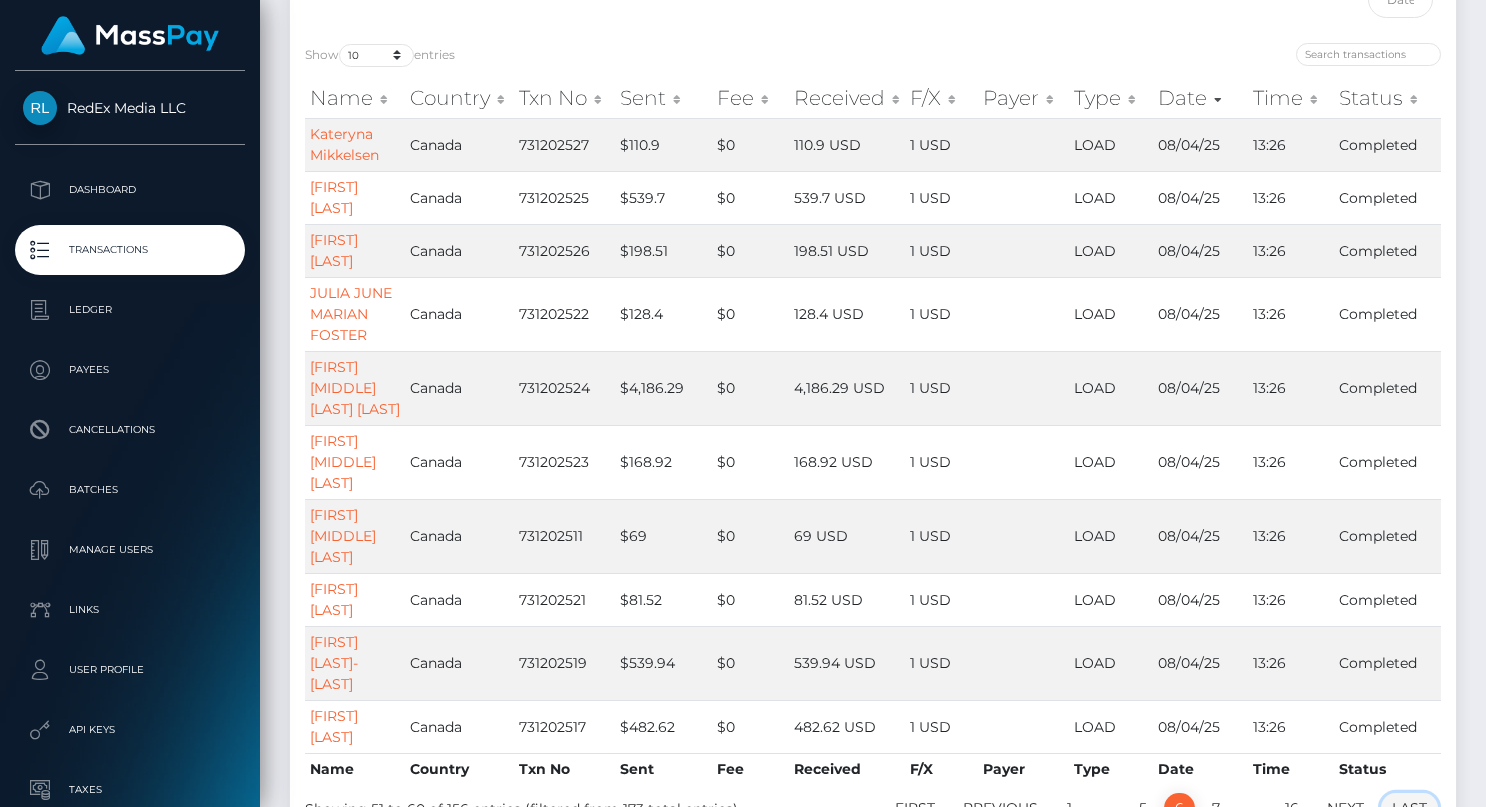 click on "Last" at bounding box center [1409, 808] 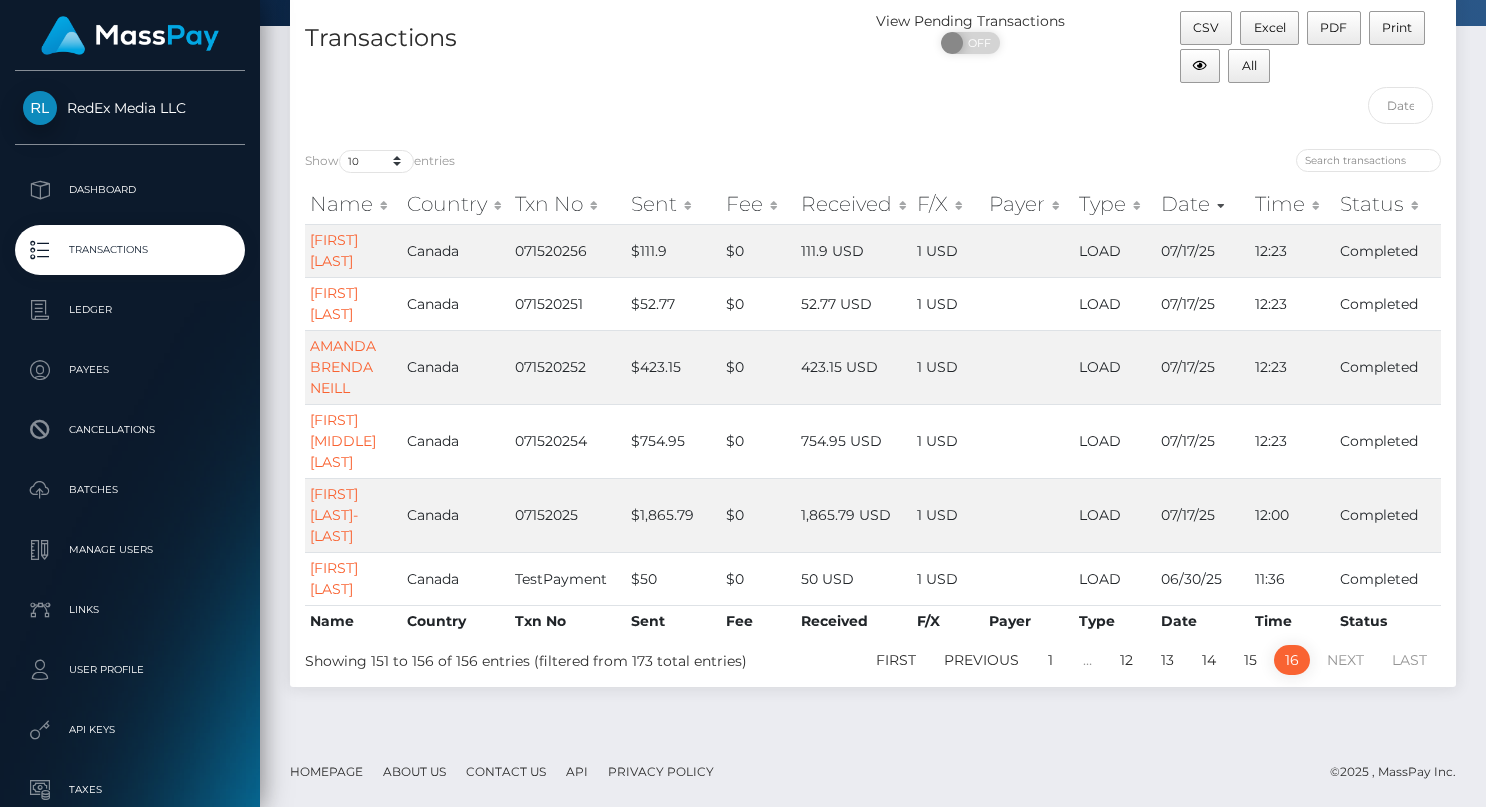 scroll, scrollTop: 87, scrollLeft: 0, axis: vertical 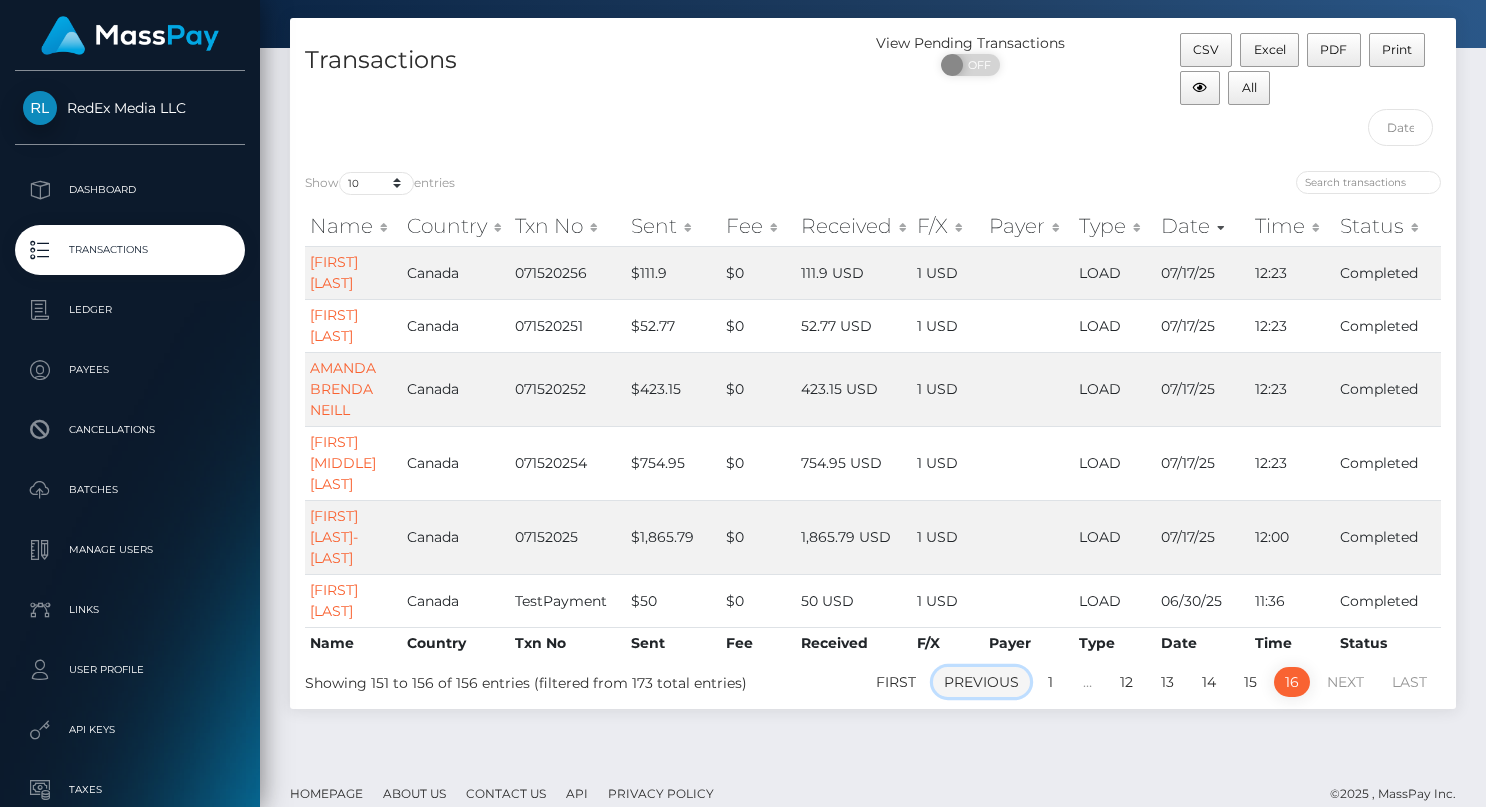 click on "Previous" at bounding box center (981, 682) 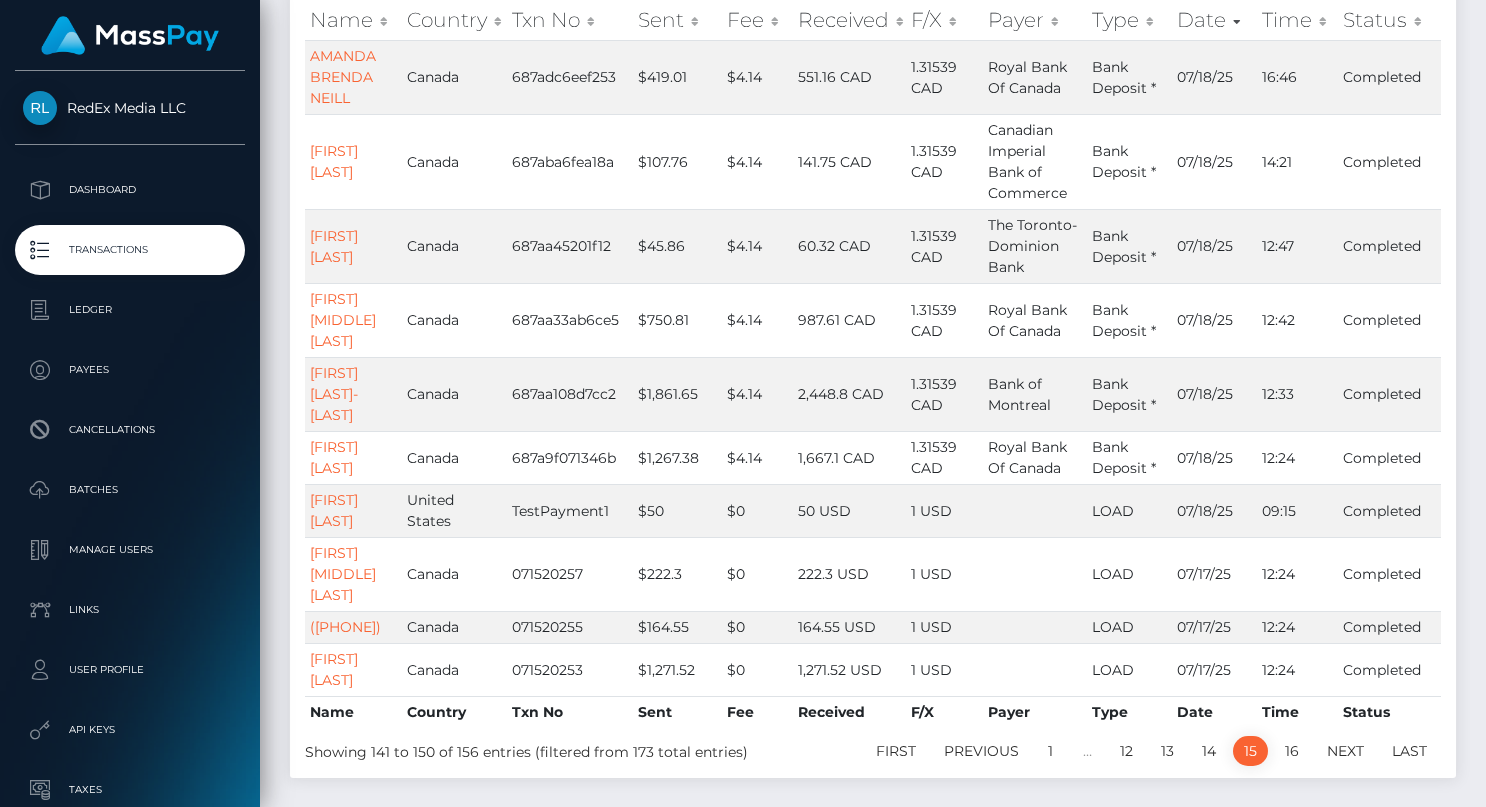 scroll, scrollTop: 308, scrollLeft: 0, axis: vertical 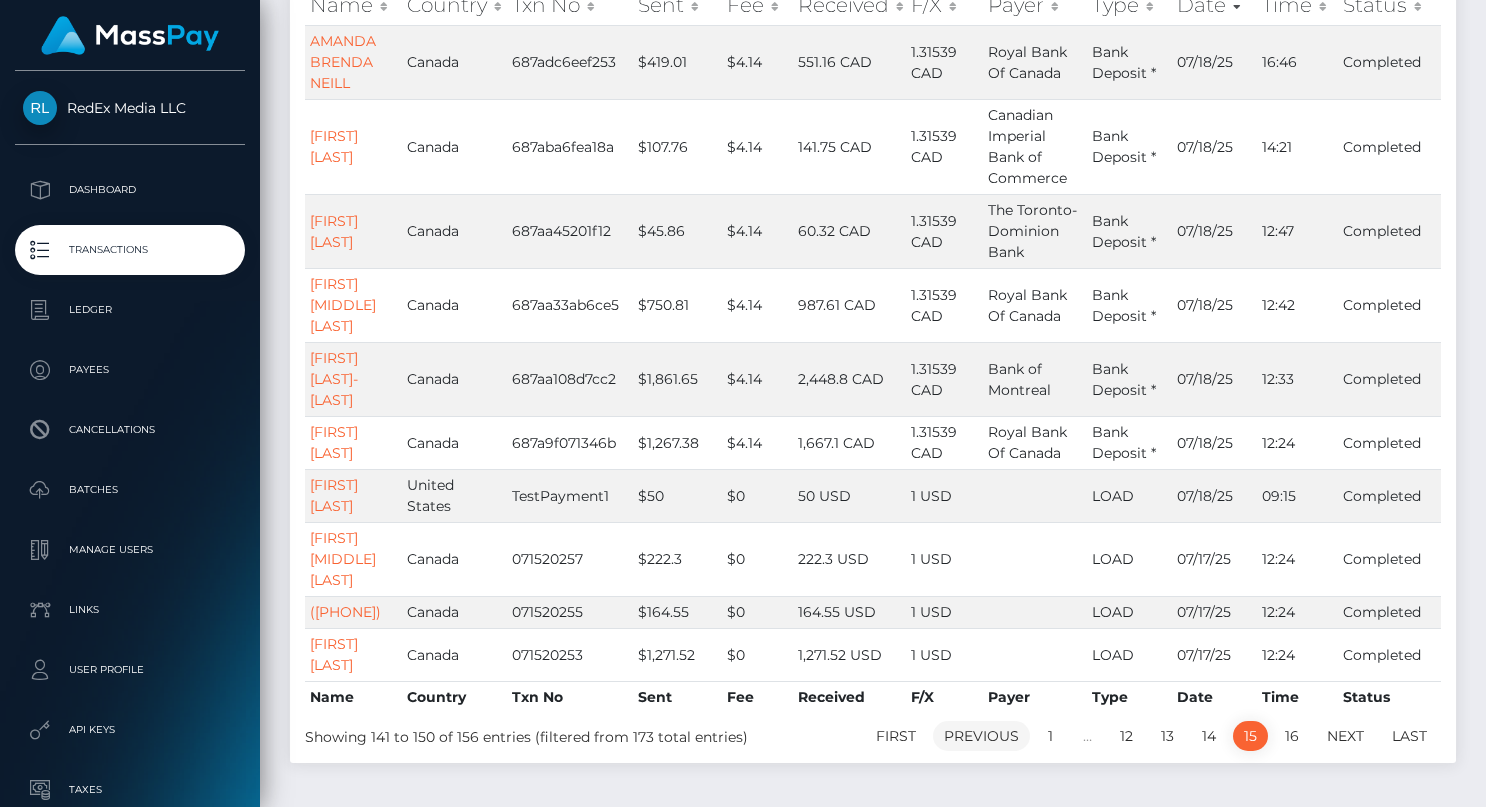 click on "Previous" at bounding box center (981, 736) 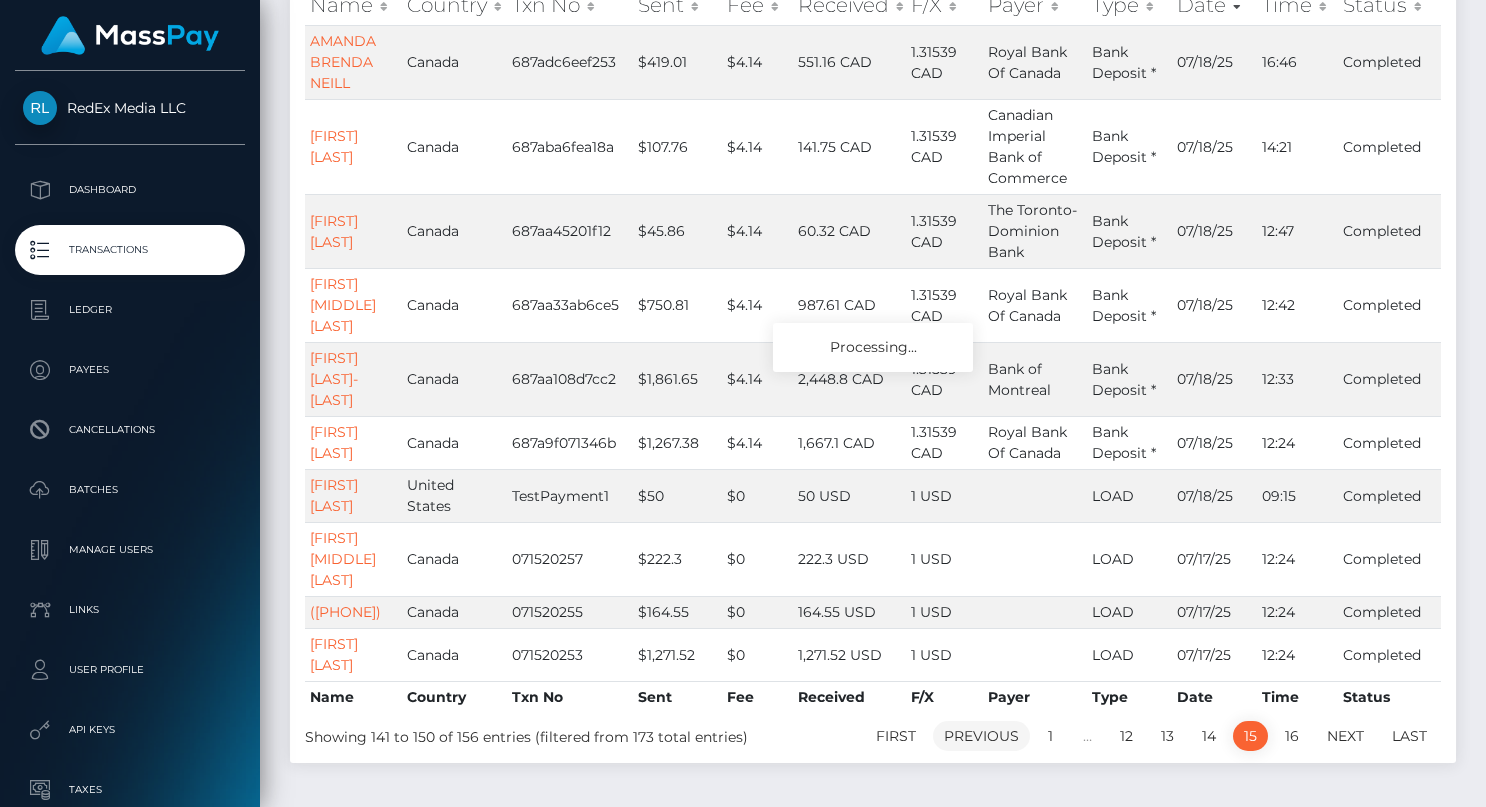 scroll, scrollTop: 194, scrollLeft: 0, axis: vertical 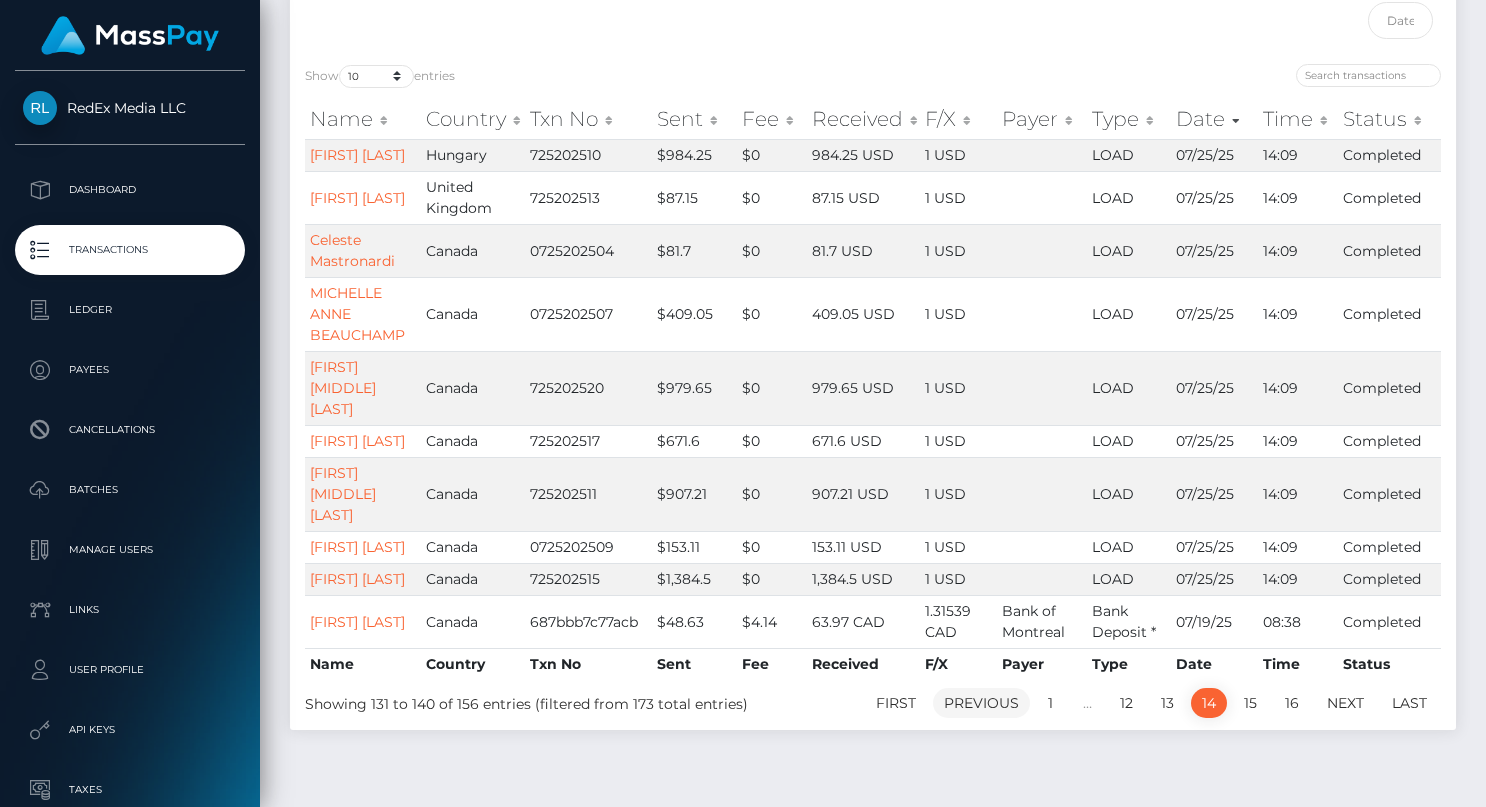 click on "Previous" at bounding box center (981, 703) 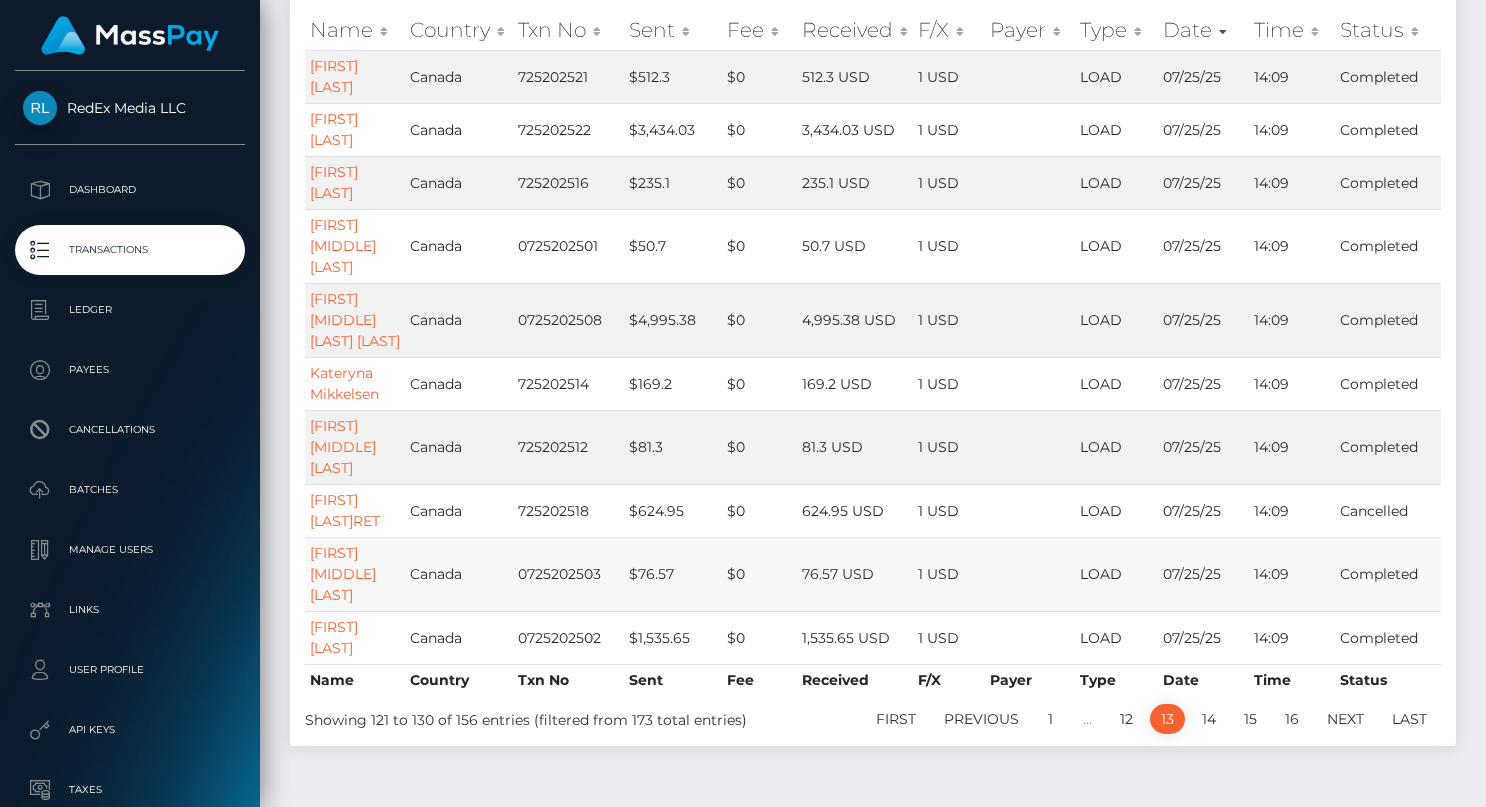 scroll, scrollTop: 296, scrollLeft: 0, axis: vertical 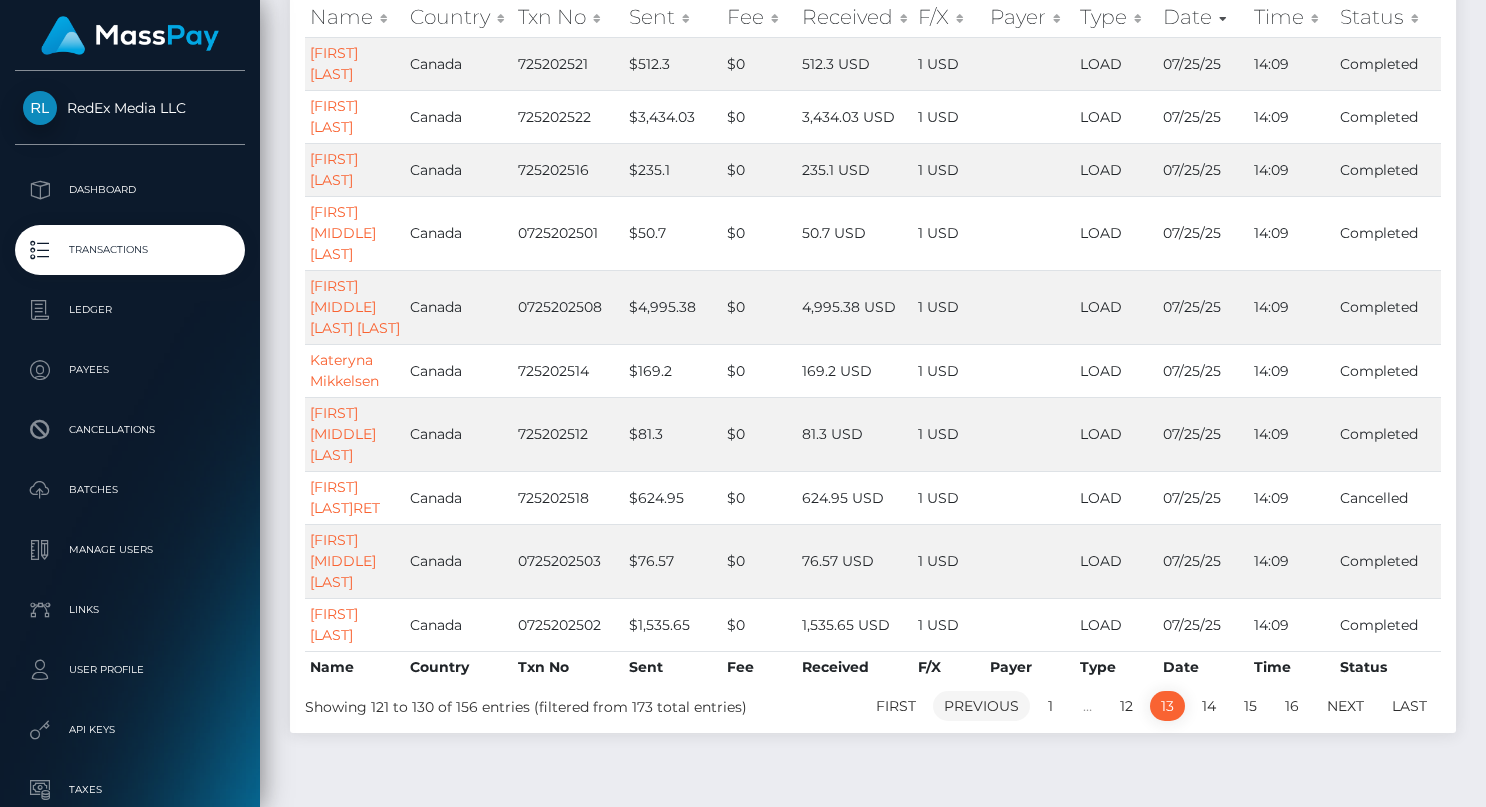click on "Previous" at bounding box center [981, 706] 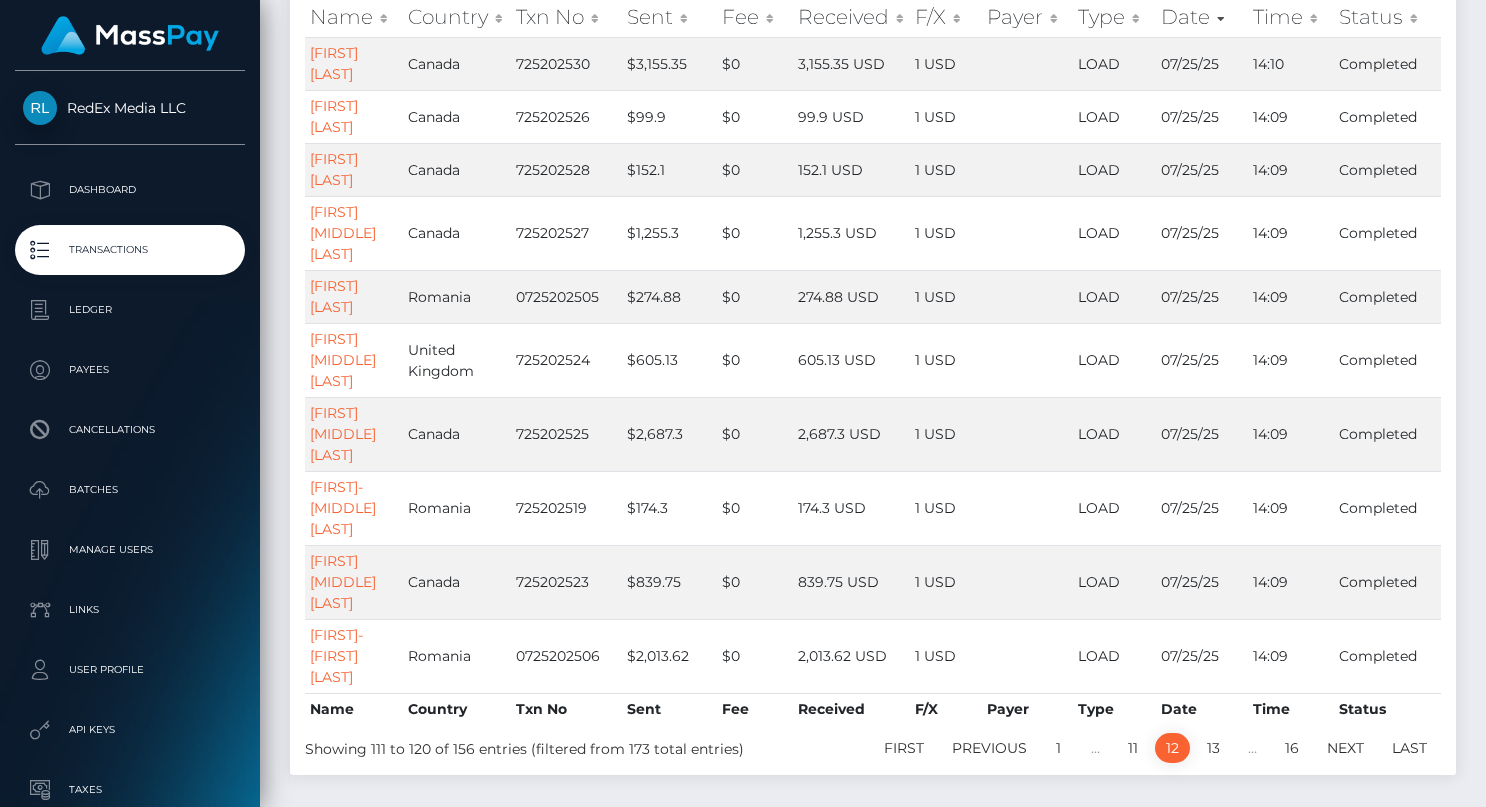 scroll, scrollTop: 278, scrollLeft: 0, axis: vertical 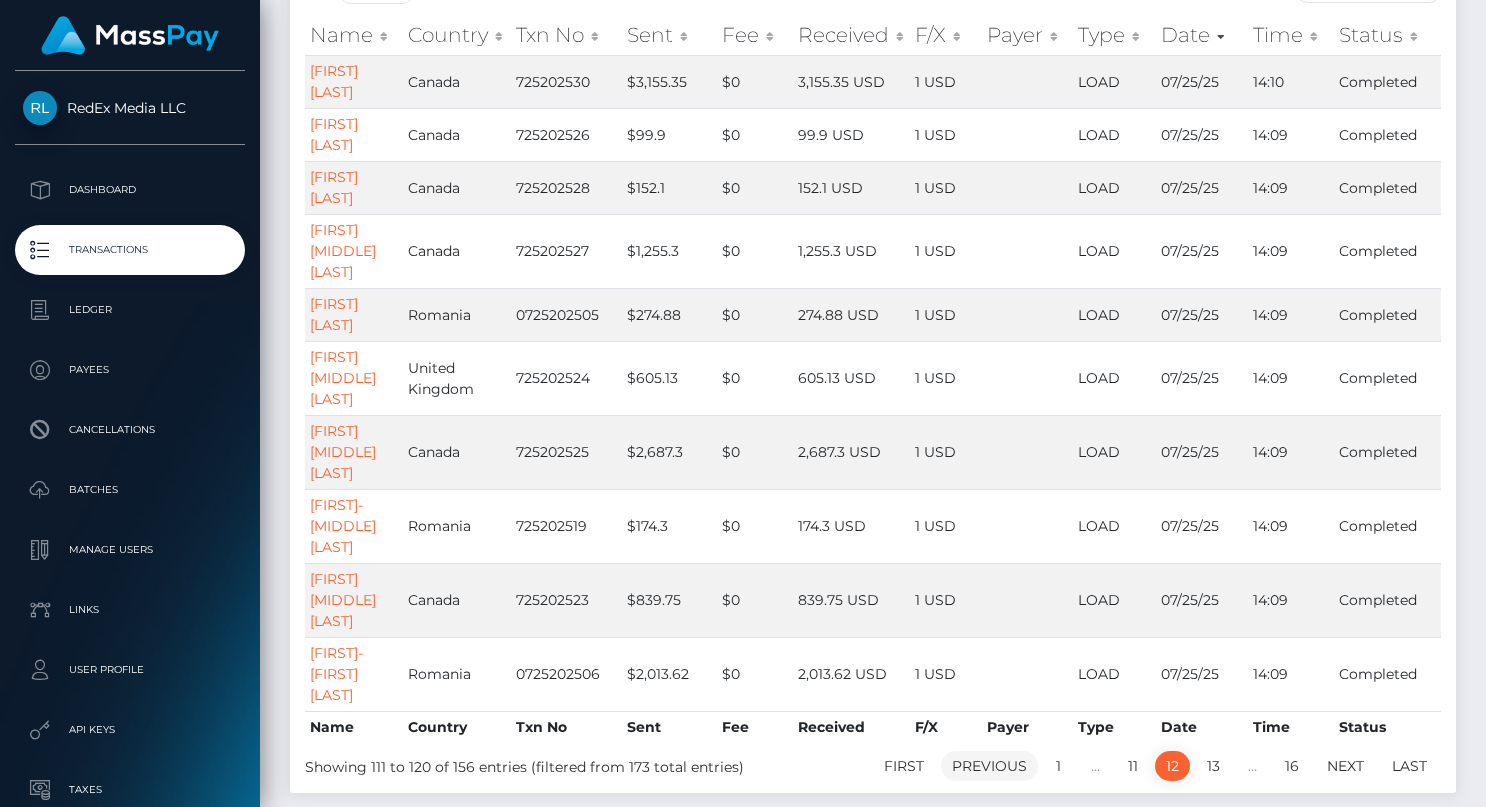 click on "Previous" at bounding box center (989, 766) 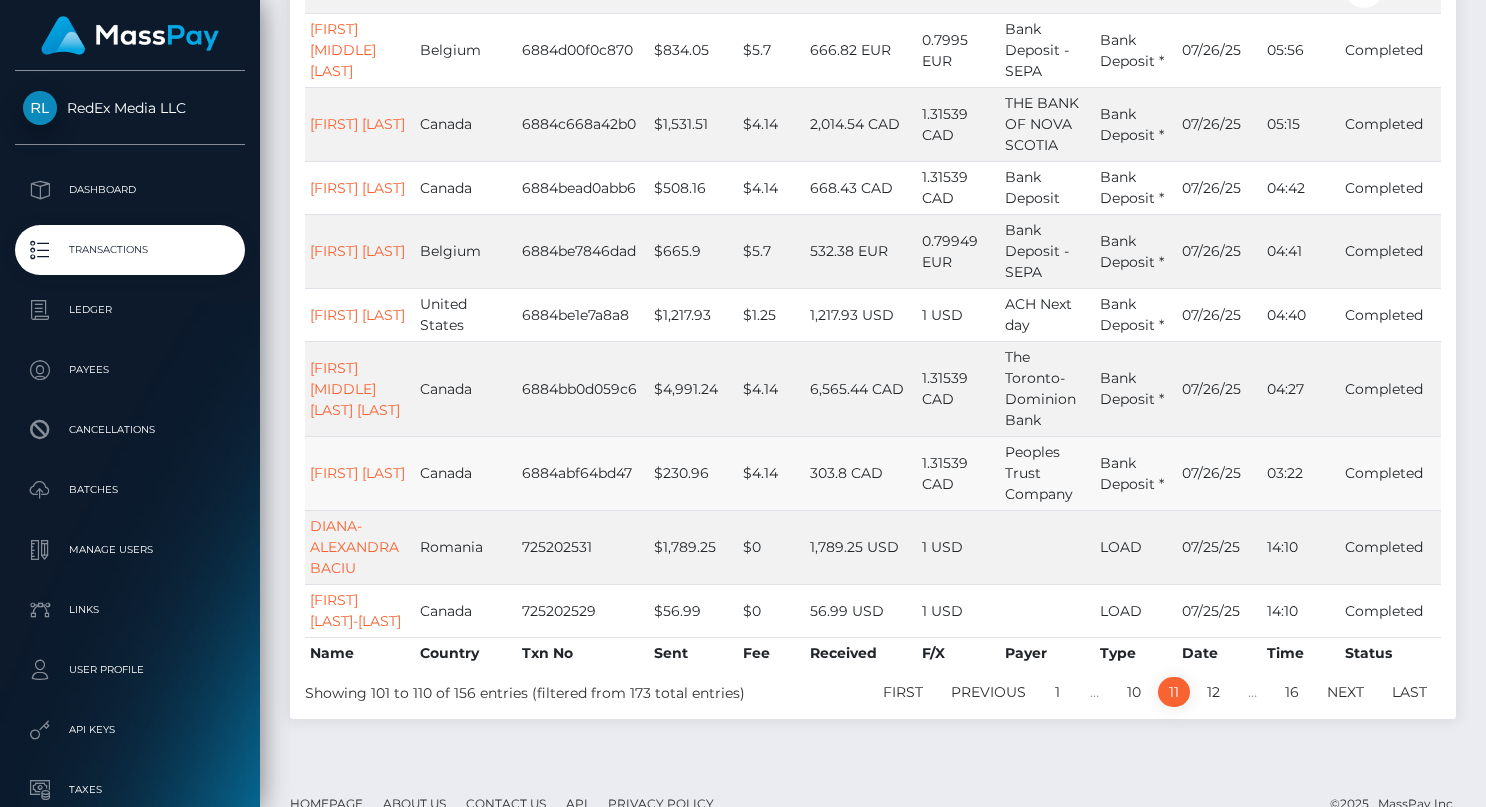scroll, scrollTop: 442, scrollLeft: 0, axis: vertical 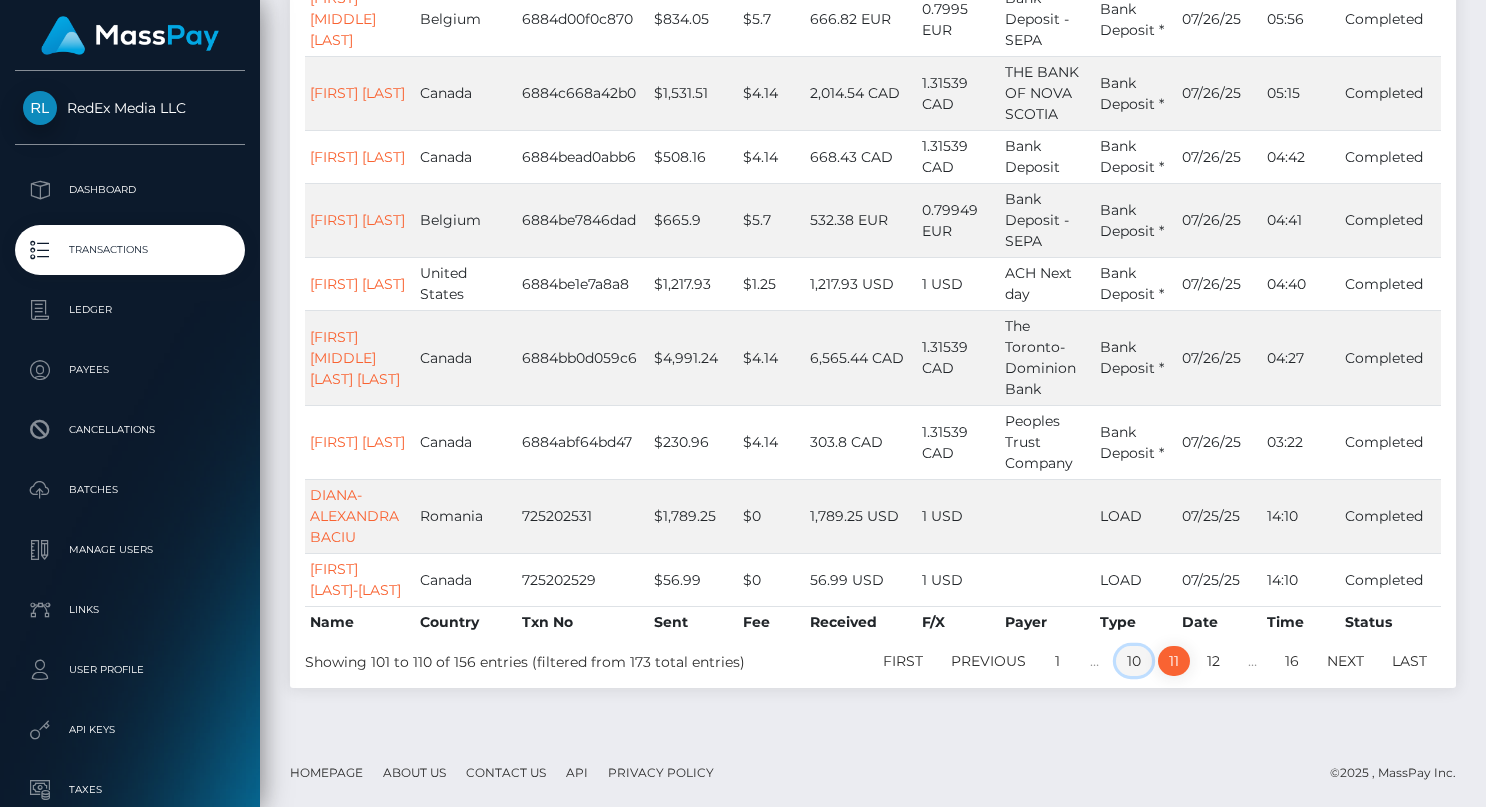 click on "10" at bounding box center (1134, 661) 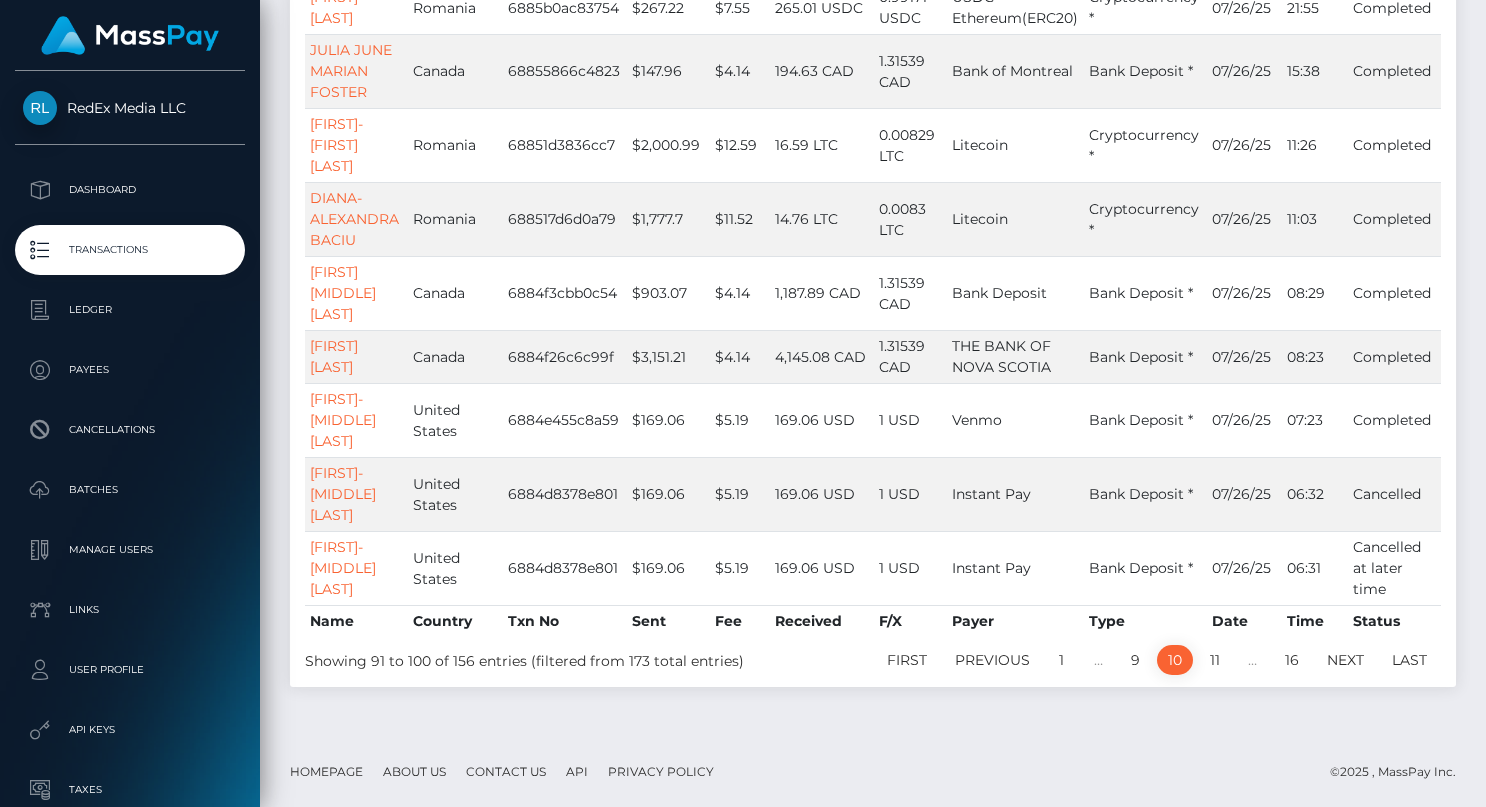 scroll, scrollTop: 413, scrollLeft: 0, axis: vertical 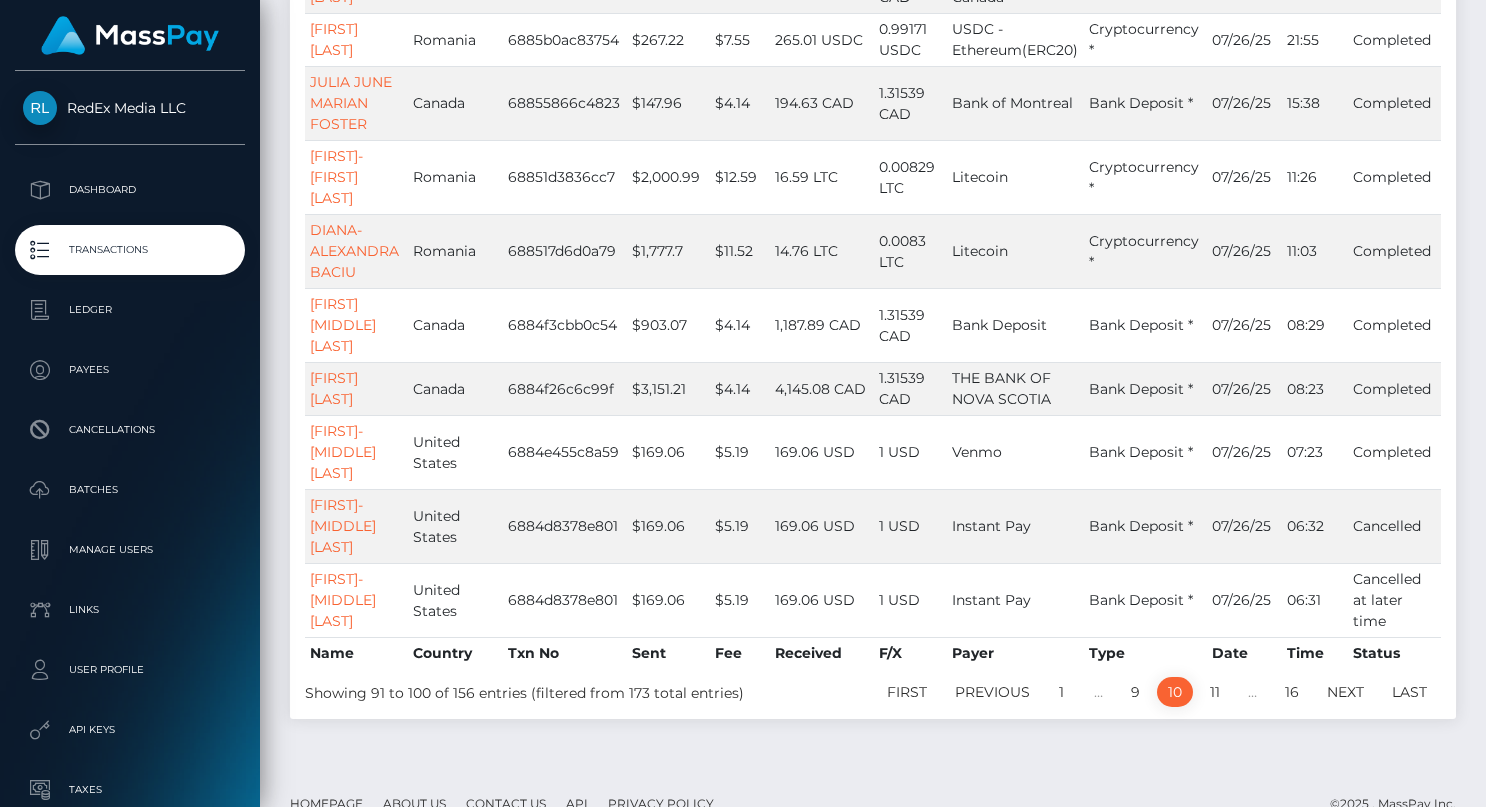 click on "First Previous 1 … 9 10 11 … 16 Next Last" at bounding box center [1116, 692] 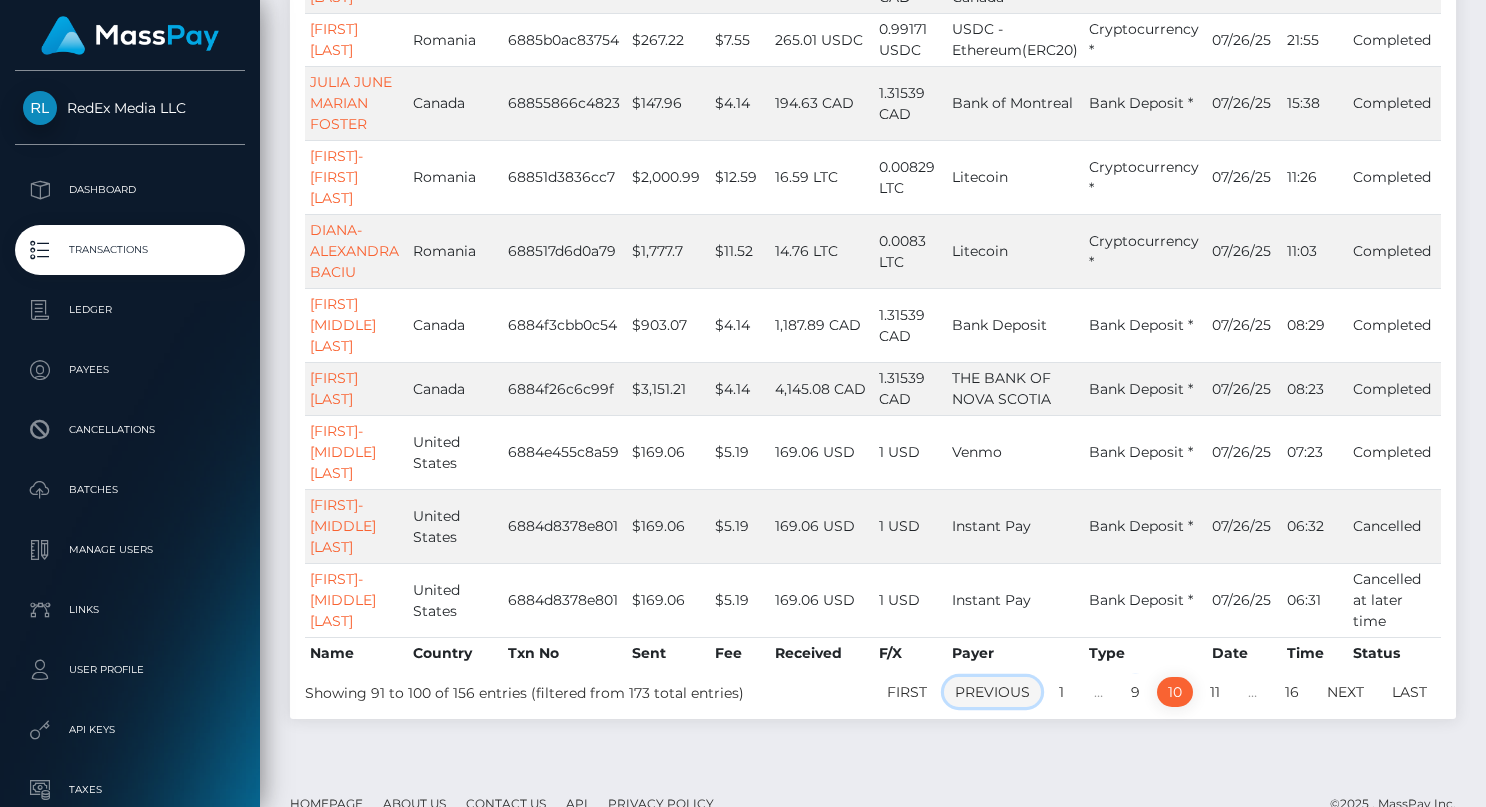 click on "Previous" at bounding box center [992, 692] 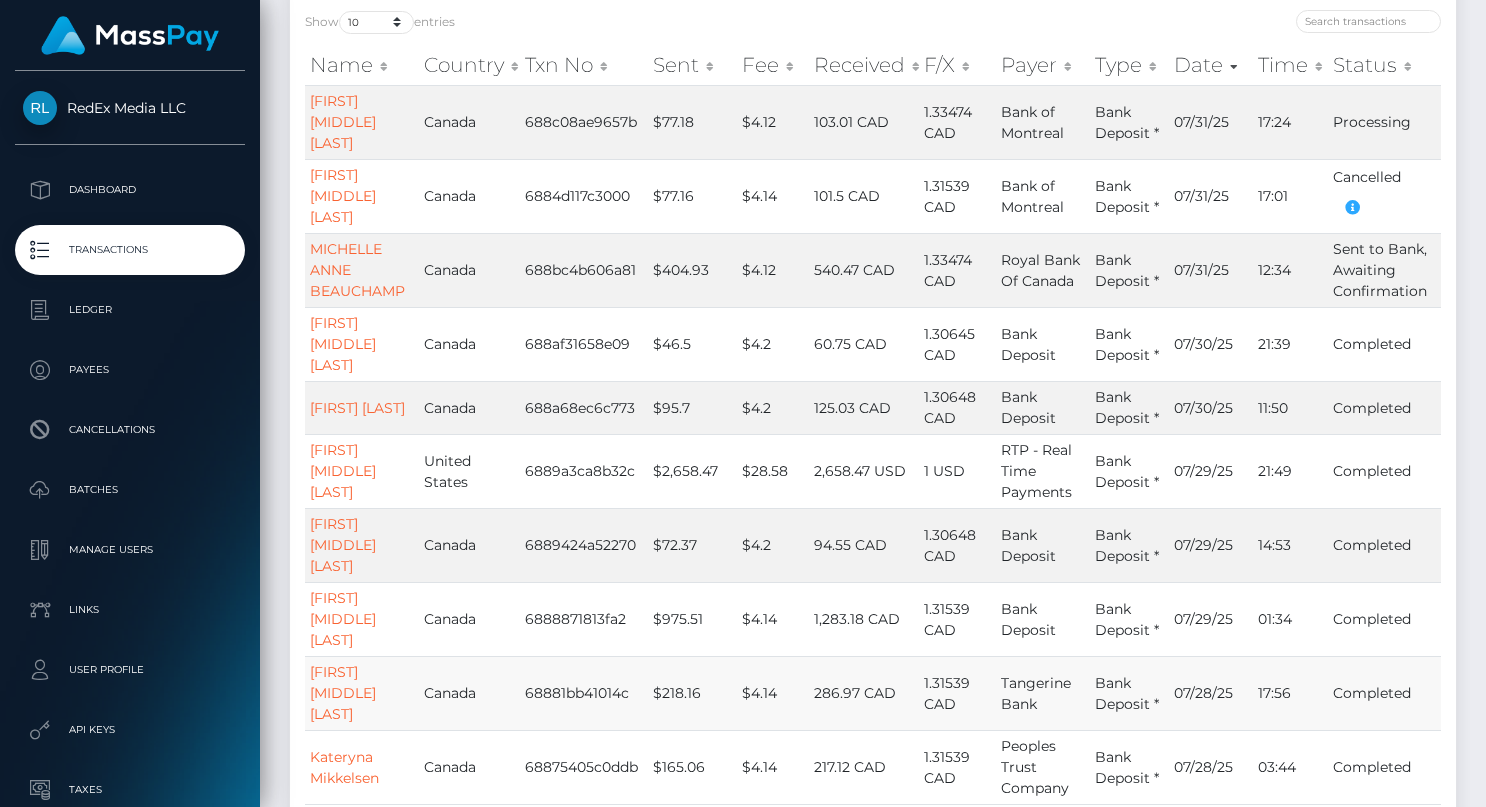 scroll, scrollTop: 192, scrollLeft: 0, axis: vertical 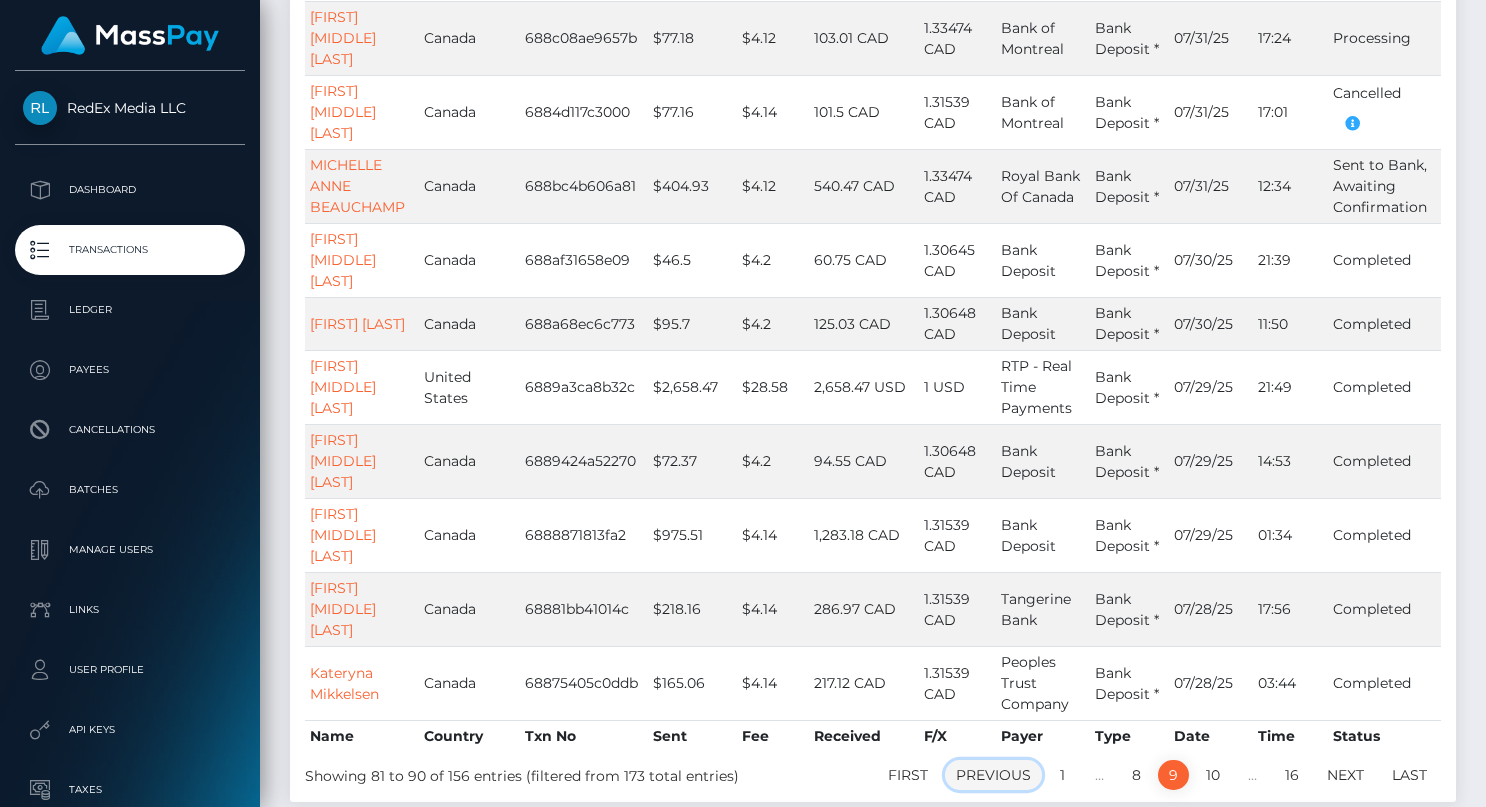 click on "Previous" at bounding box center (993, 775) 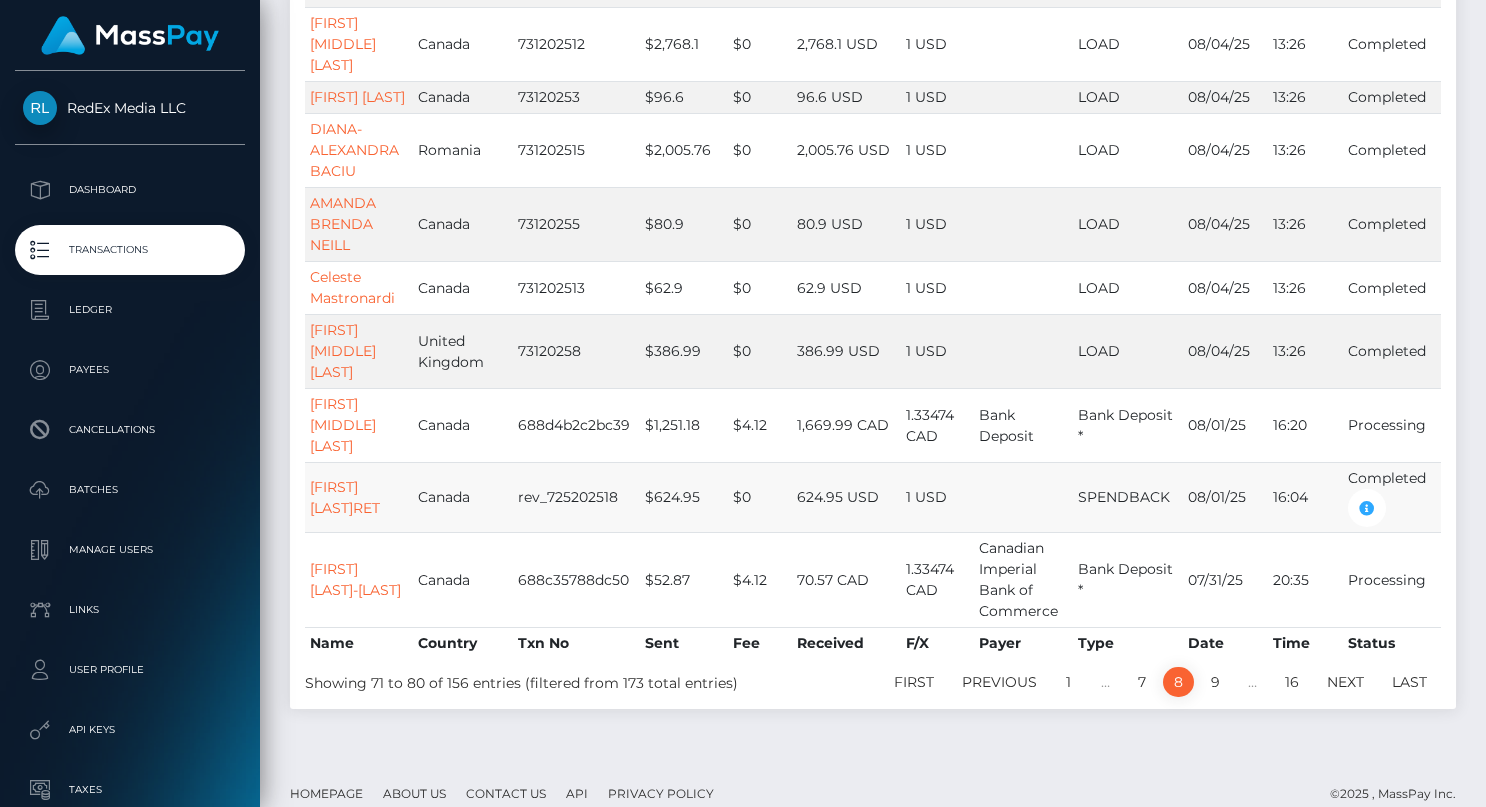 scroll, scrollTop: 396, scrollLeft: 0, axis: vertical 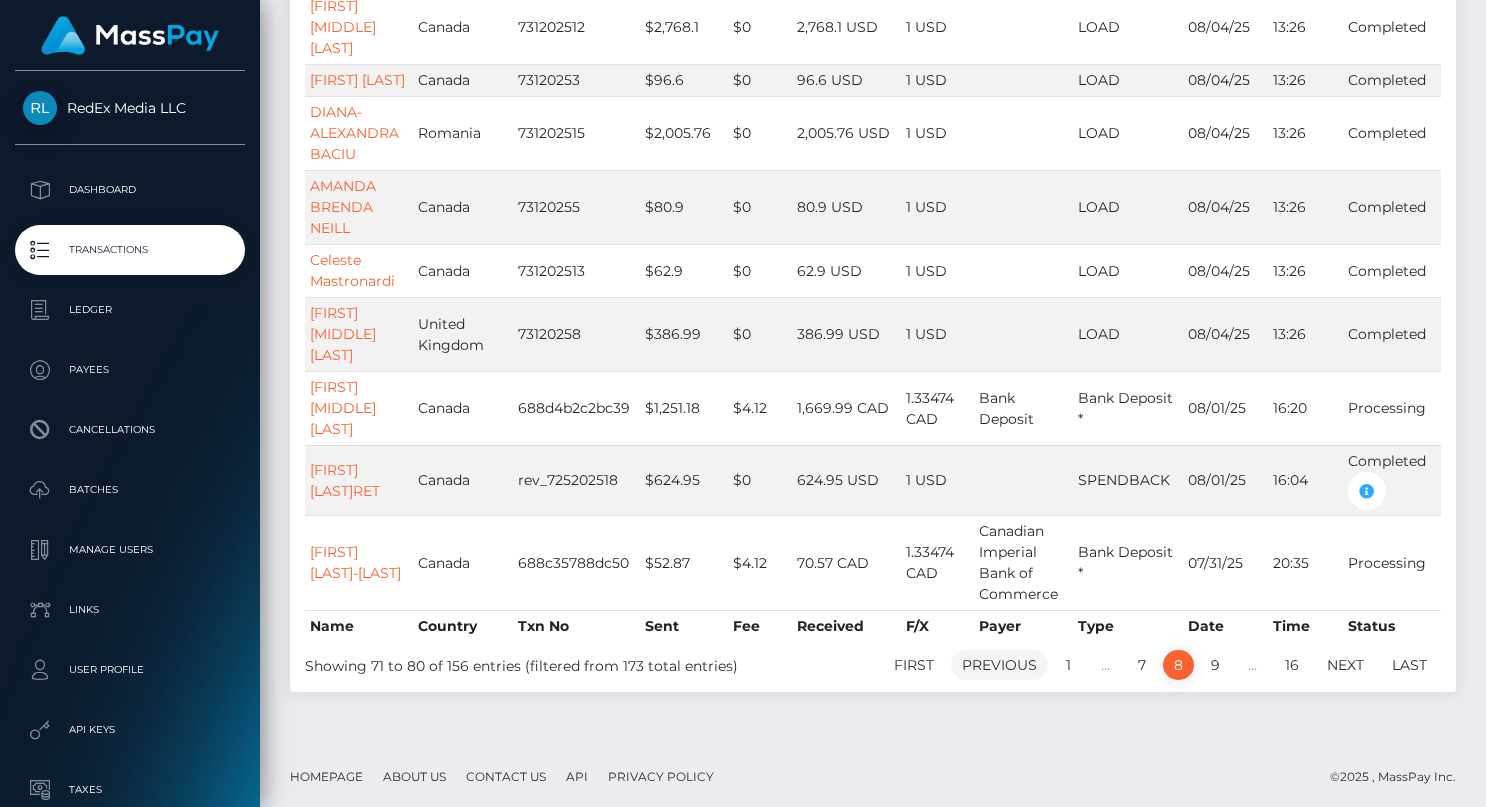 click on "Previous" at bounding box center [999, 665] 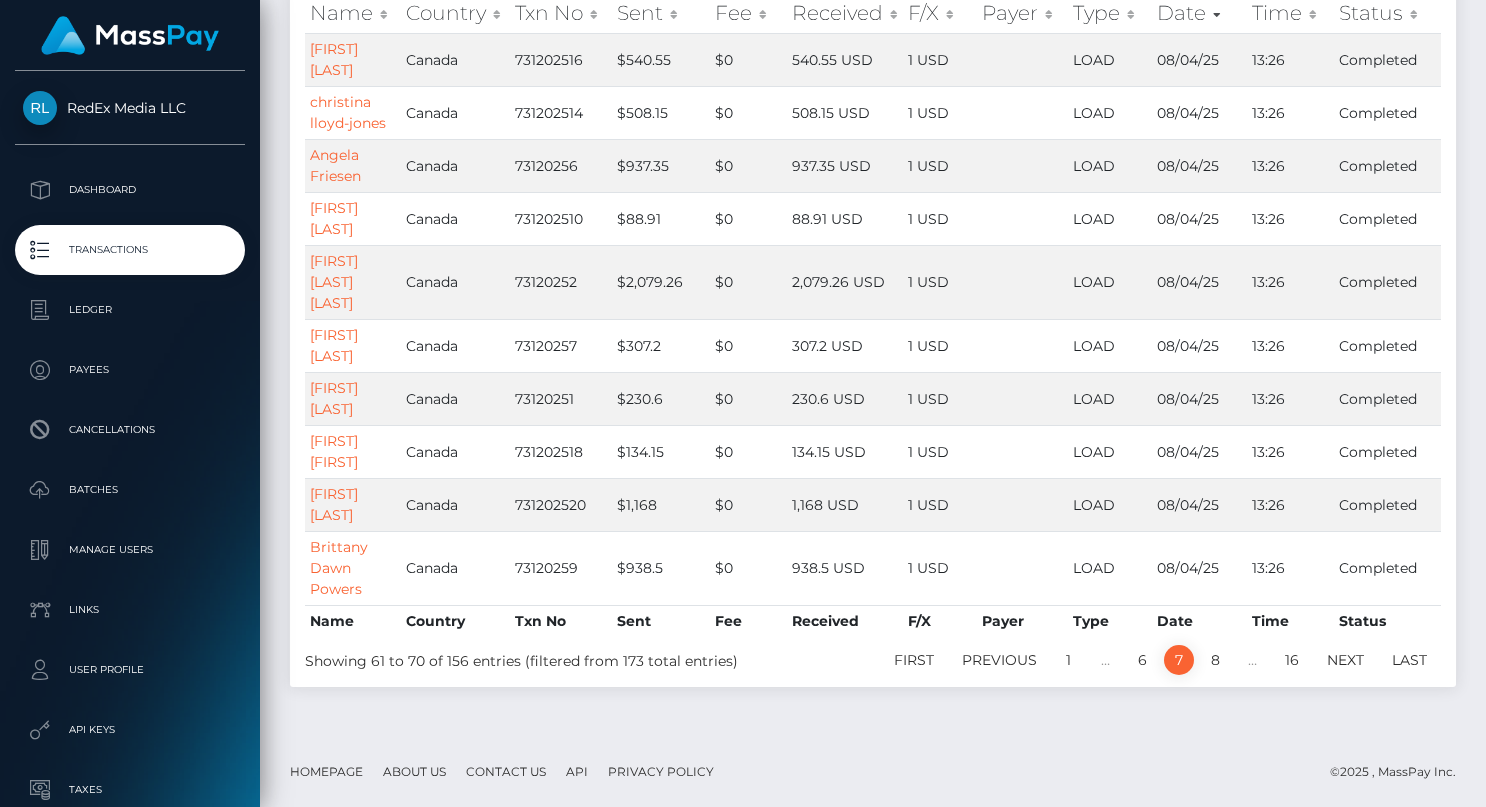 scroll, scrollTop: 274, scrollLeft: 0, axis: vertical 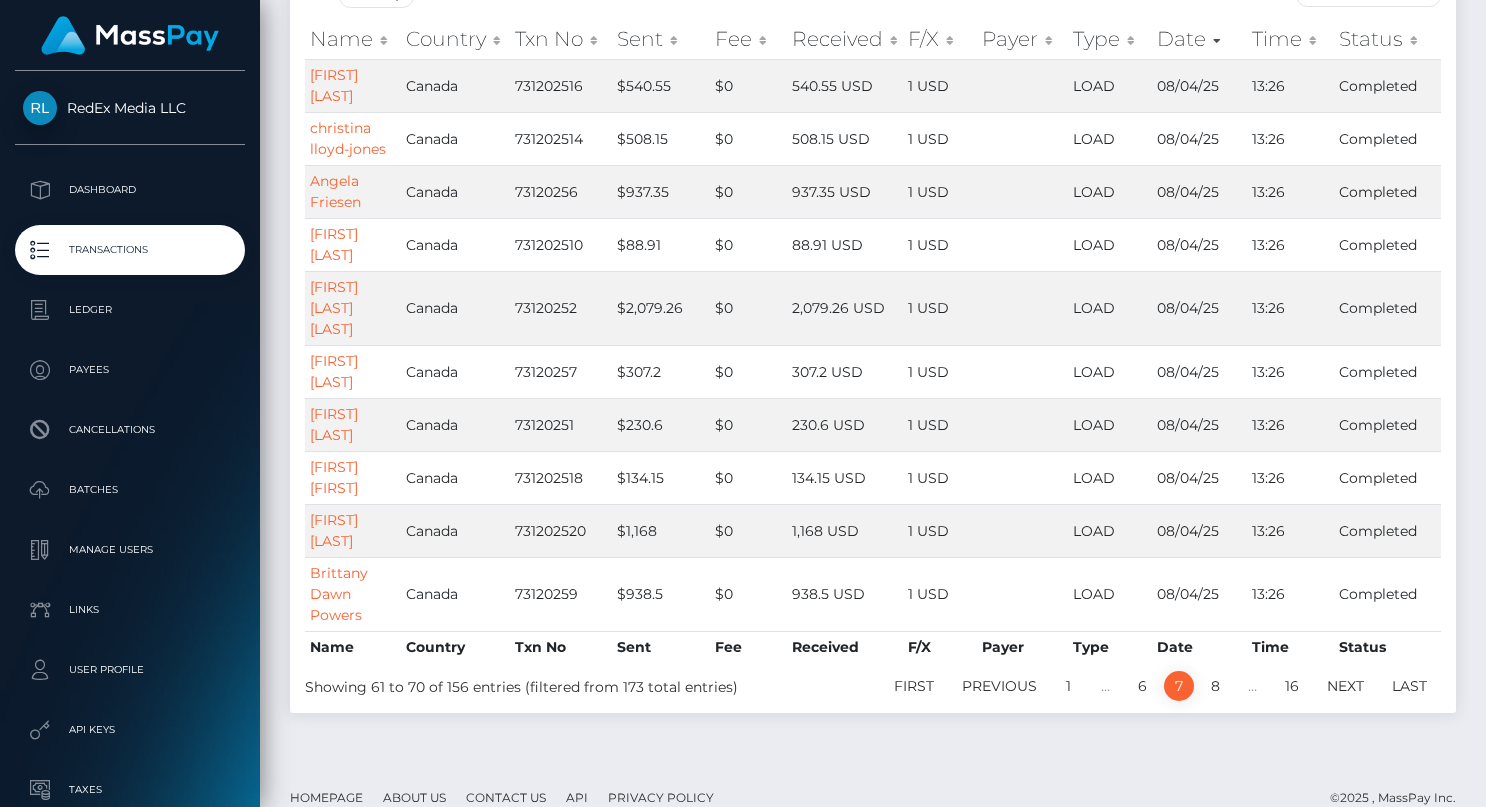 click on "Previous" at bounding box center [999, 686] 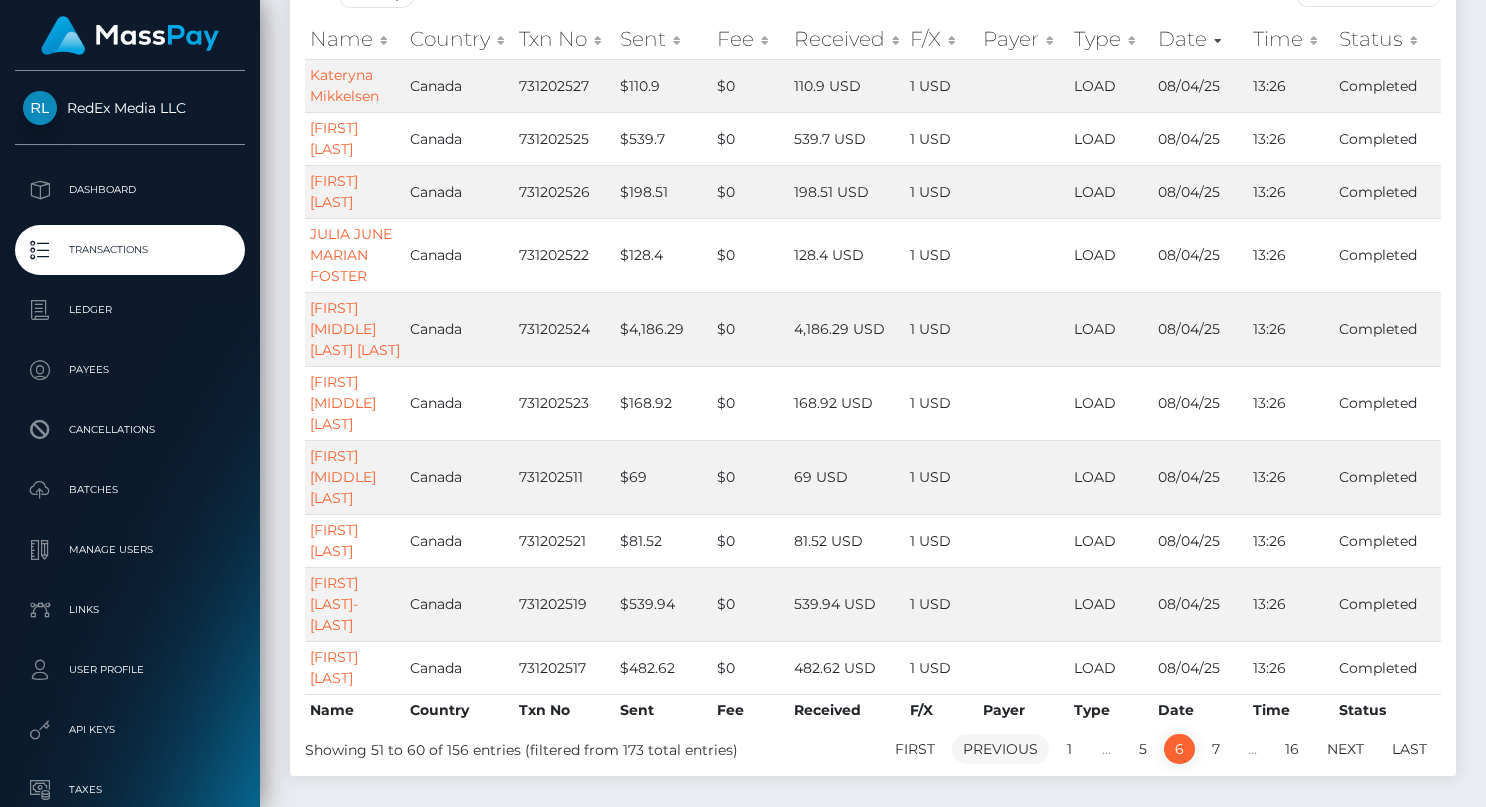 click on "Previous" at bounding box center [1000, 749] 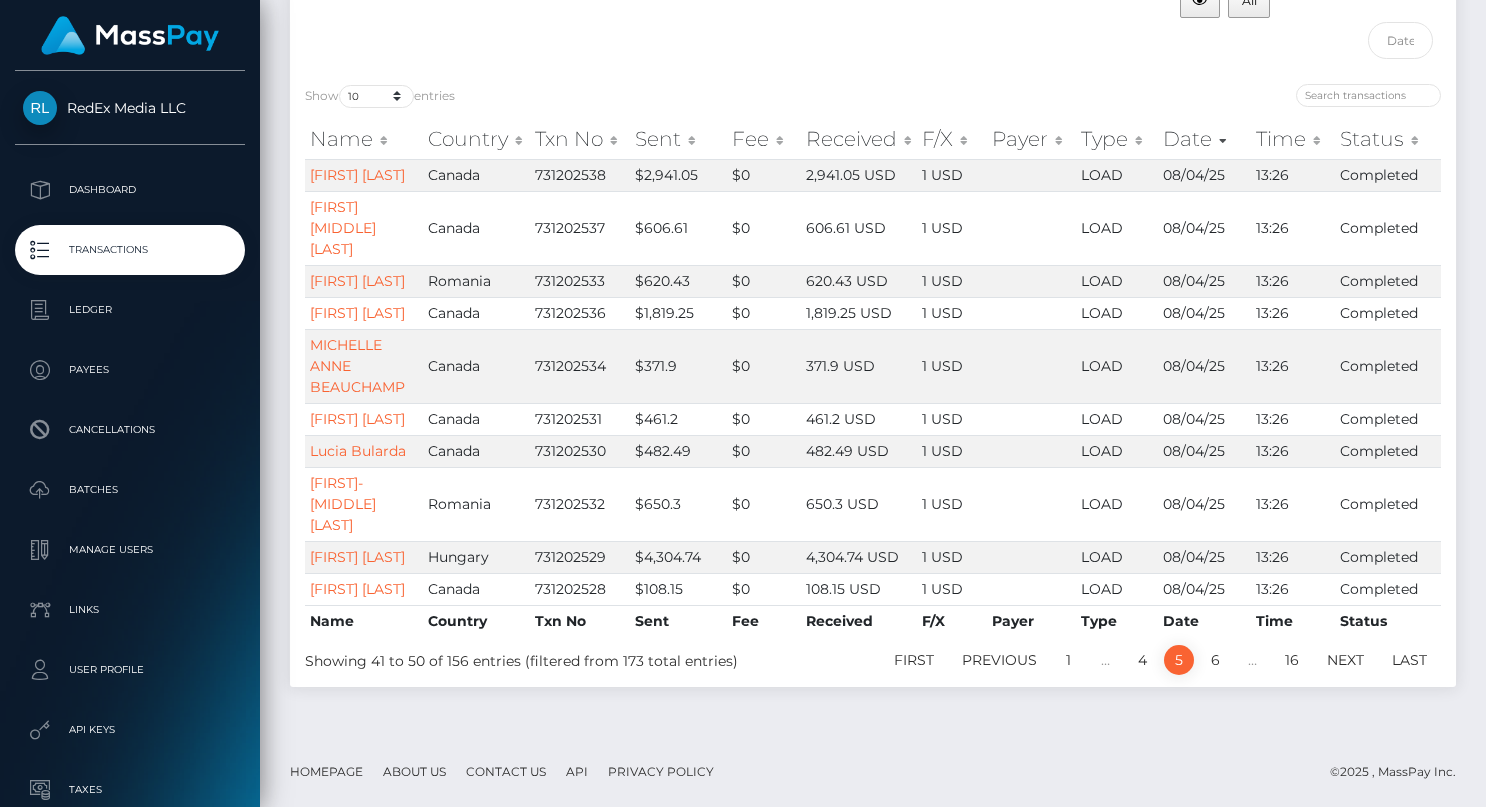 scroll, scrollTop: 215, scrollLeft: 0, axis: vertical 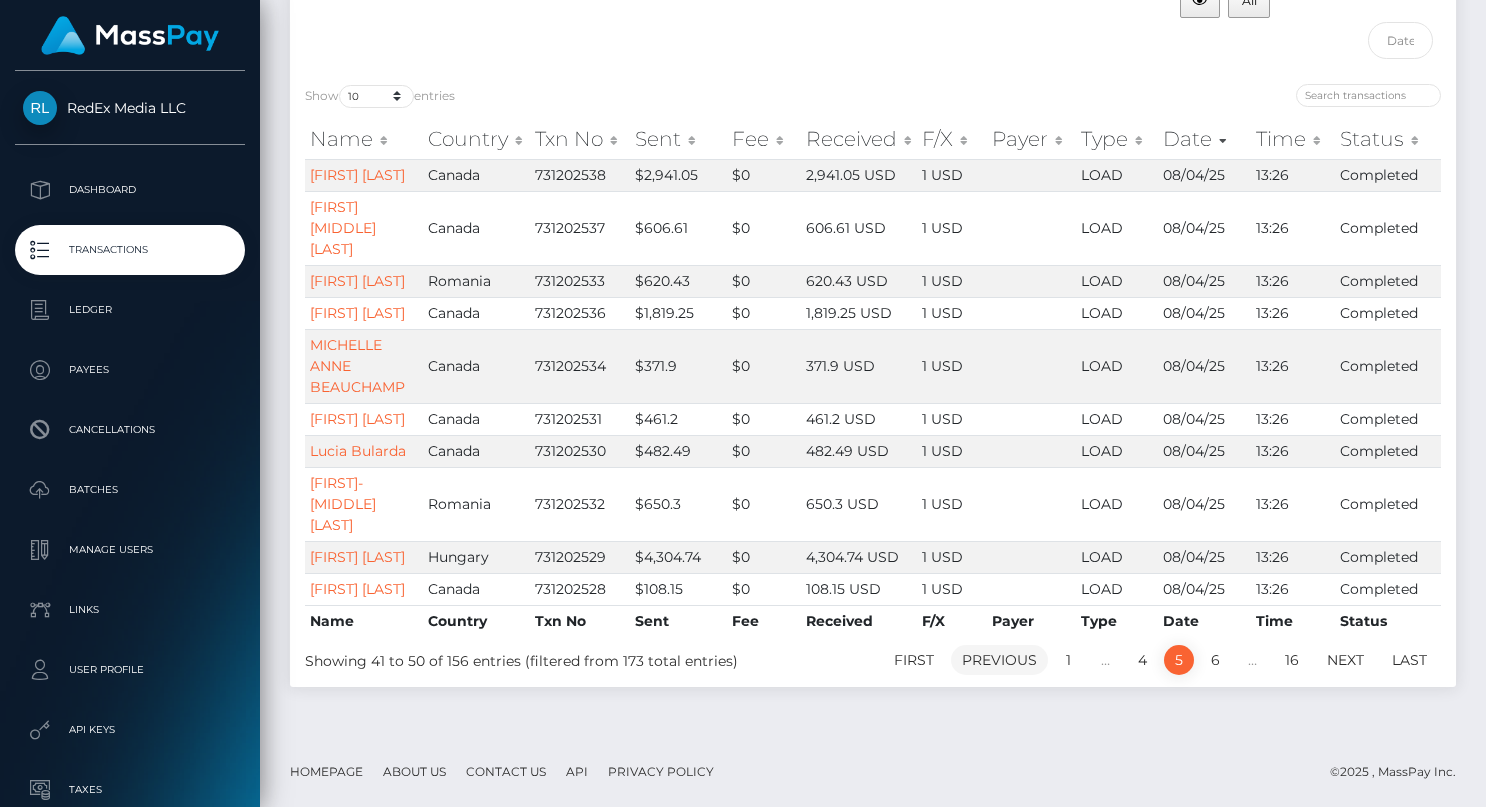 click on "Previous" at bounding box center [999, 660] 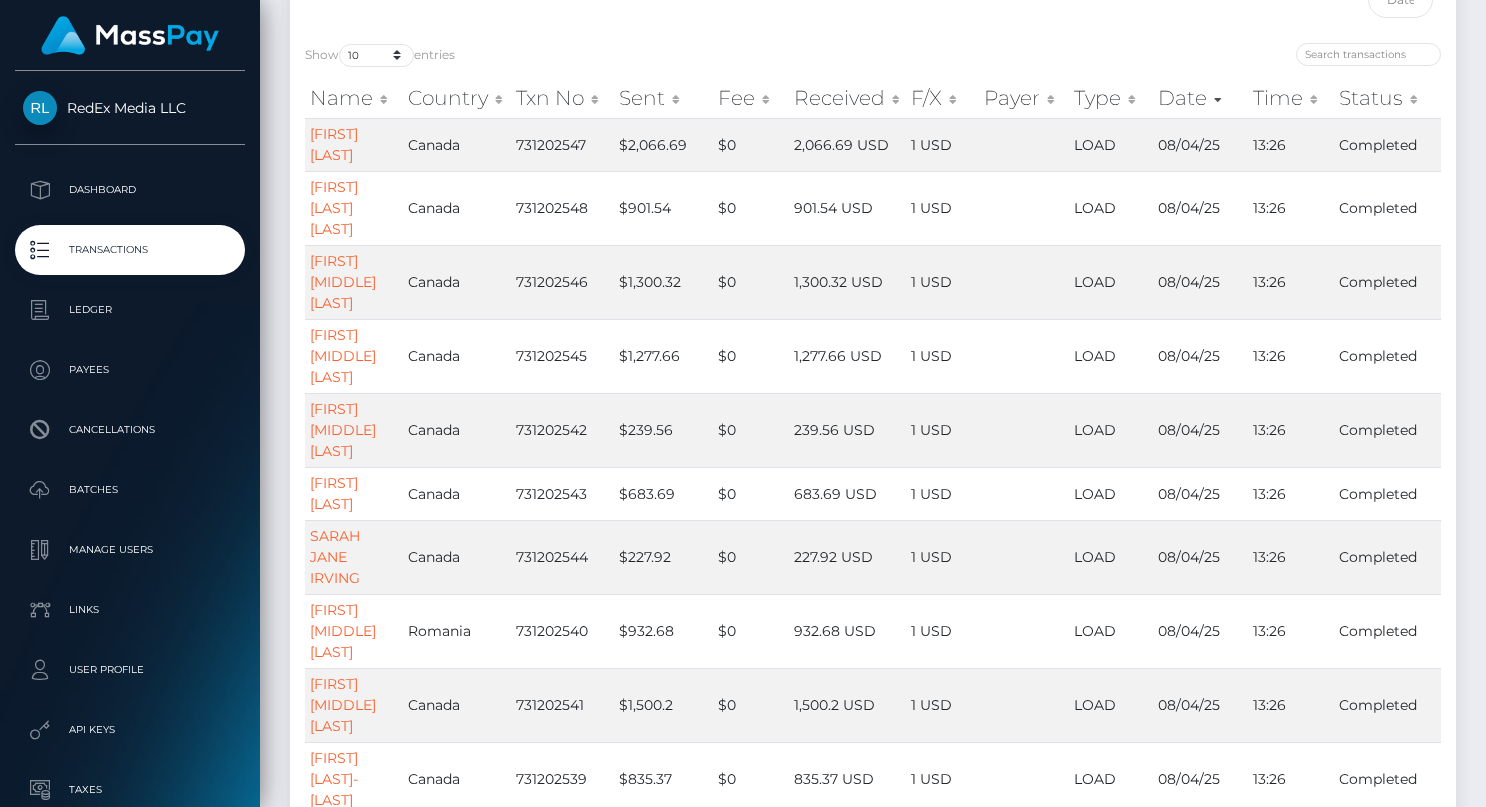 click on "Previous" at bounding box center (1001, 871) 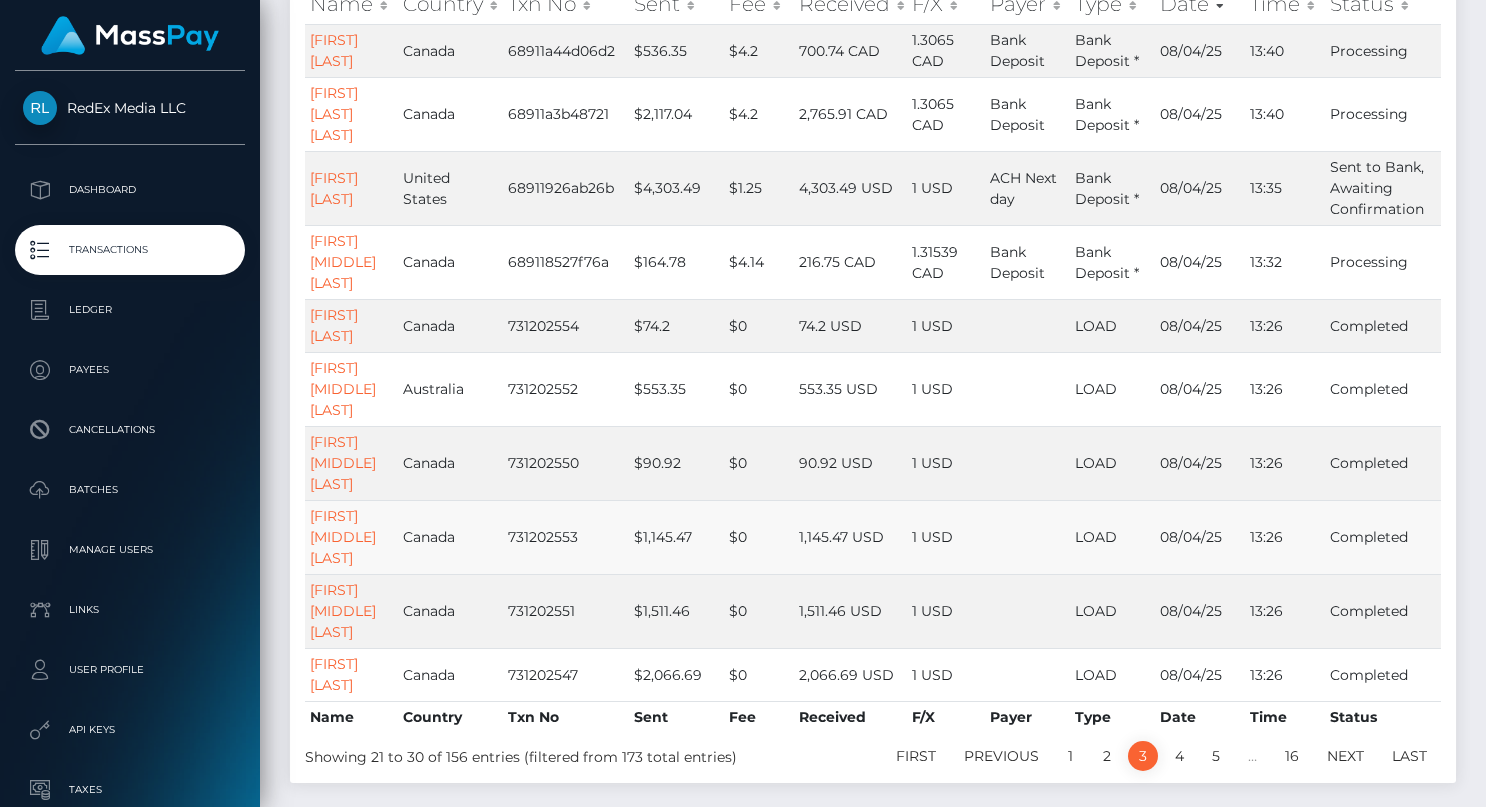 scroll, scrollTop: 307, scrollLeft: 0, axis: vertical 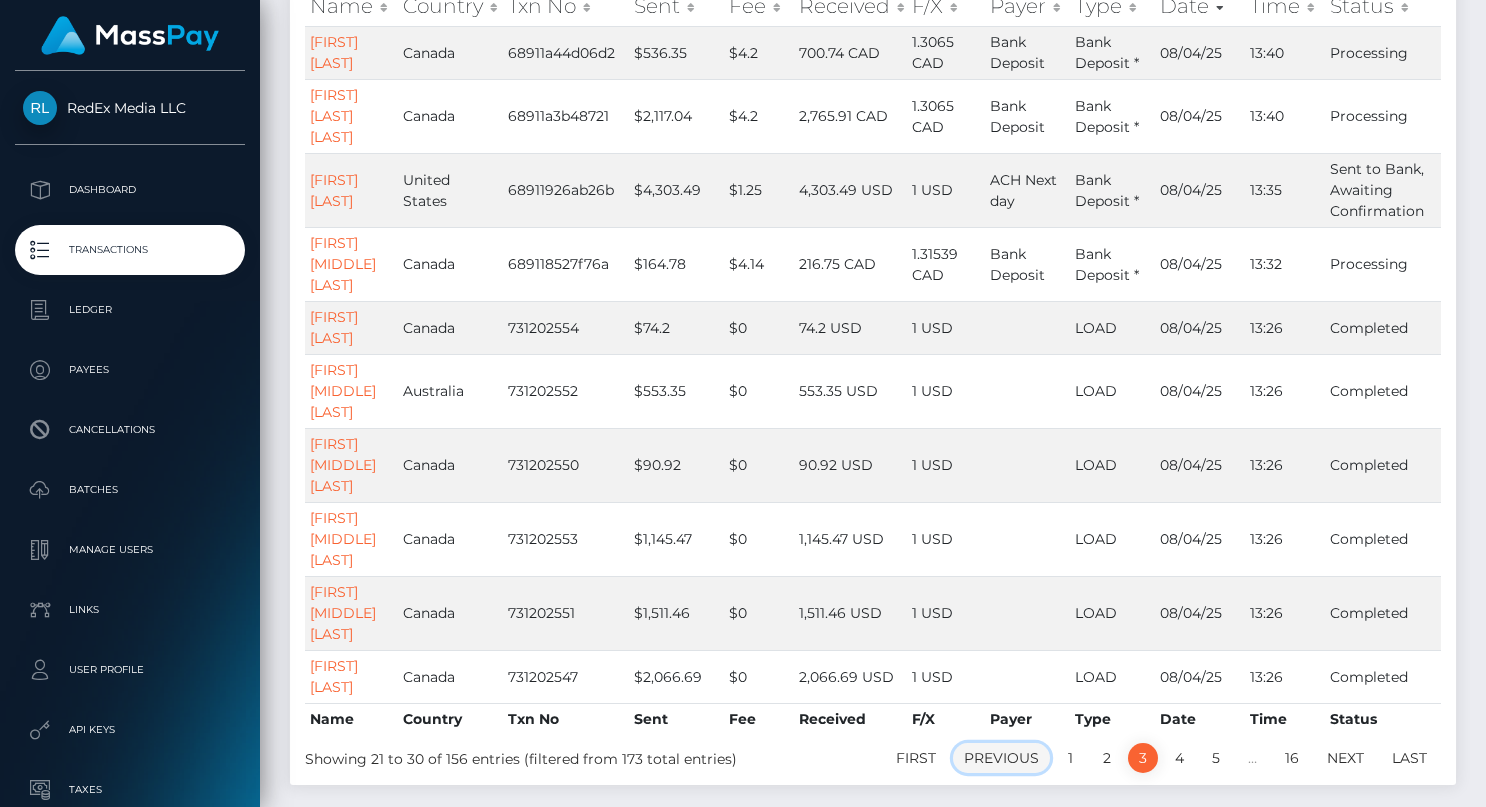 click on "Previous" at bounding box center (1001, 758) 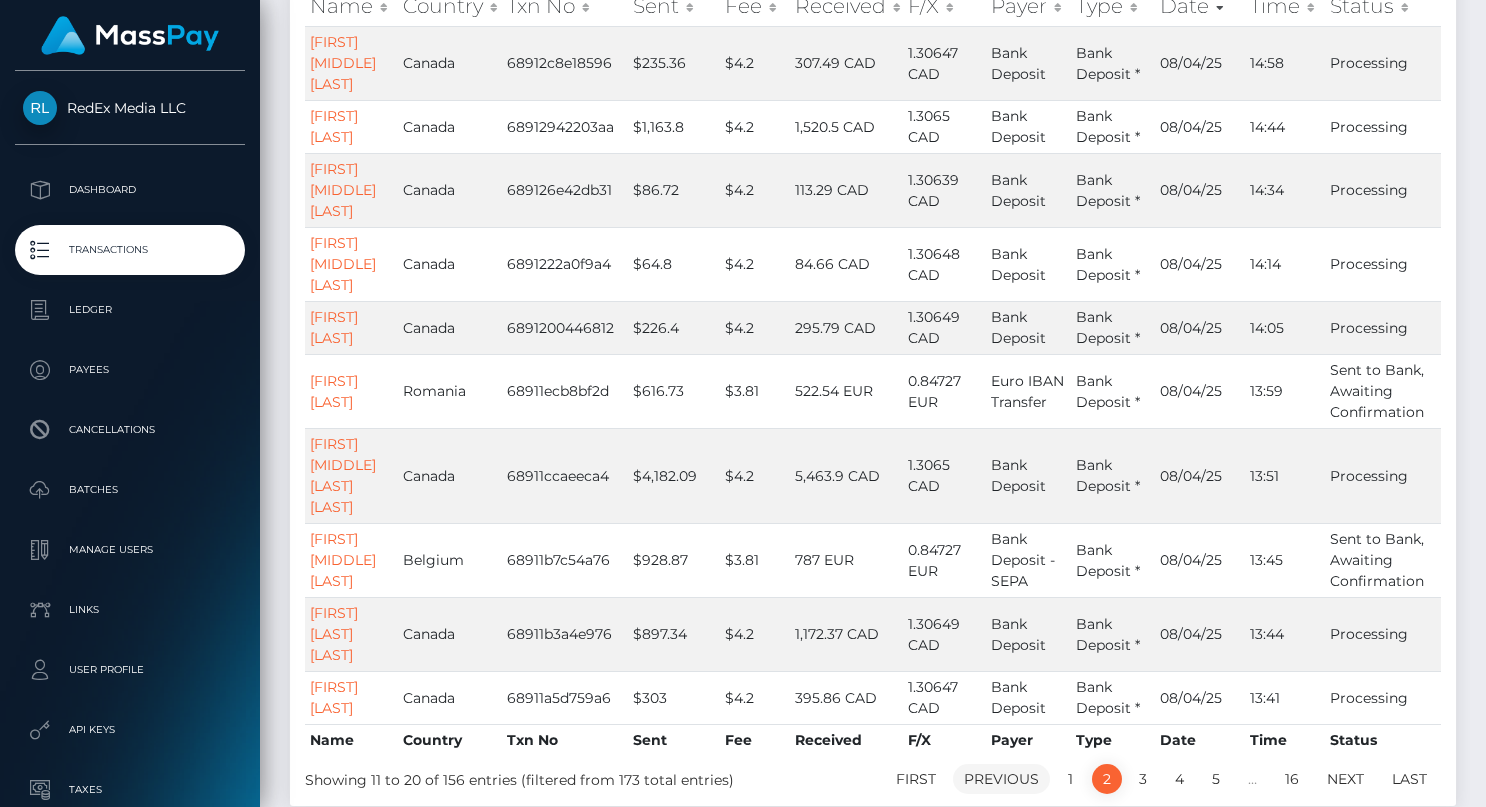 click on "Previous" at bounding box center (1001, 779) 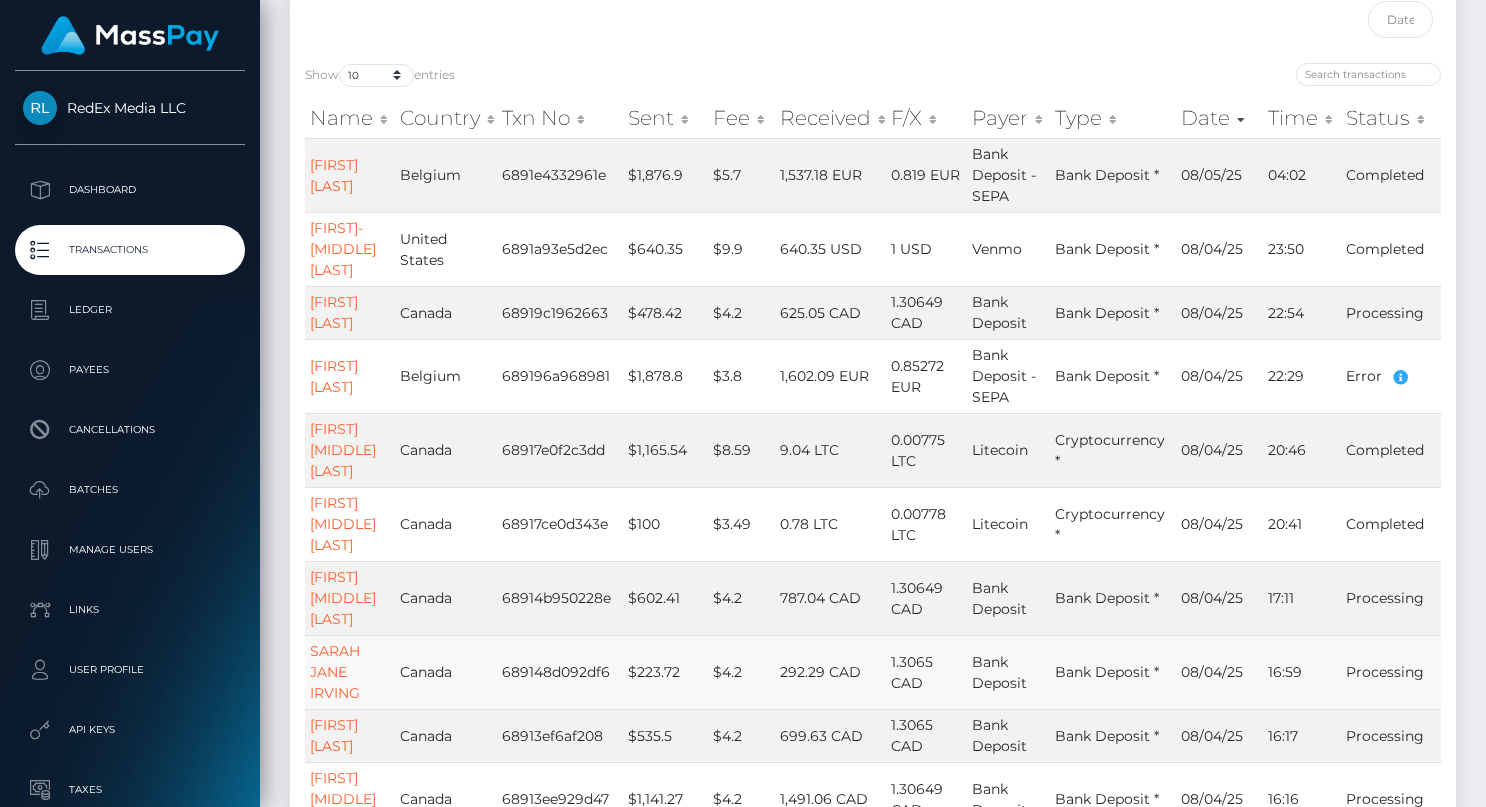 scroll, scrollTop: 189, scrollLeft: 0, axis: vertical 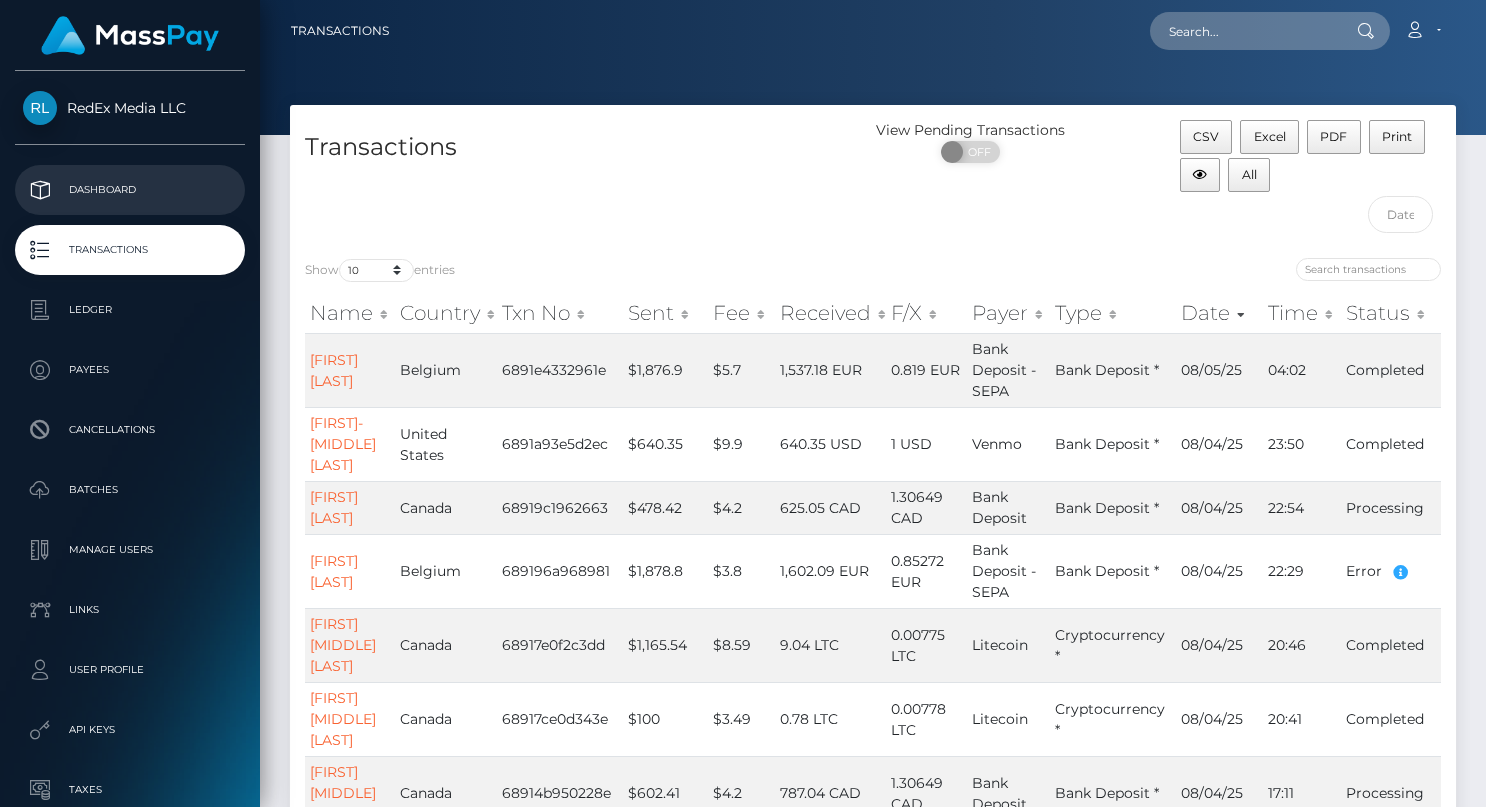 click on "Dashboard" at bounding box center [130, 190] 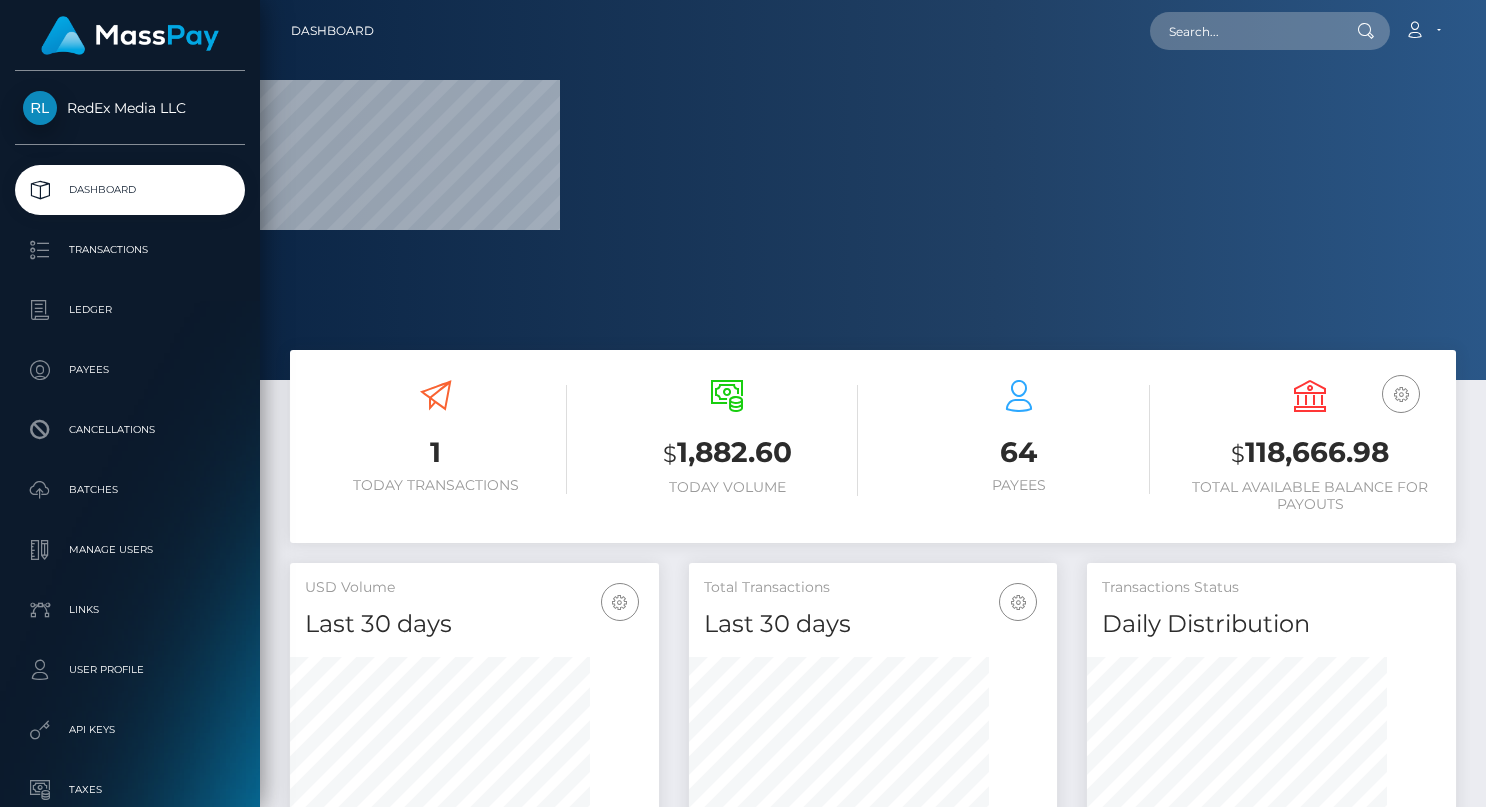 scroll, scrollTop: 0, scrollLeft: 0, axis: both 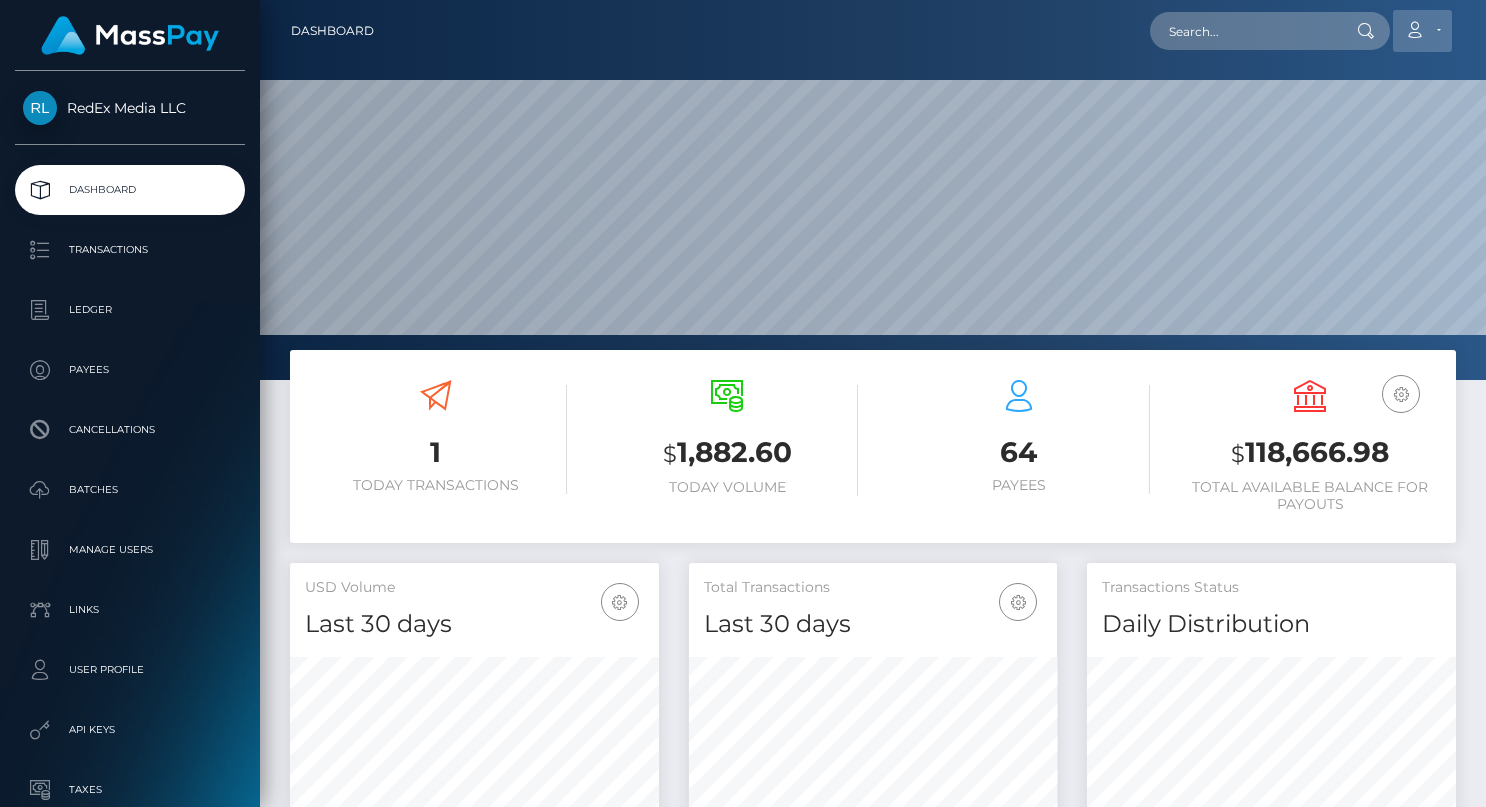 click on "Account" at bounding box center [1422, 31] 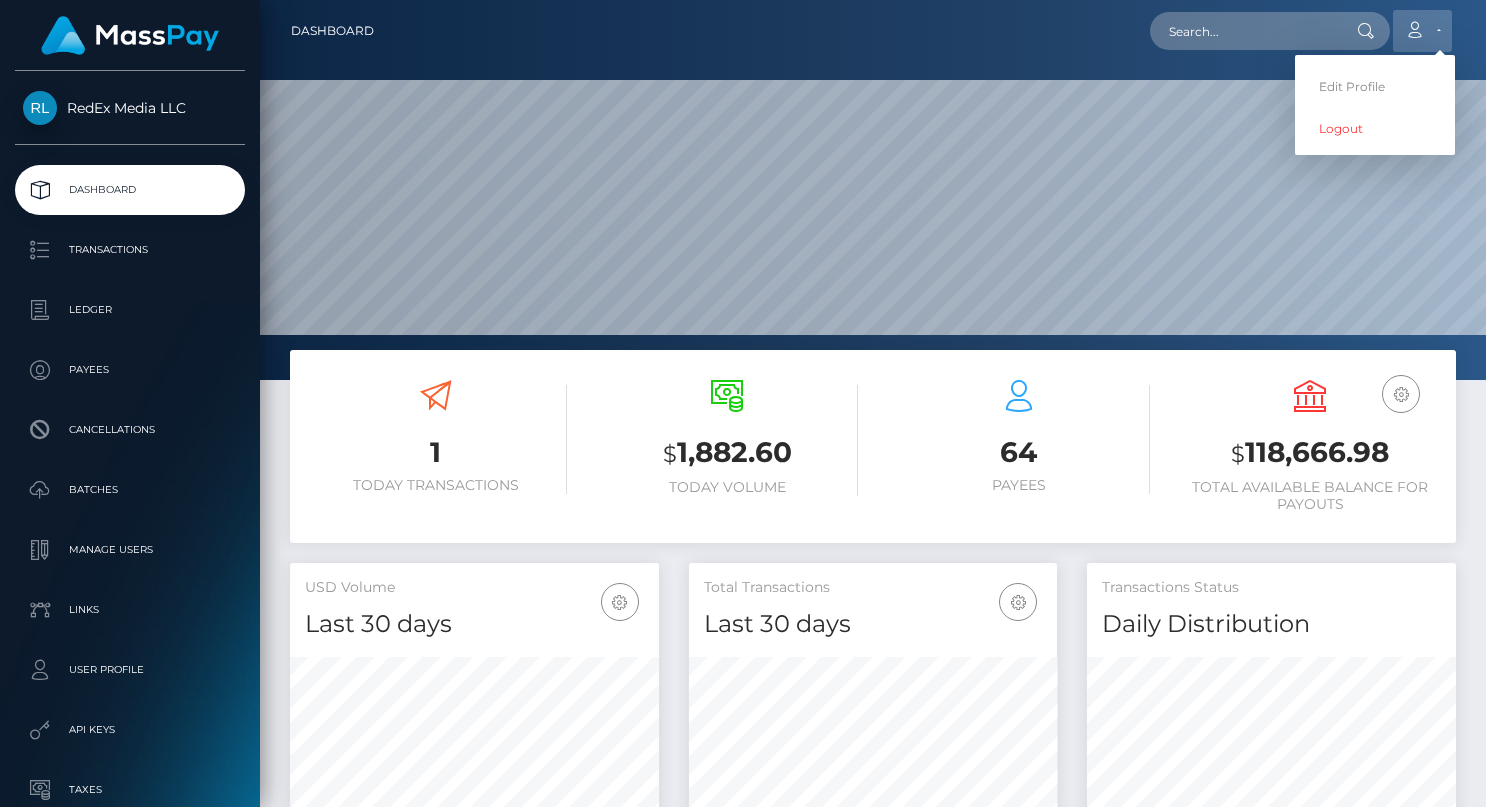click on "Account" at bounding box center (1422, 31) 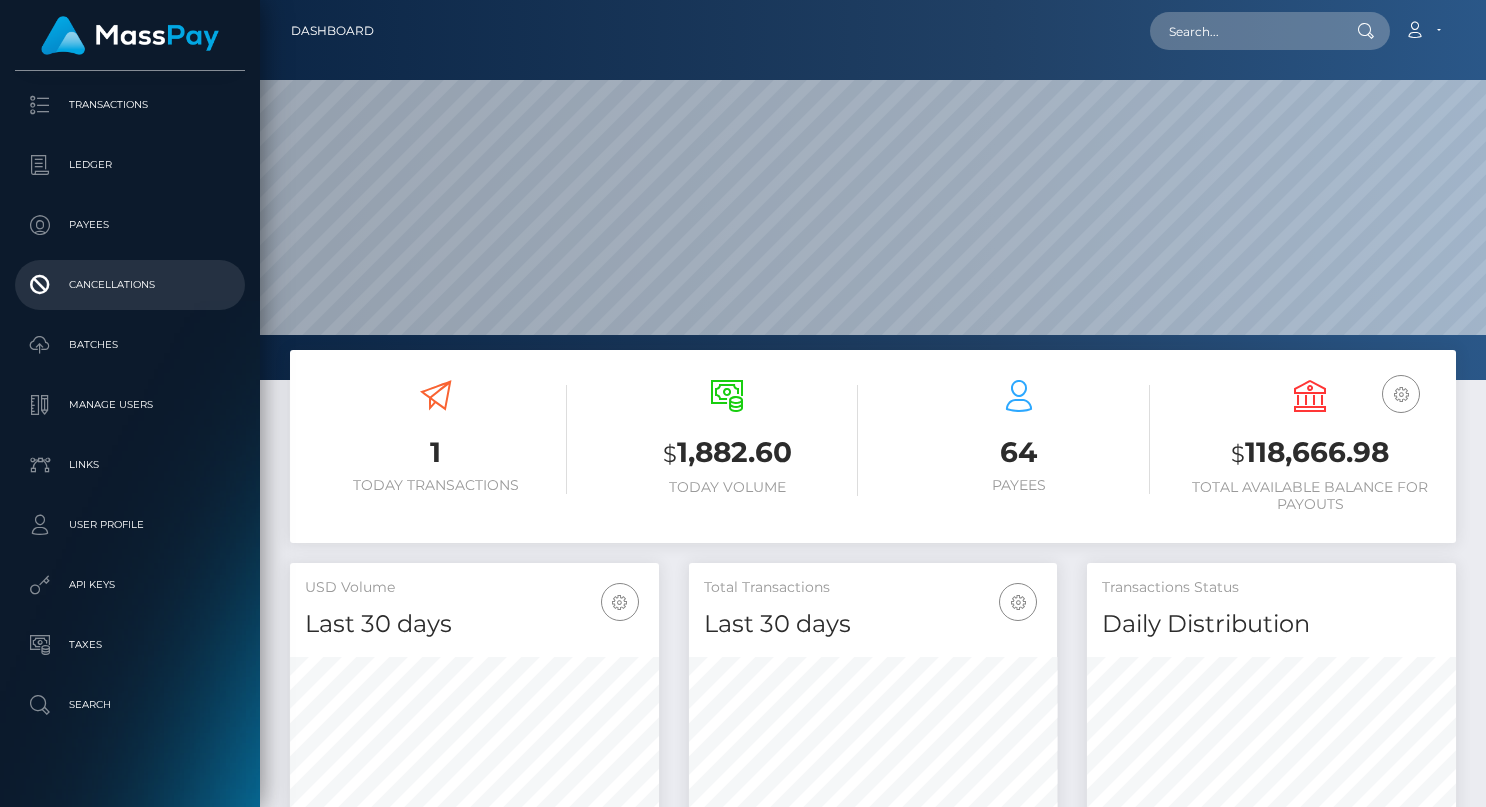 scroll, scrollTop: 172, scrollLeft: 0, axis: vertical 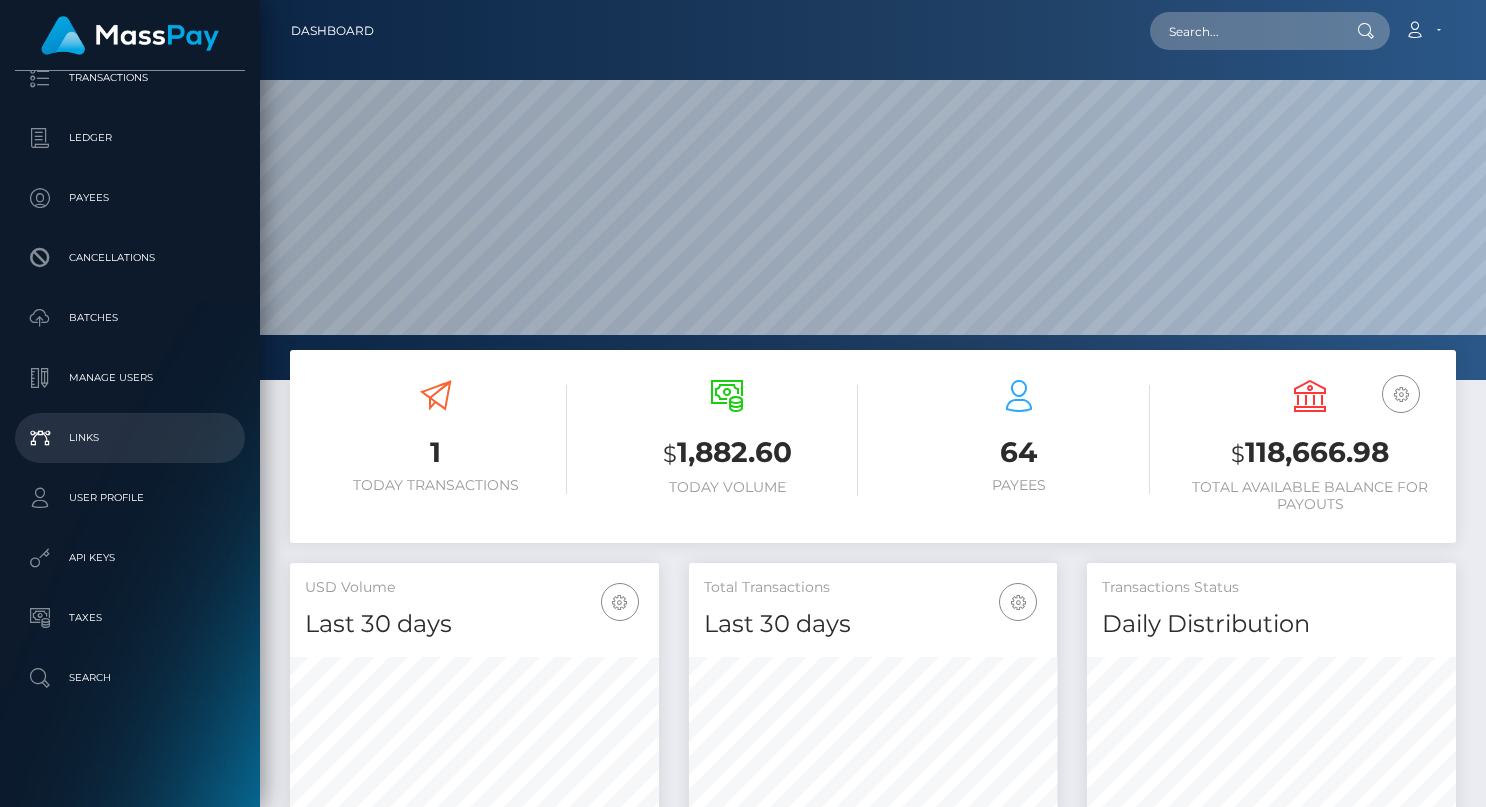click on "Links" at bounding box center [130, 438] 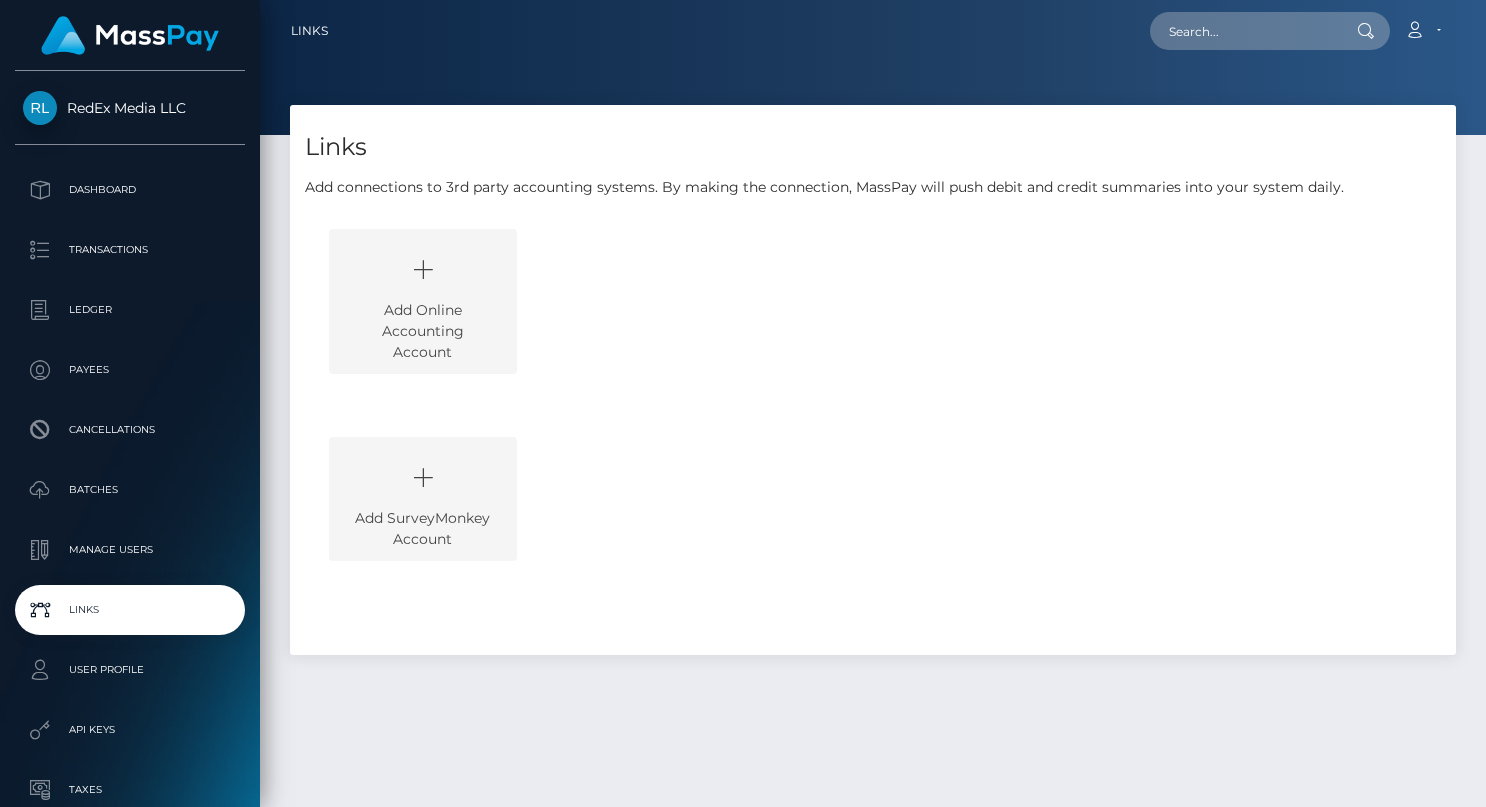 scroll, scrollTop: 0, scrollLeft: 0, axis: both 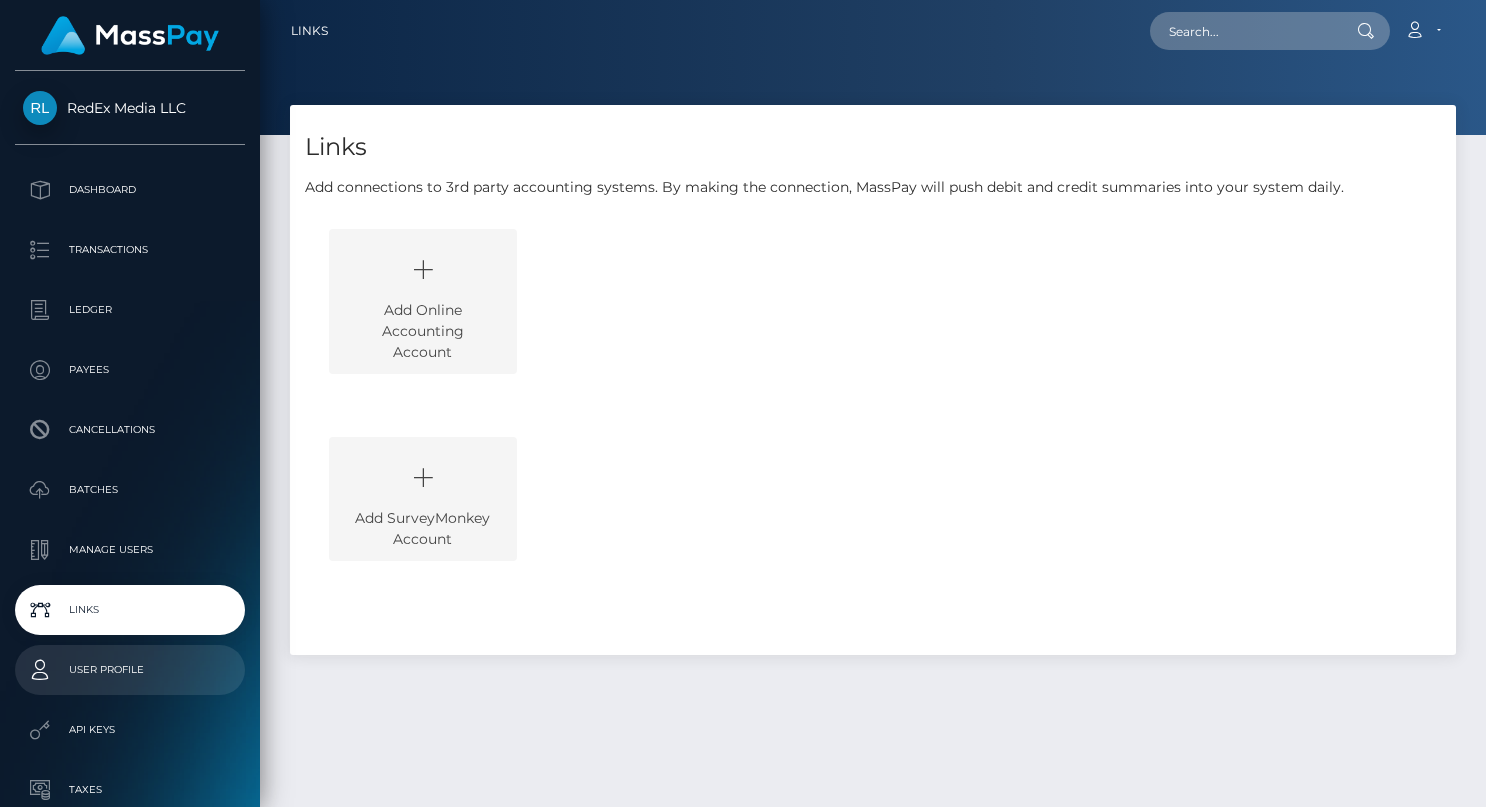 click on "User Profile" at bounding box center [130, 670] 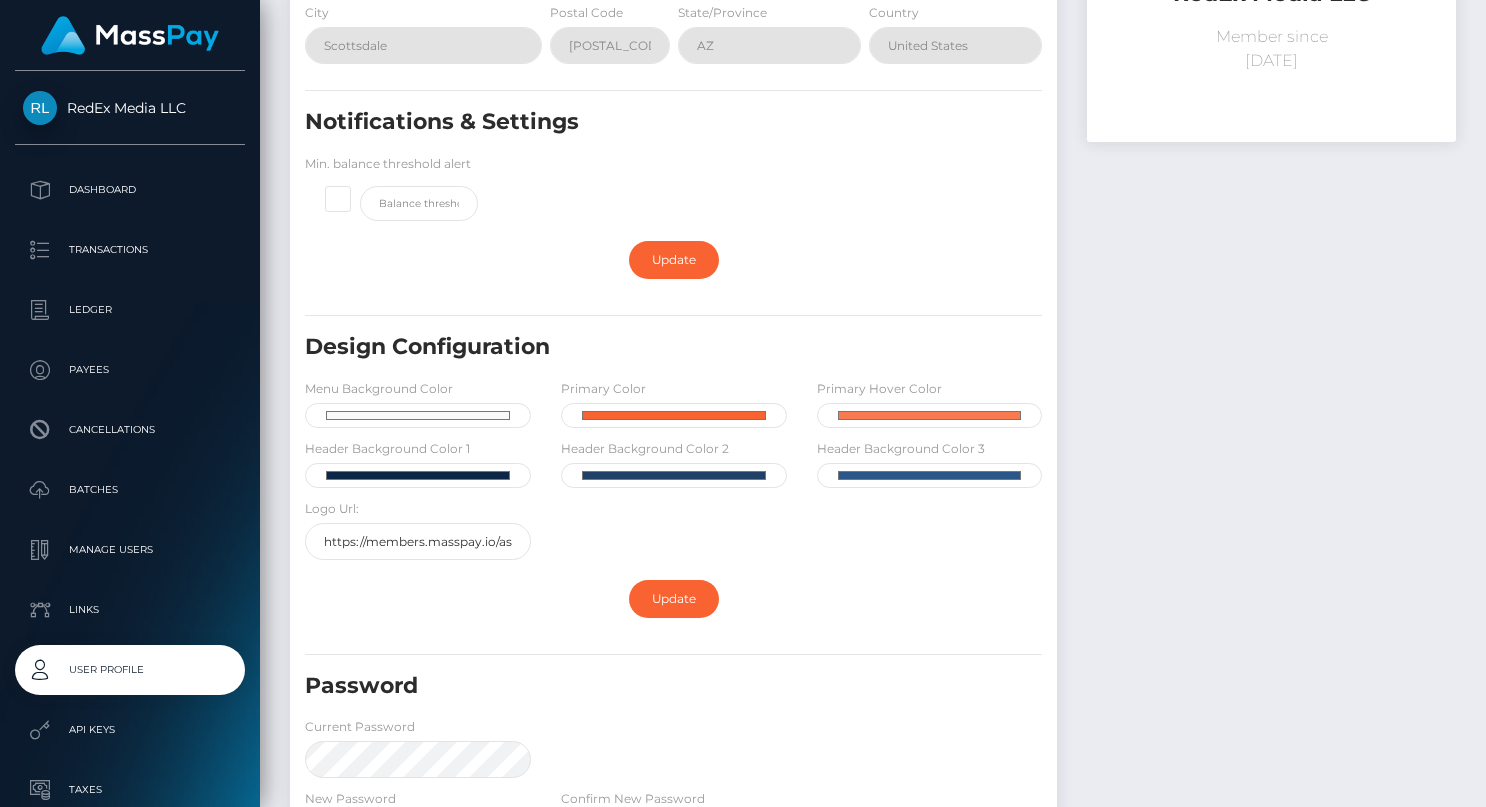 scroll, scrollTop: 272, scrollLeft: 0, axis: vertical 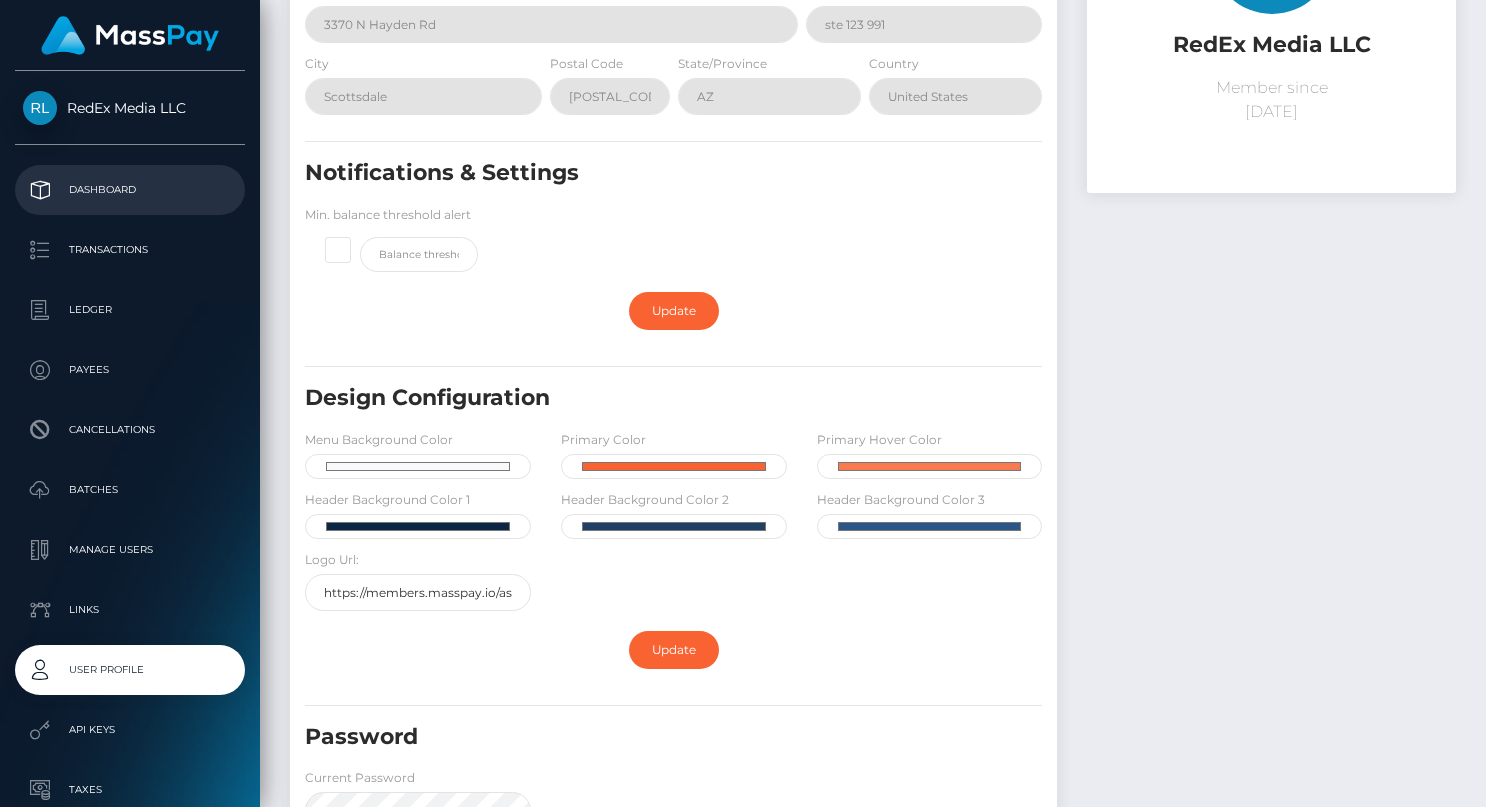 click on "Dashboard" at bounding box center [130, 190] 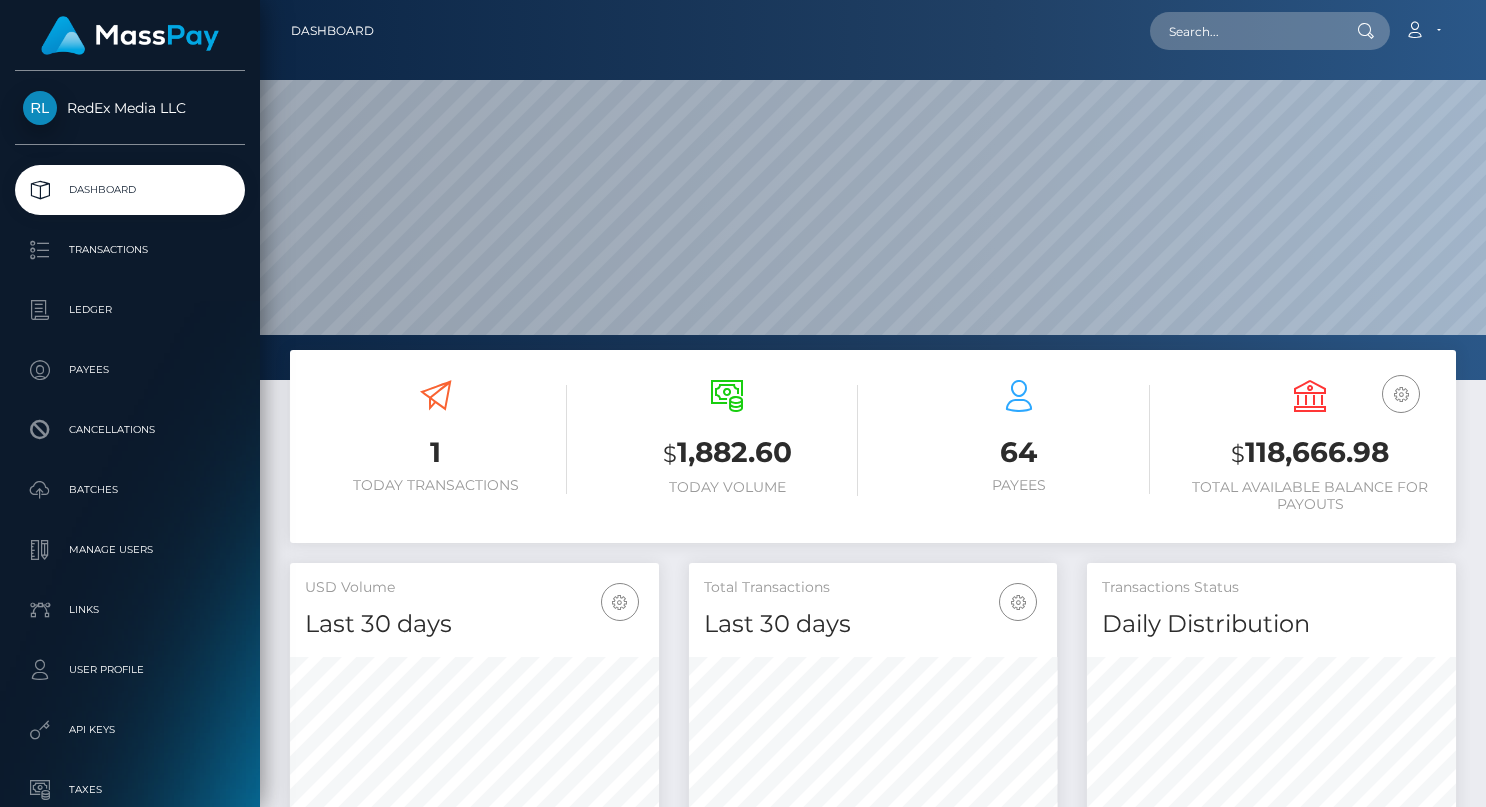 scroll, scrollTop: 0, scrollLeft: 0, axis: both 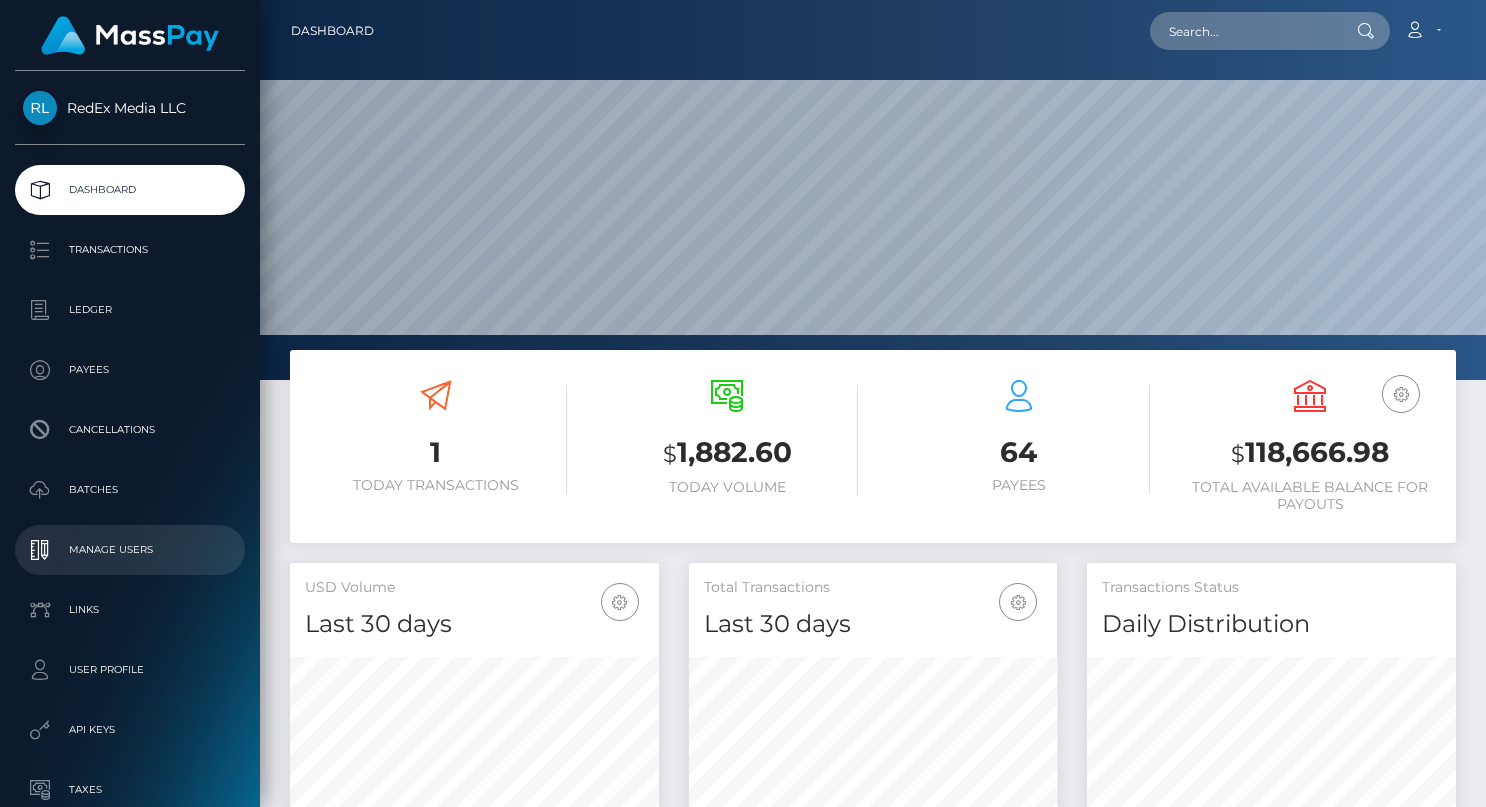 click on "Manage Users" at bounding box center [130, 550] 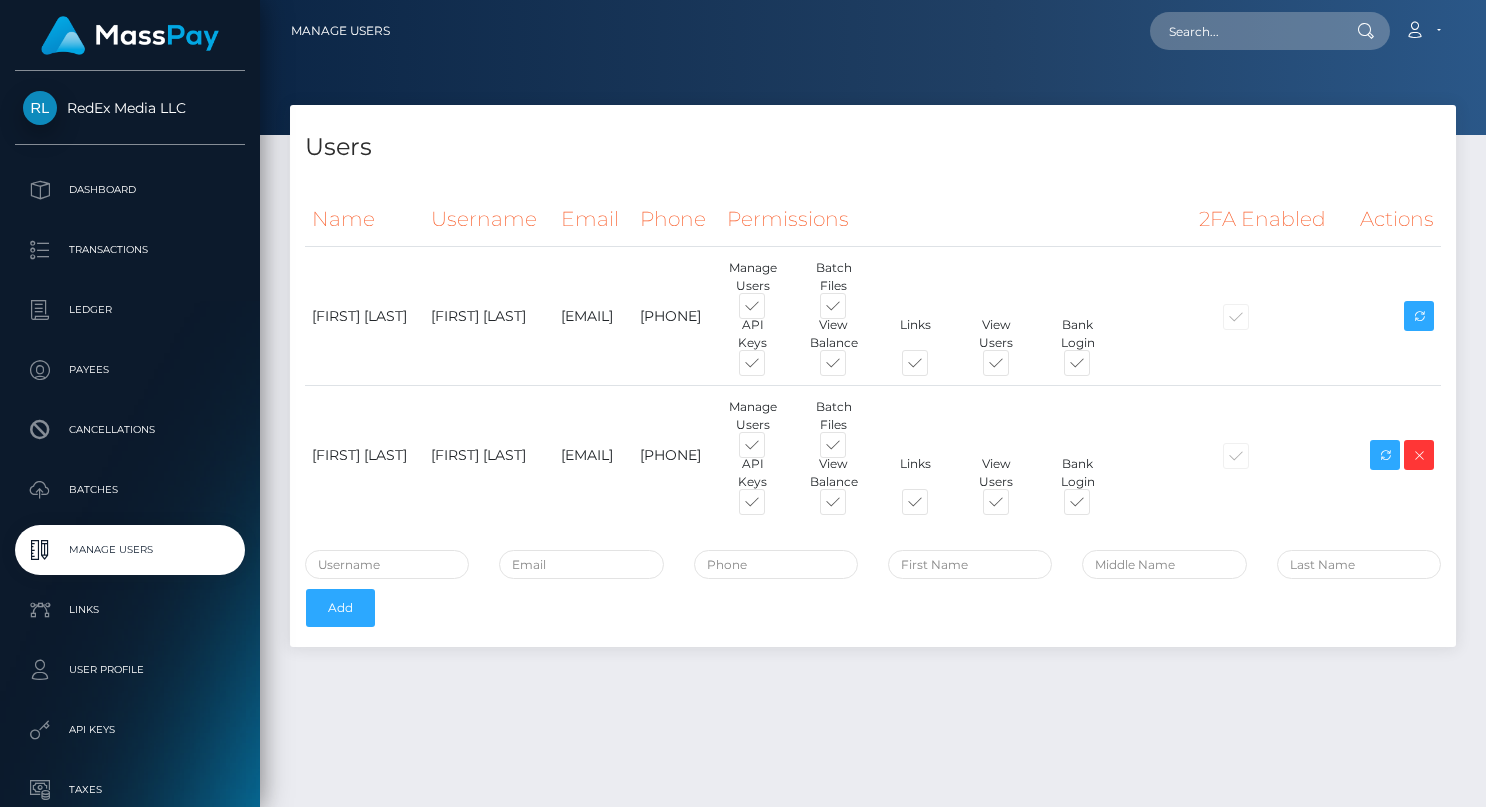 scroll, scrollTop: 0, scrollLeft: 0, axis: both 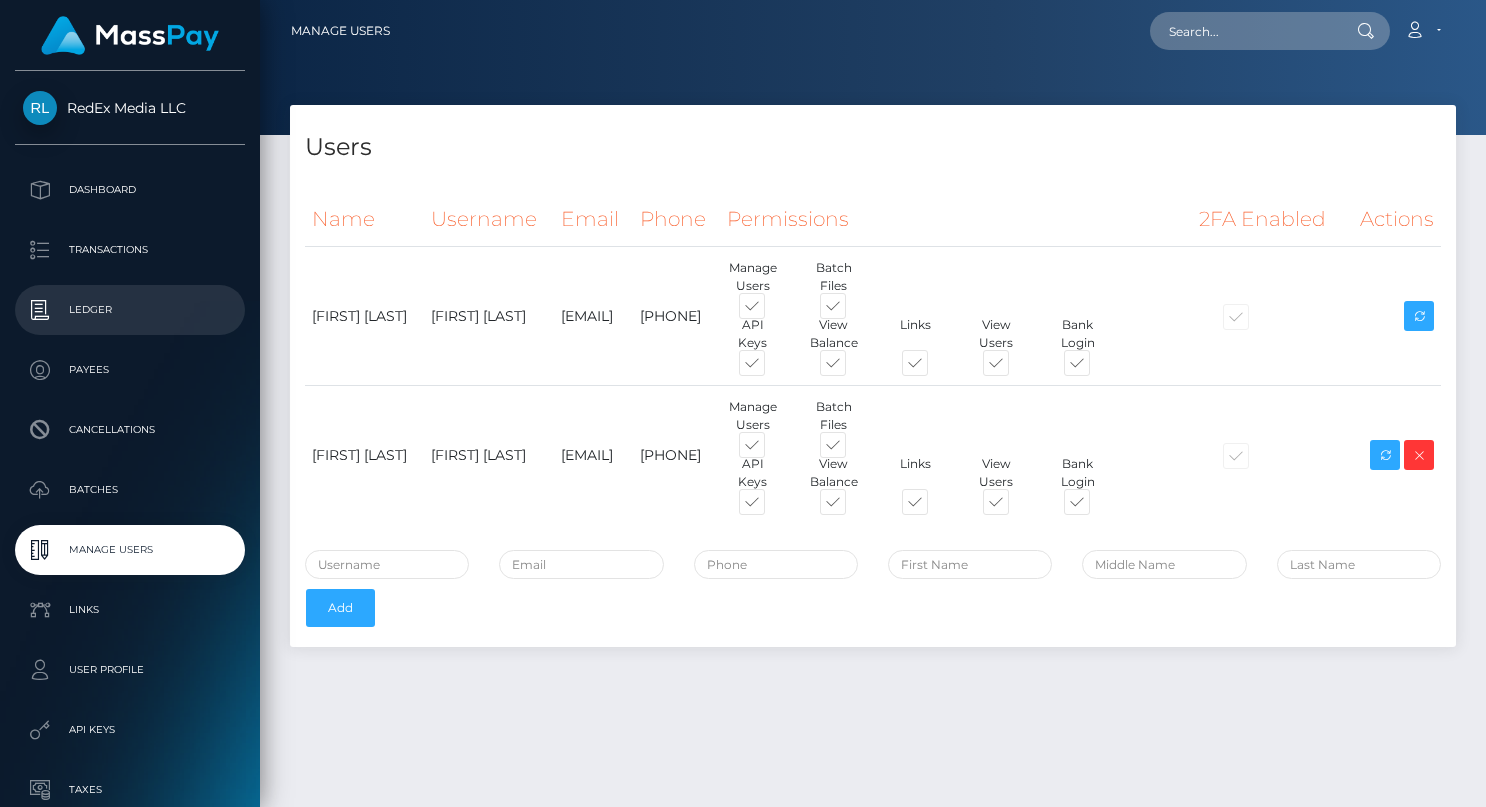 click on "Ledger" at bounding box center (130, 310) 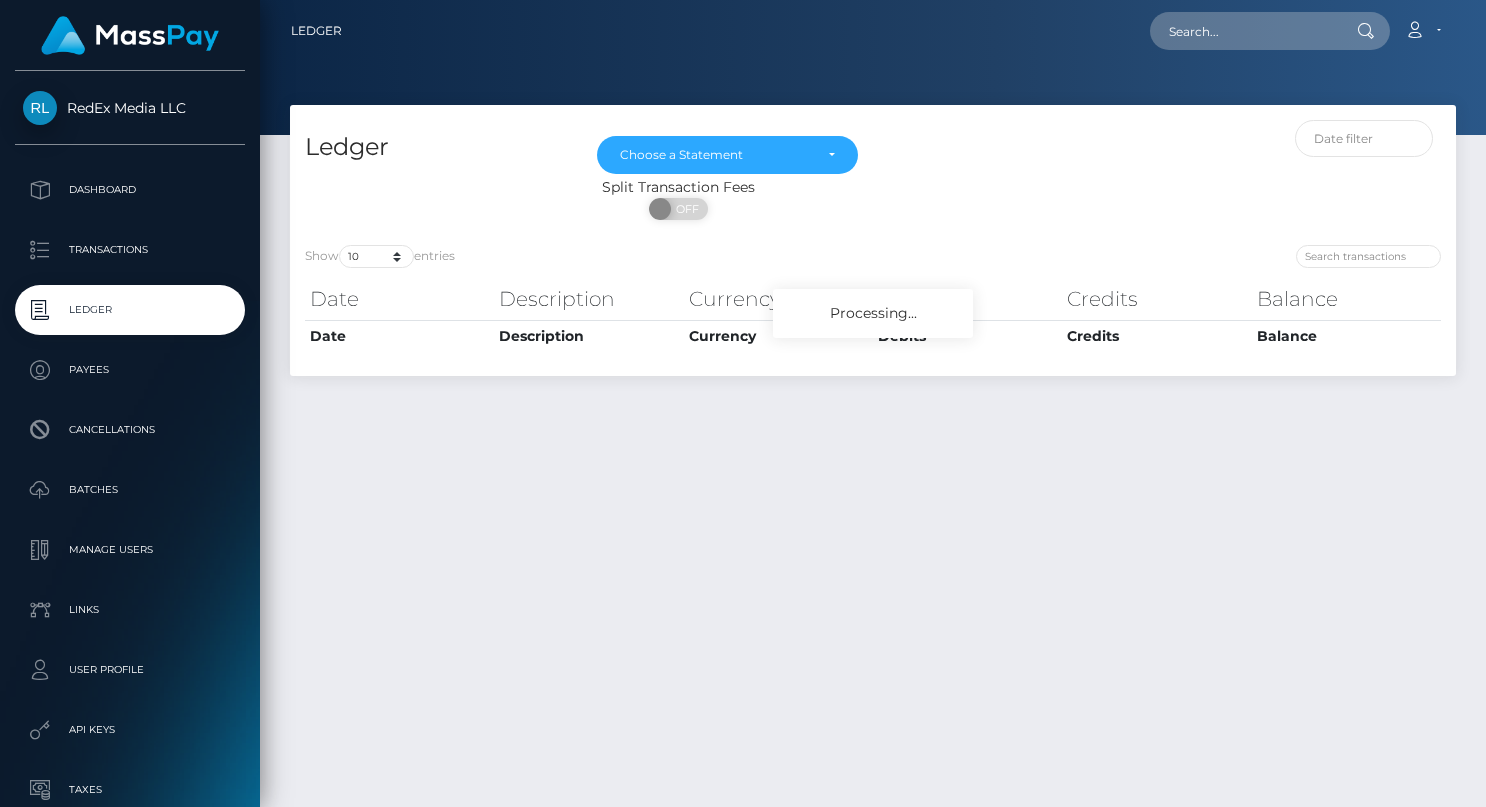 scroll, scrollTop: 0, scrollLeft: 0, axis: both 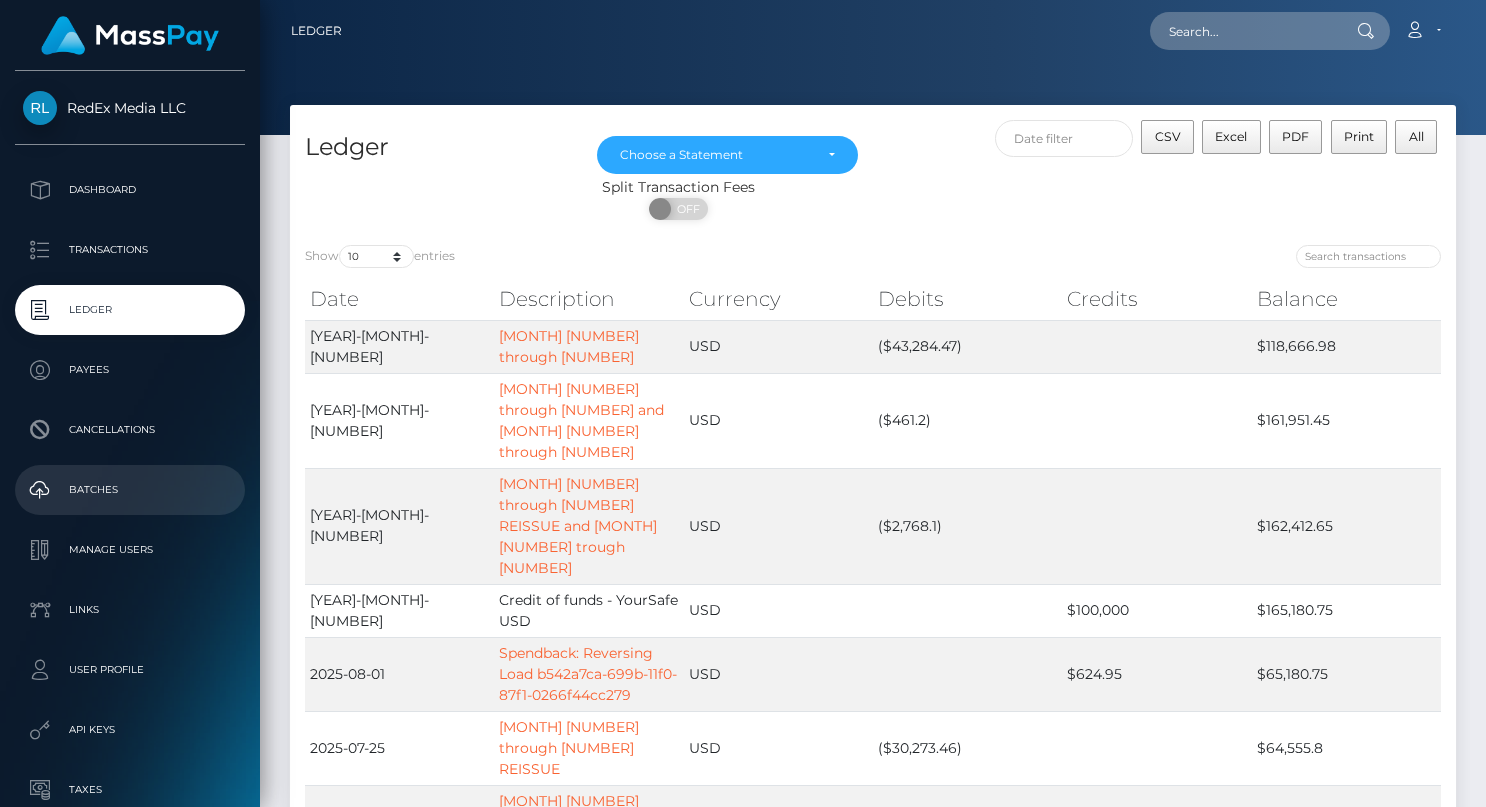 click on "Batches" at bounding box center (130, 490) 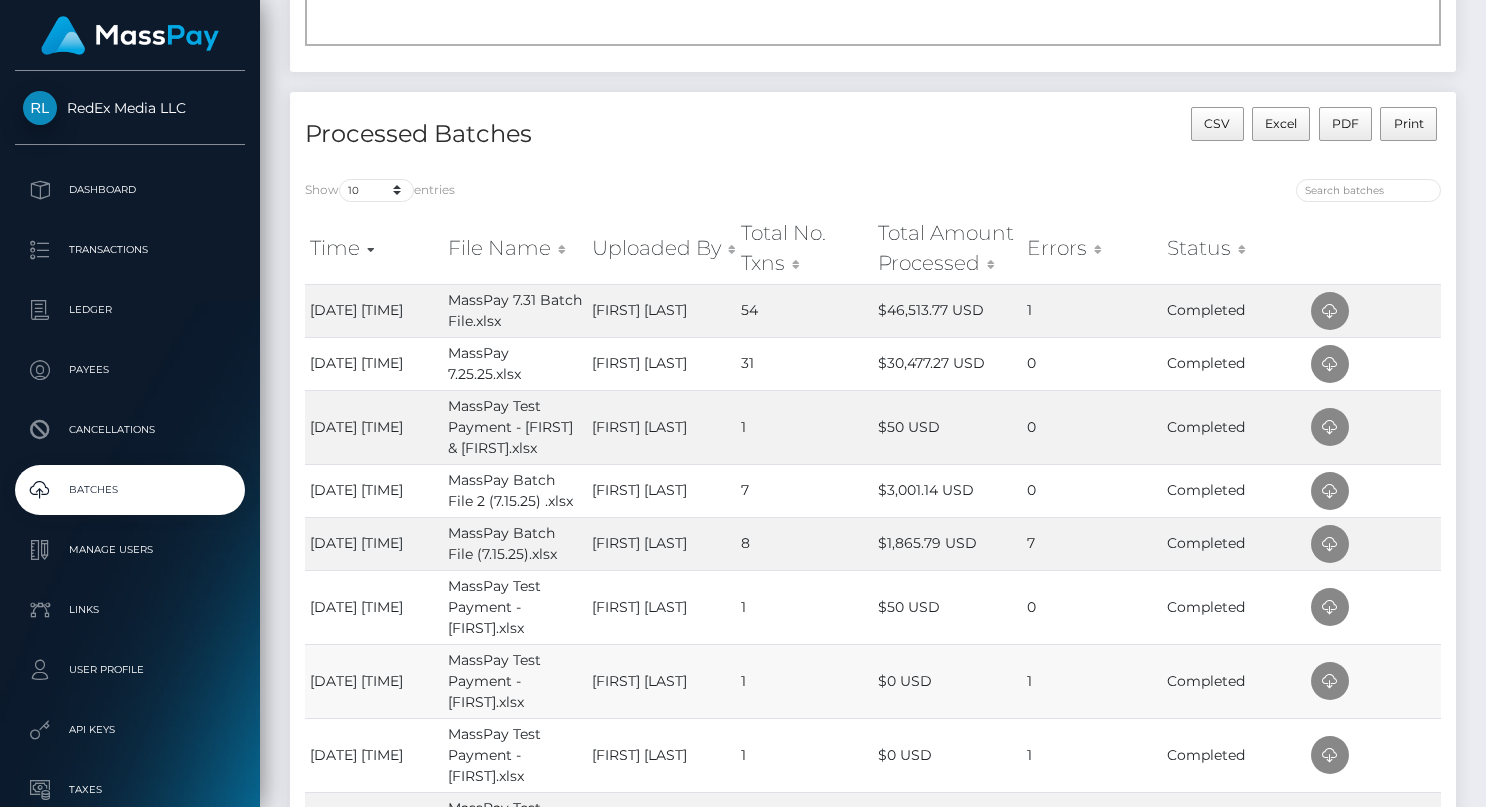 scroll, scrollTop: 295, scrollLeft: 0, axis: vertical 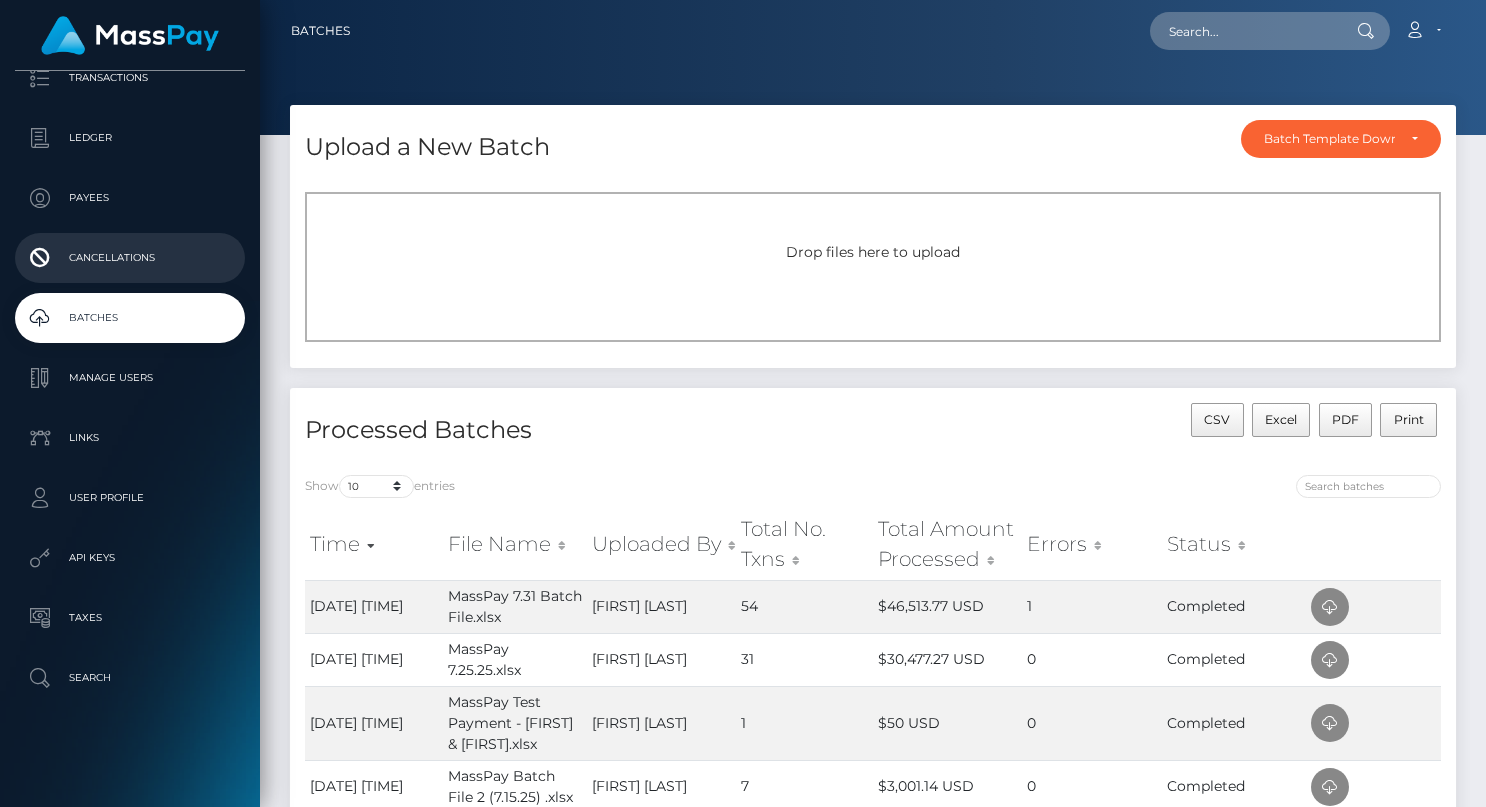 click on "Cancellations" at bounding box center [130, 258] 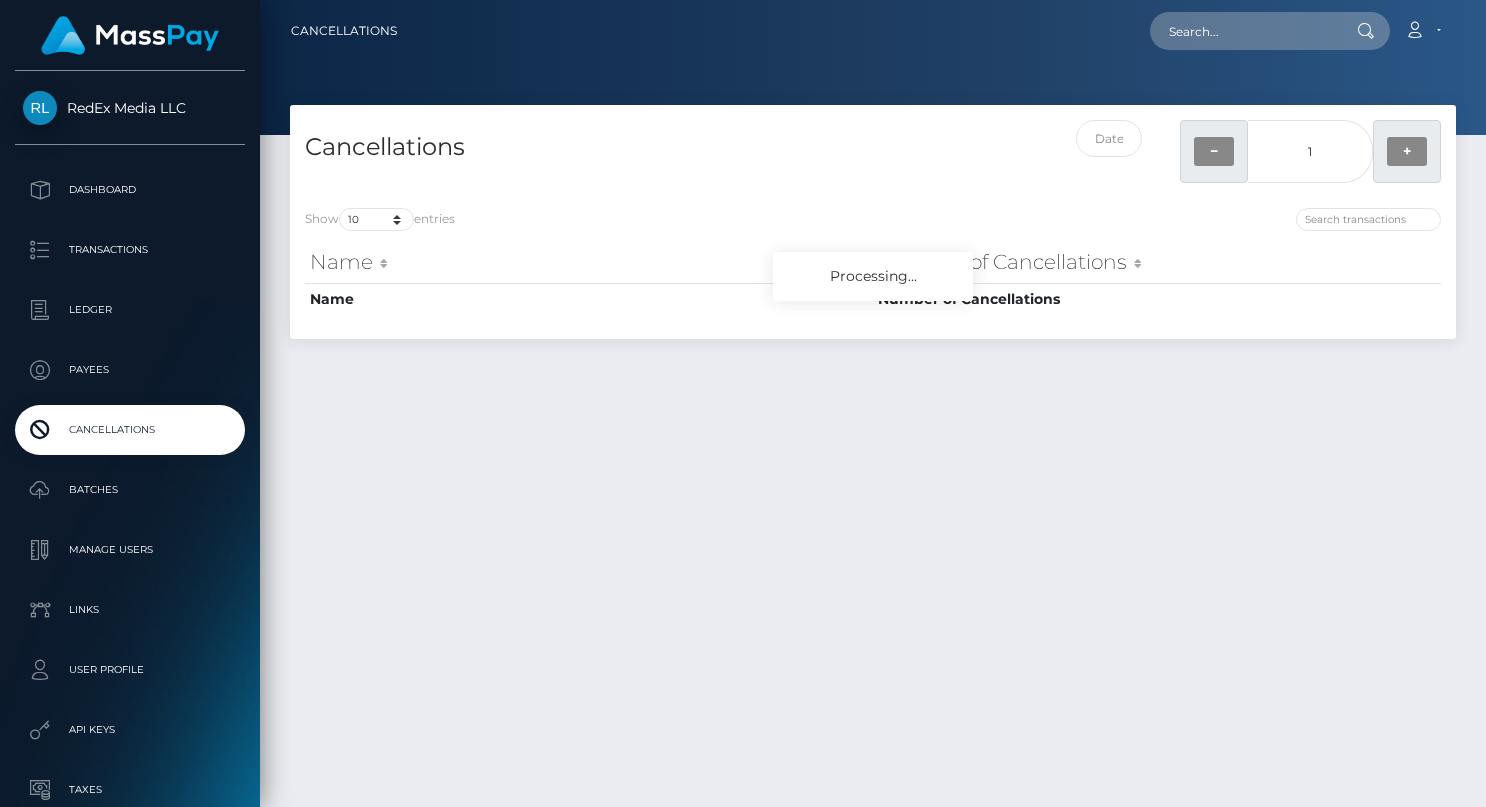 scroll, scrollTop: 0, scrollLeft: 0, axis: both 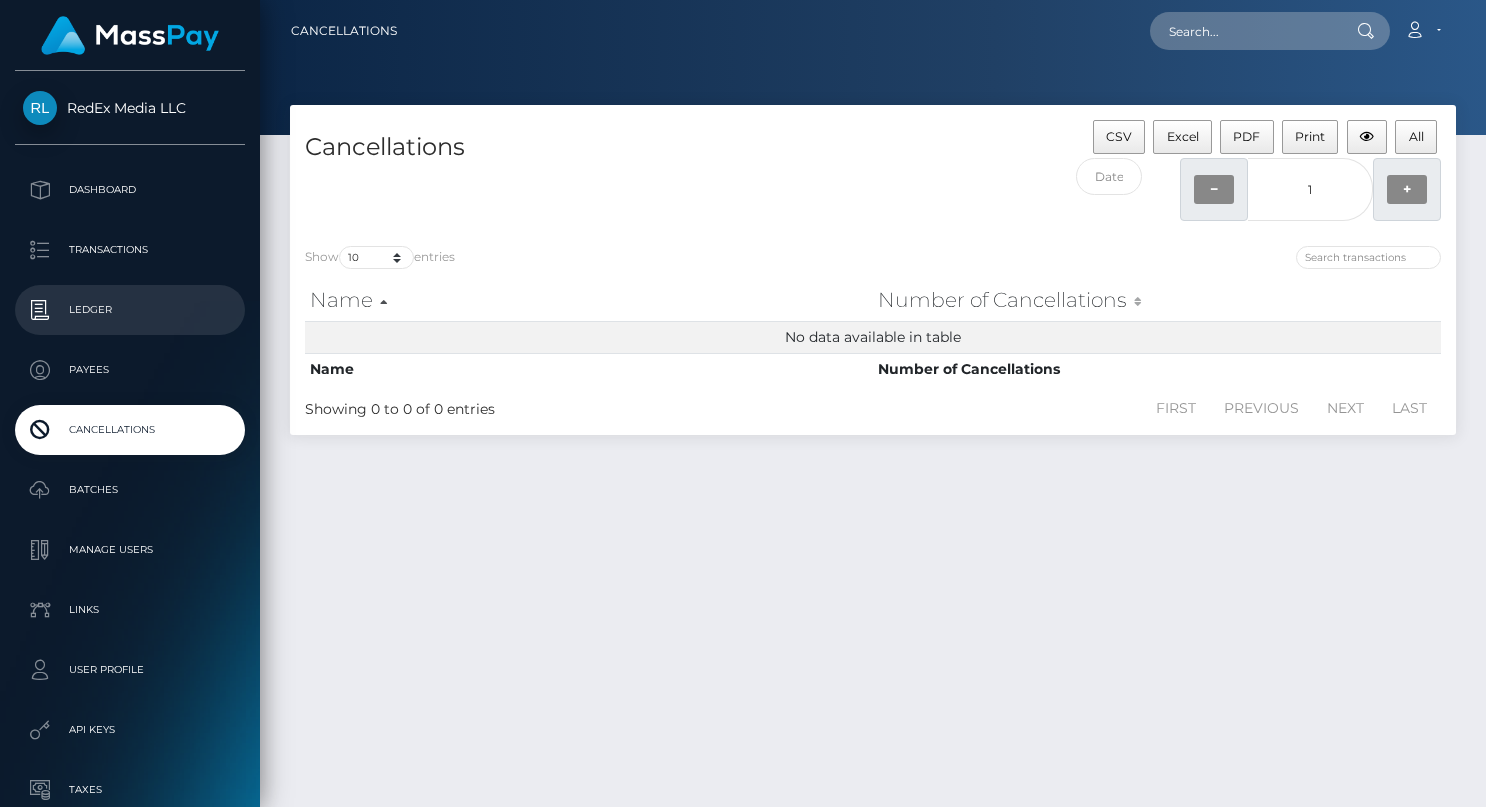 click on "Ledger" at bounding box center (130, 310) 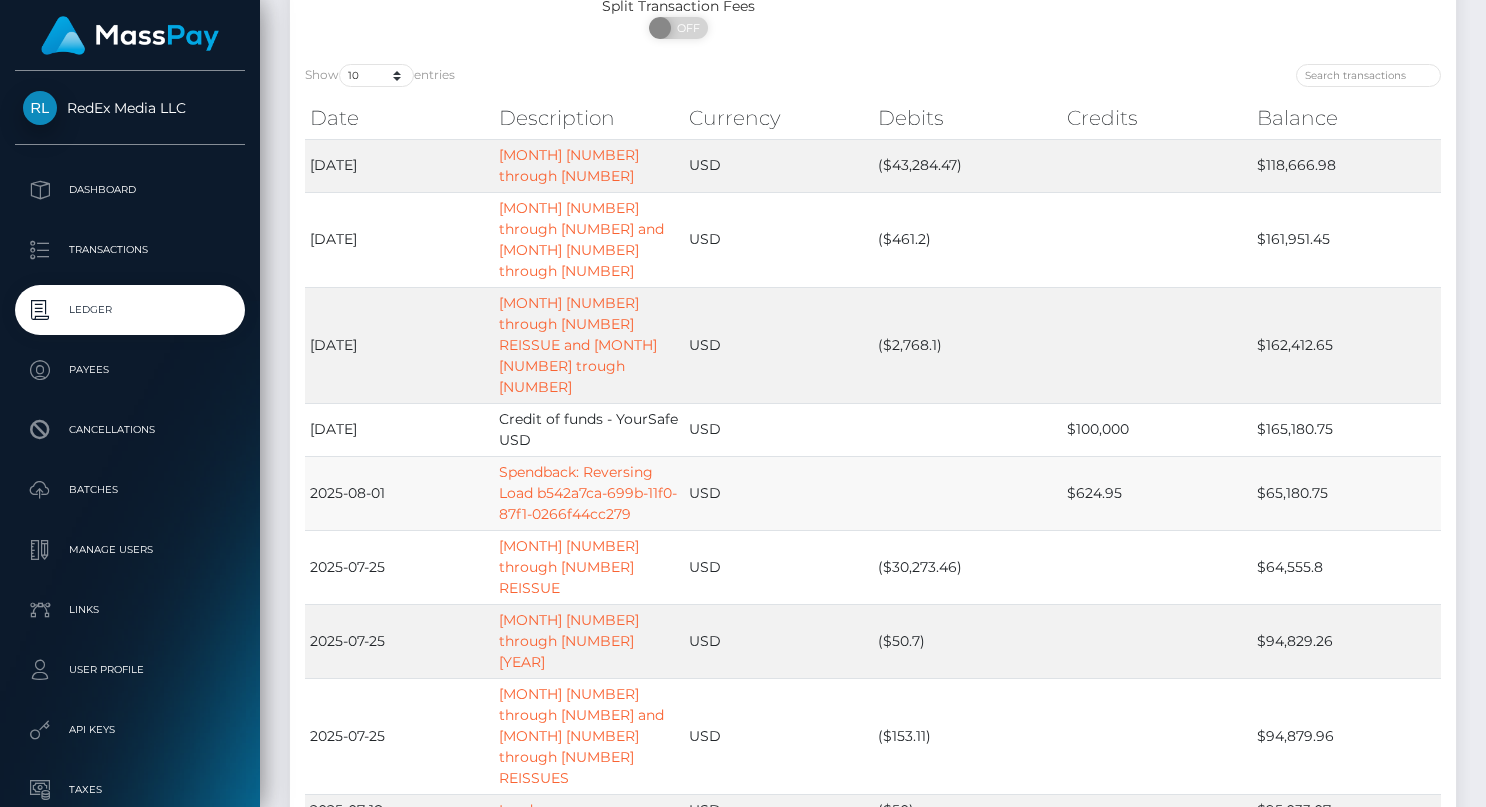 scroll, scrollTop: 180, scrollLeft: 0, axis: vertical 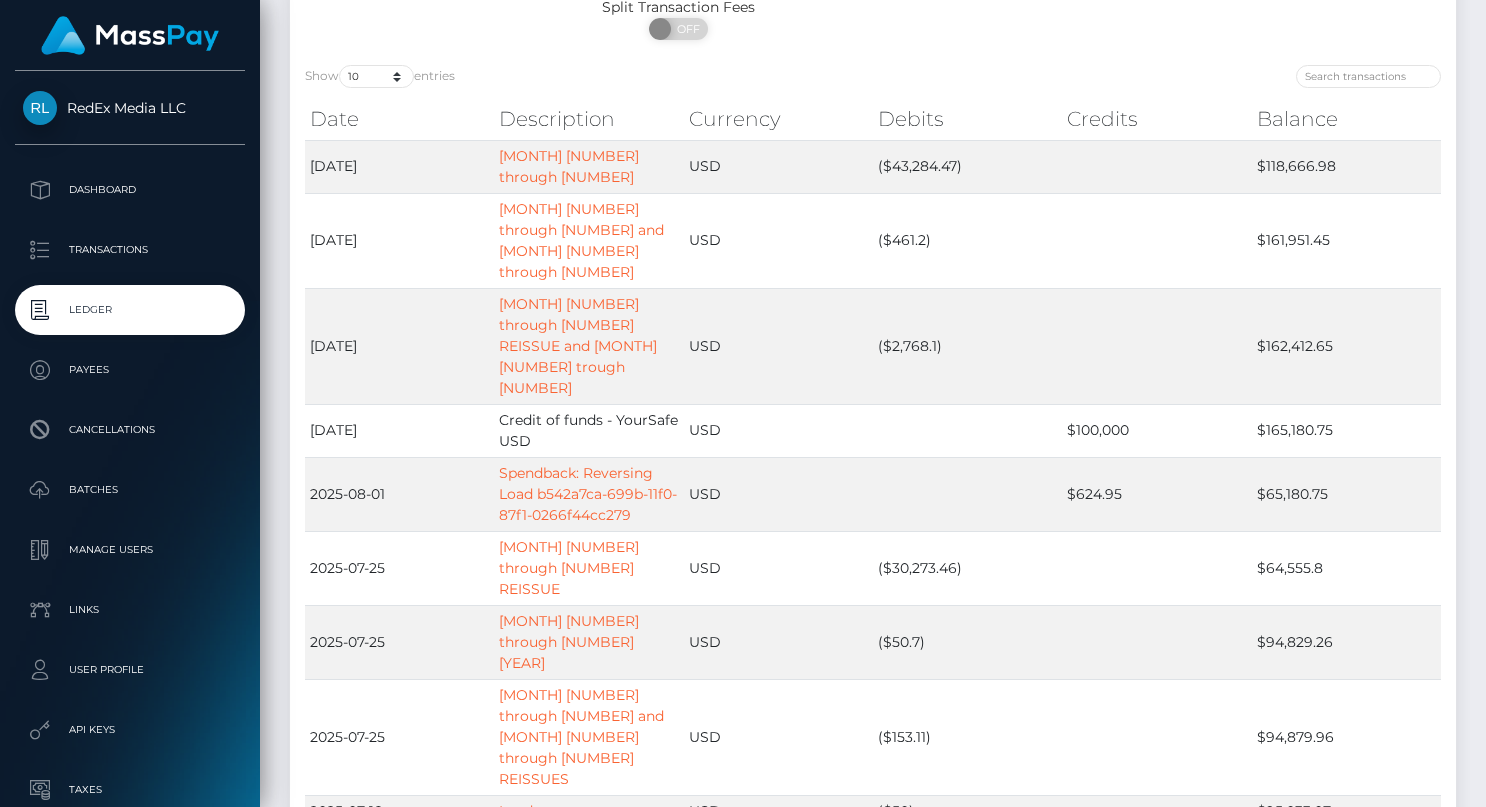 click on "2" at bounding box center (1295, 914) 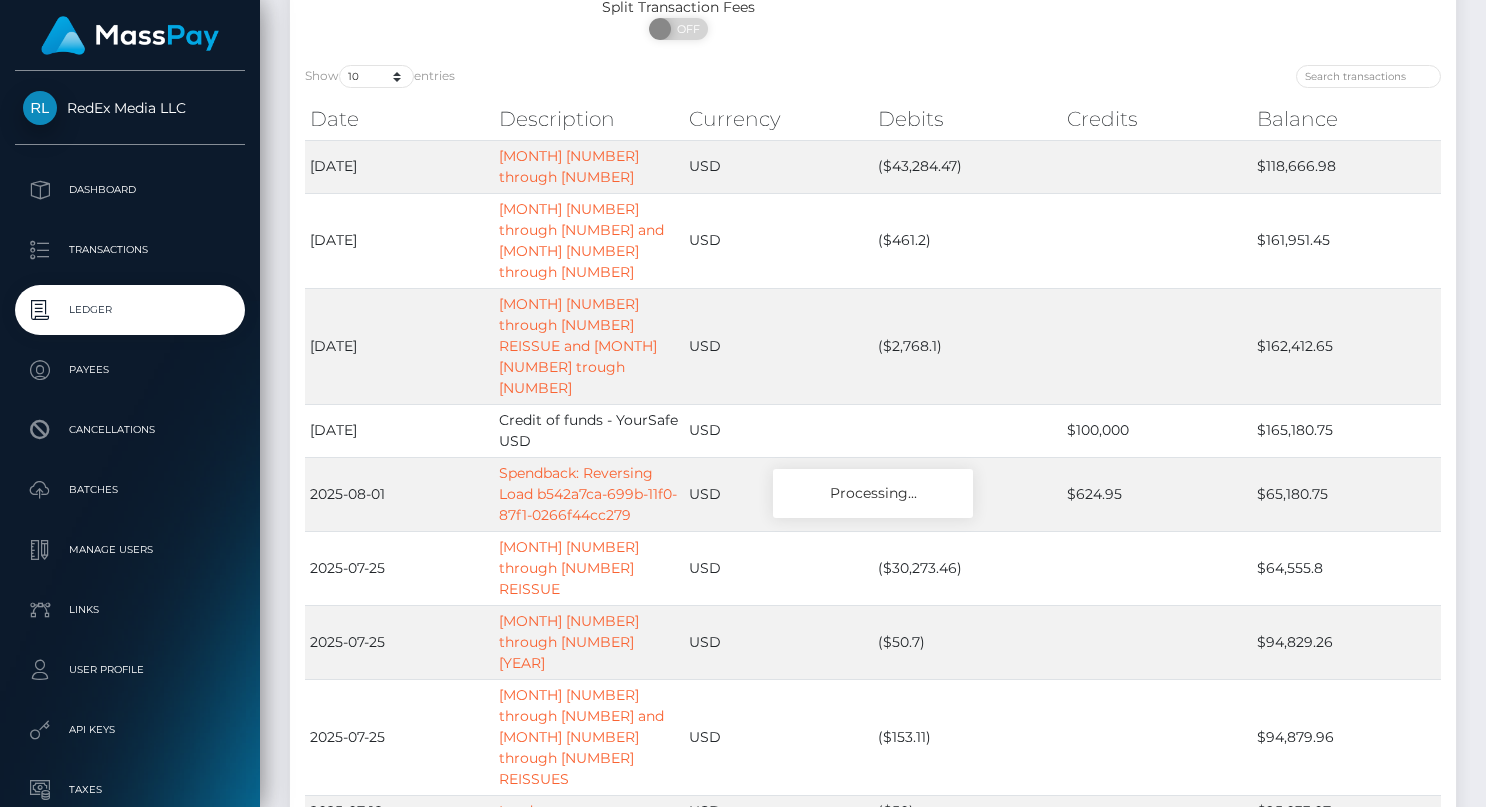 scroll, scrollTop: 55, scrollLeft: 0, axis: vertical 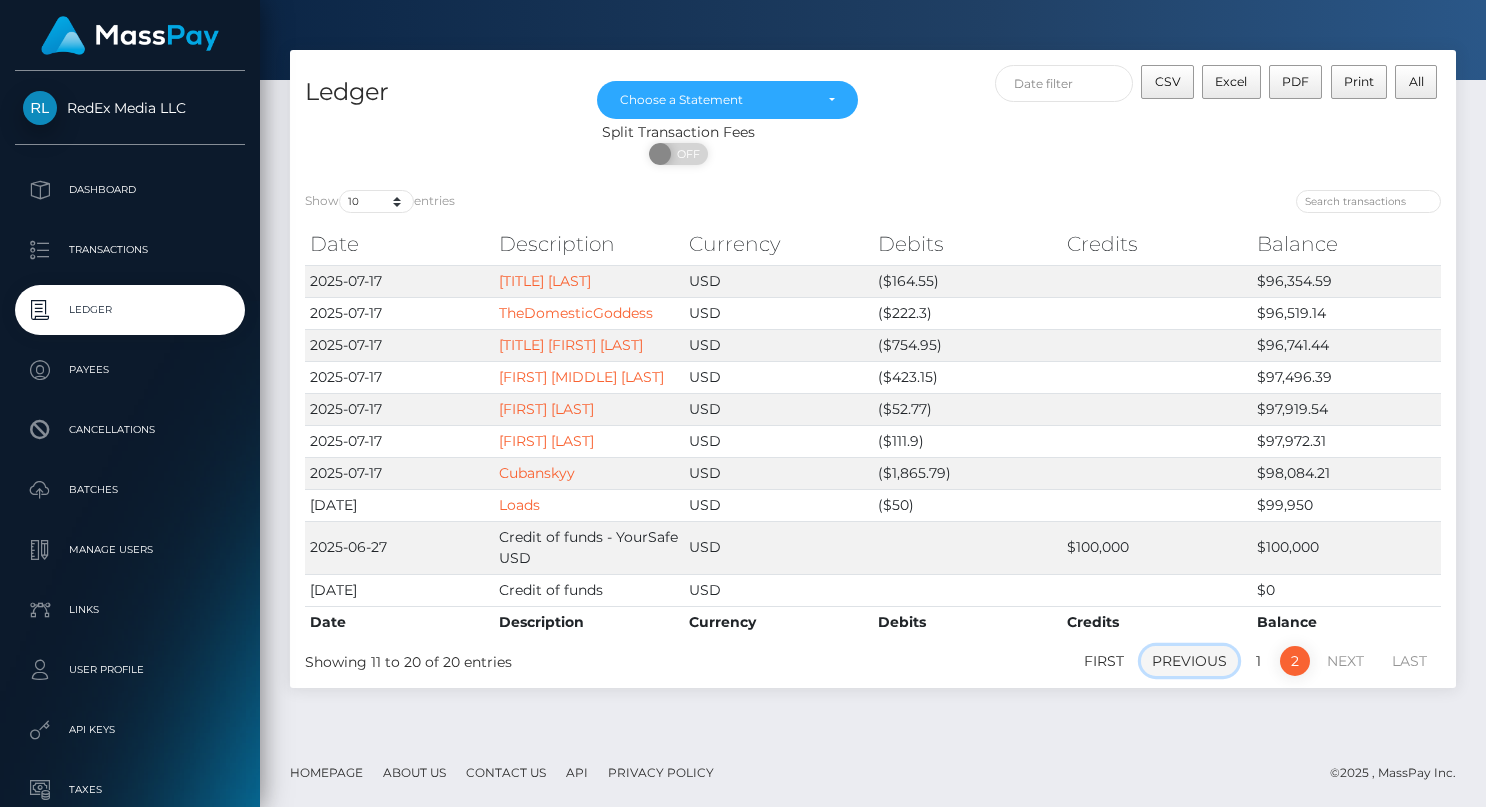 click on "Previous" at bounding box center (1189, 661) 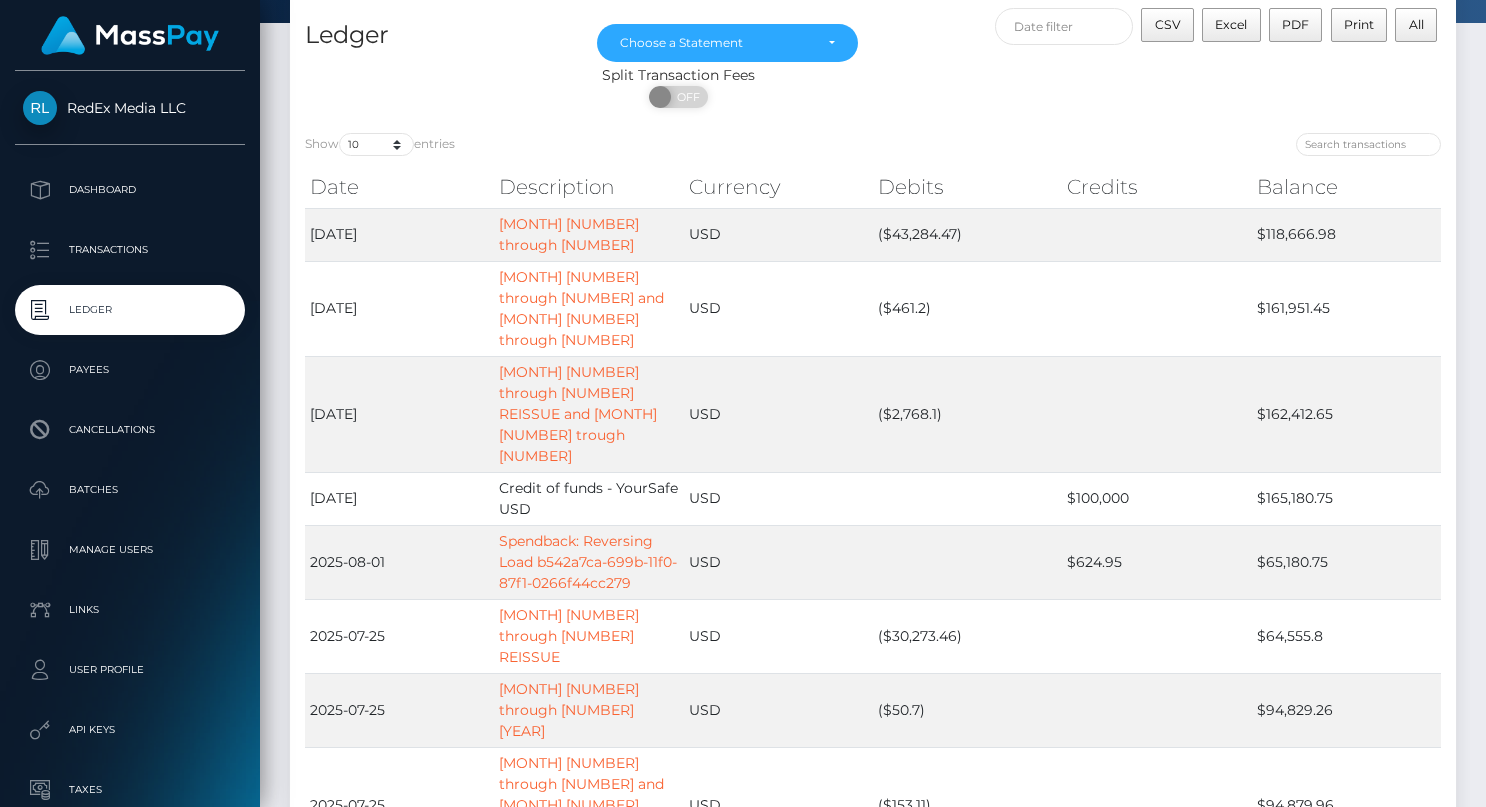 scroll, scrollTop: 0, scrollLeft: 0, axis: both 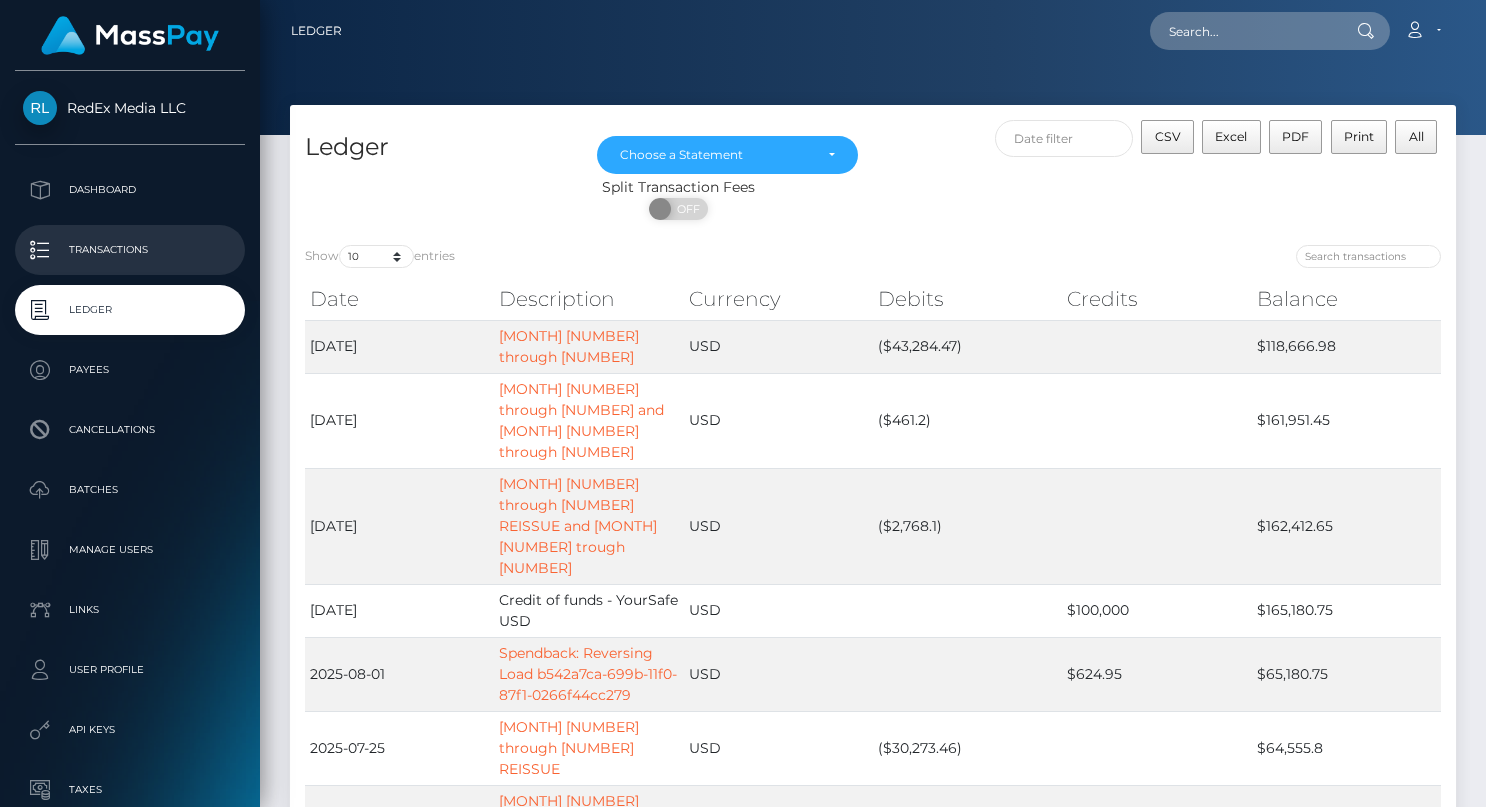 click on "Transactions" at bounding box center (130, 250) 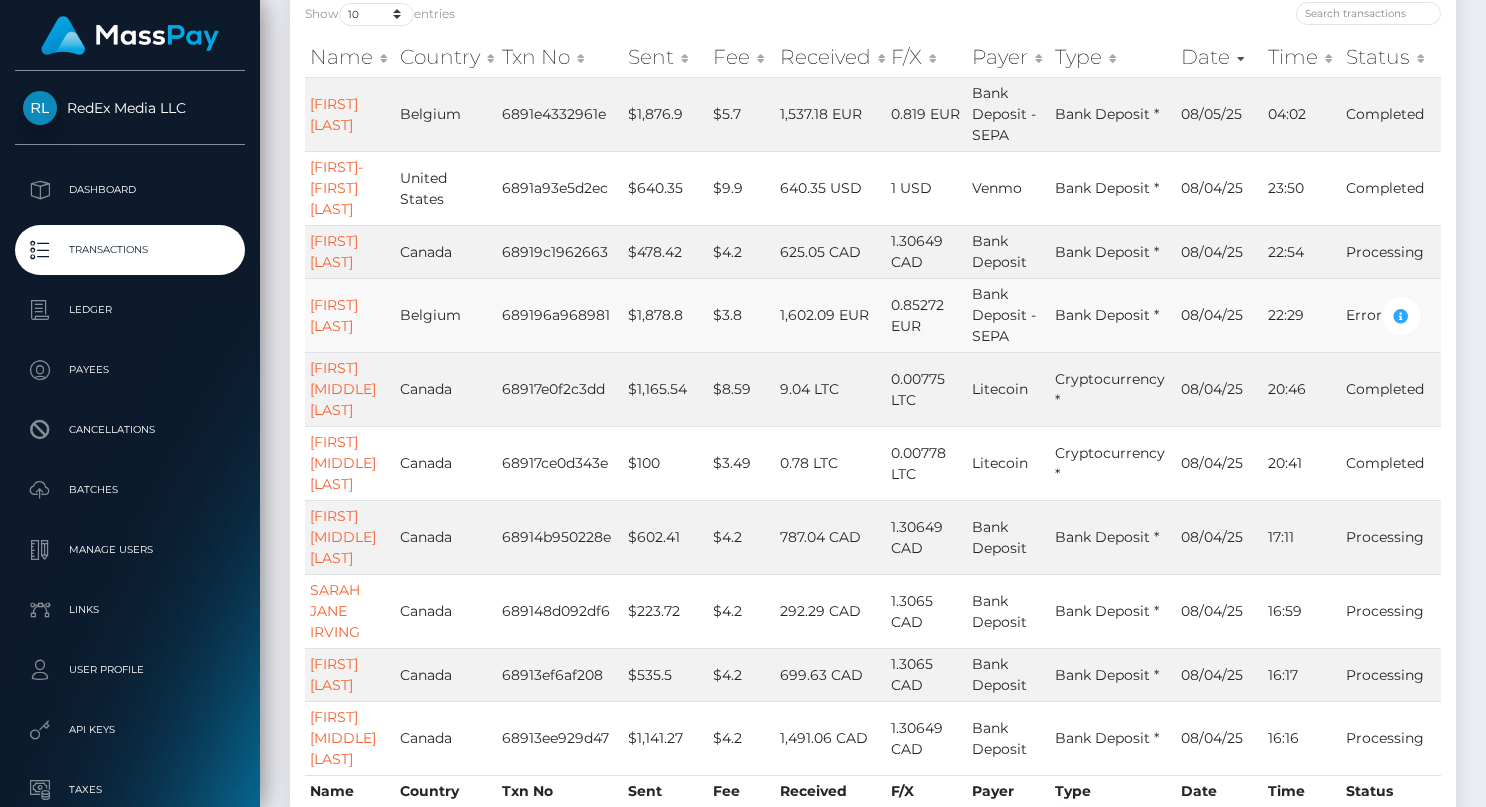 scroll, scrollTop: 274, scrollLeft: 0, axis: vertical 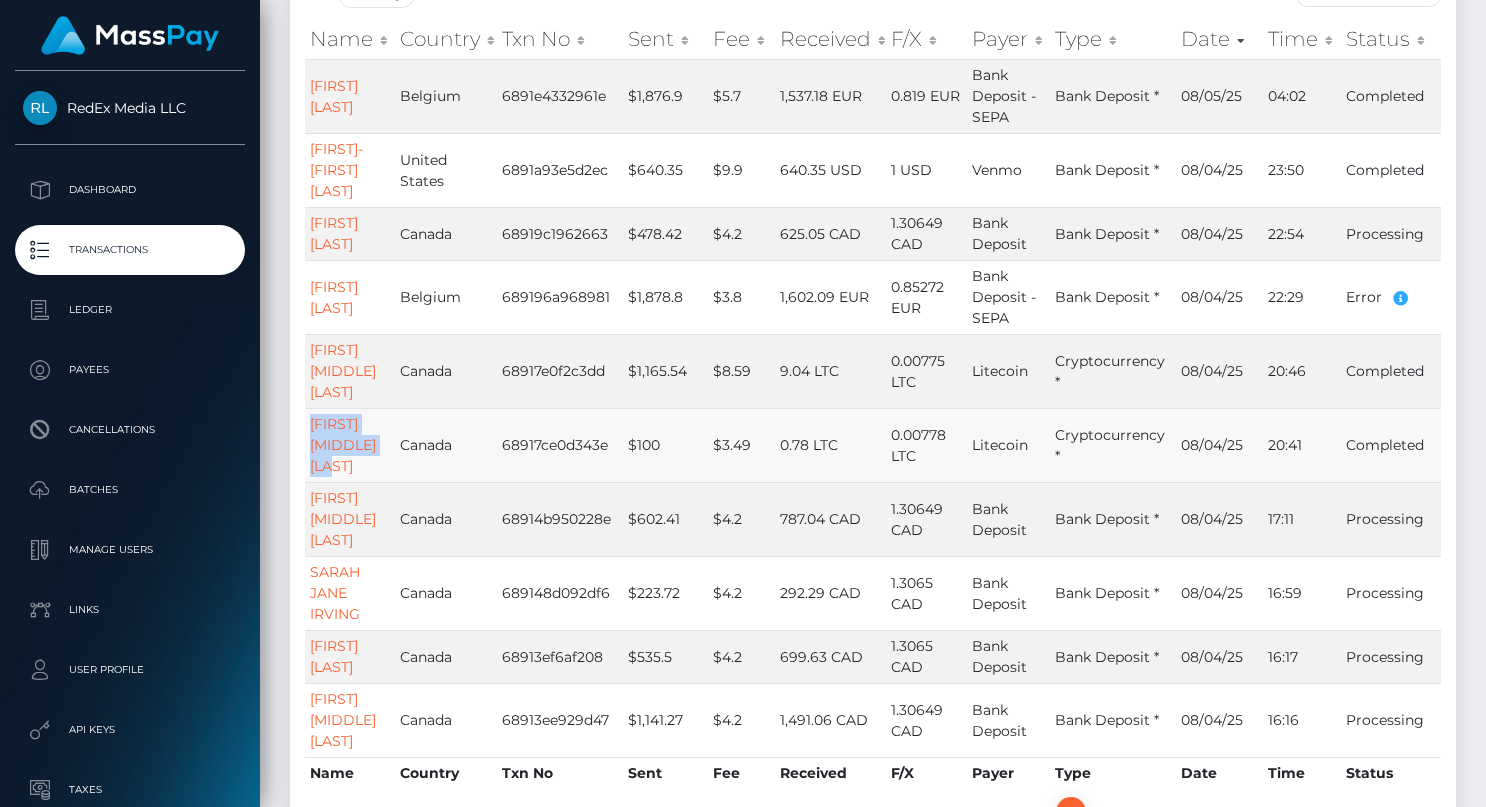 drag, startPoint x: 398, startPoint y: 449, endPoint x: 305, endPoint y: 409, distance: 101.23734 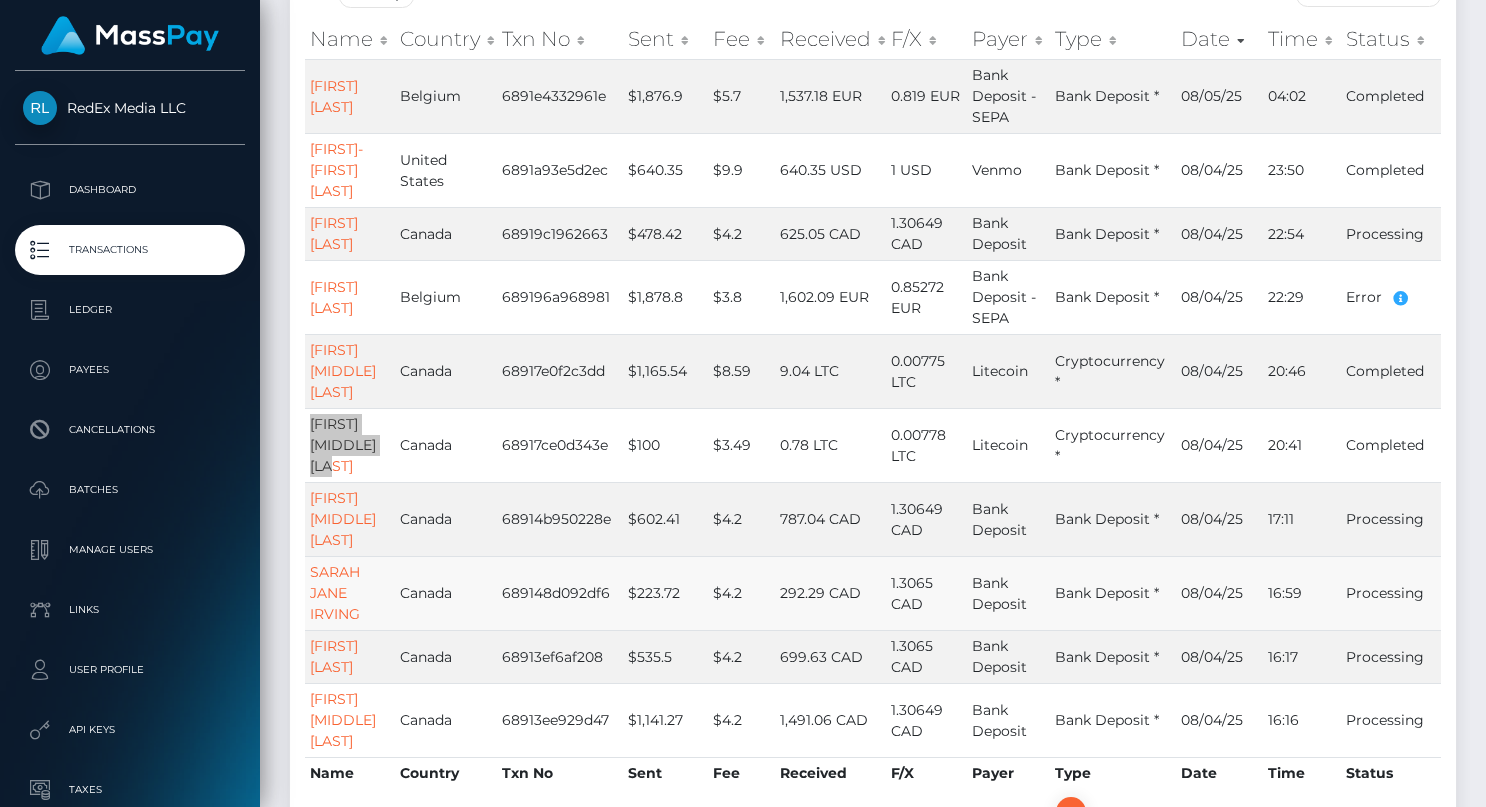 scroll, scrollTop: 362, scrollLeft: 0, axis: vertical 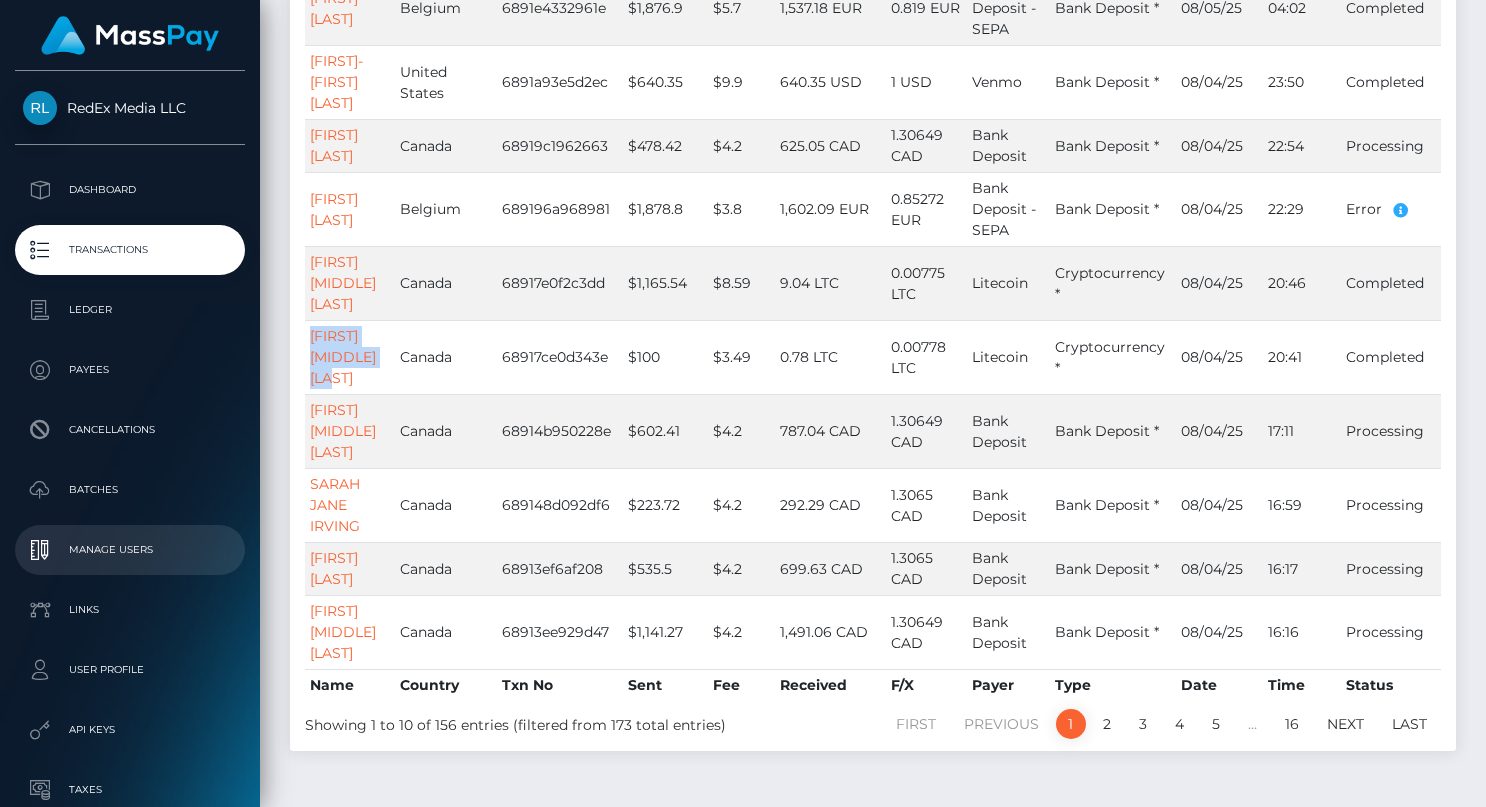 click on "Manage Users" at bounding box center (130, 550) 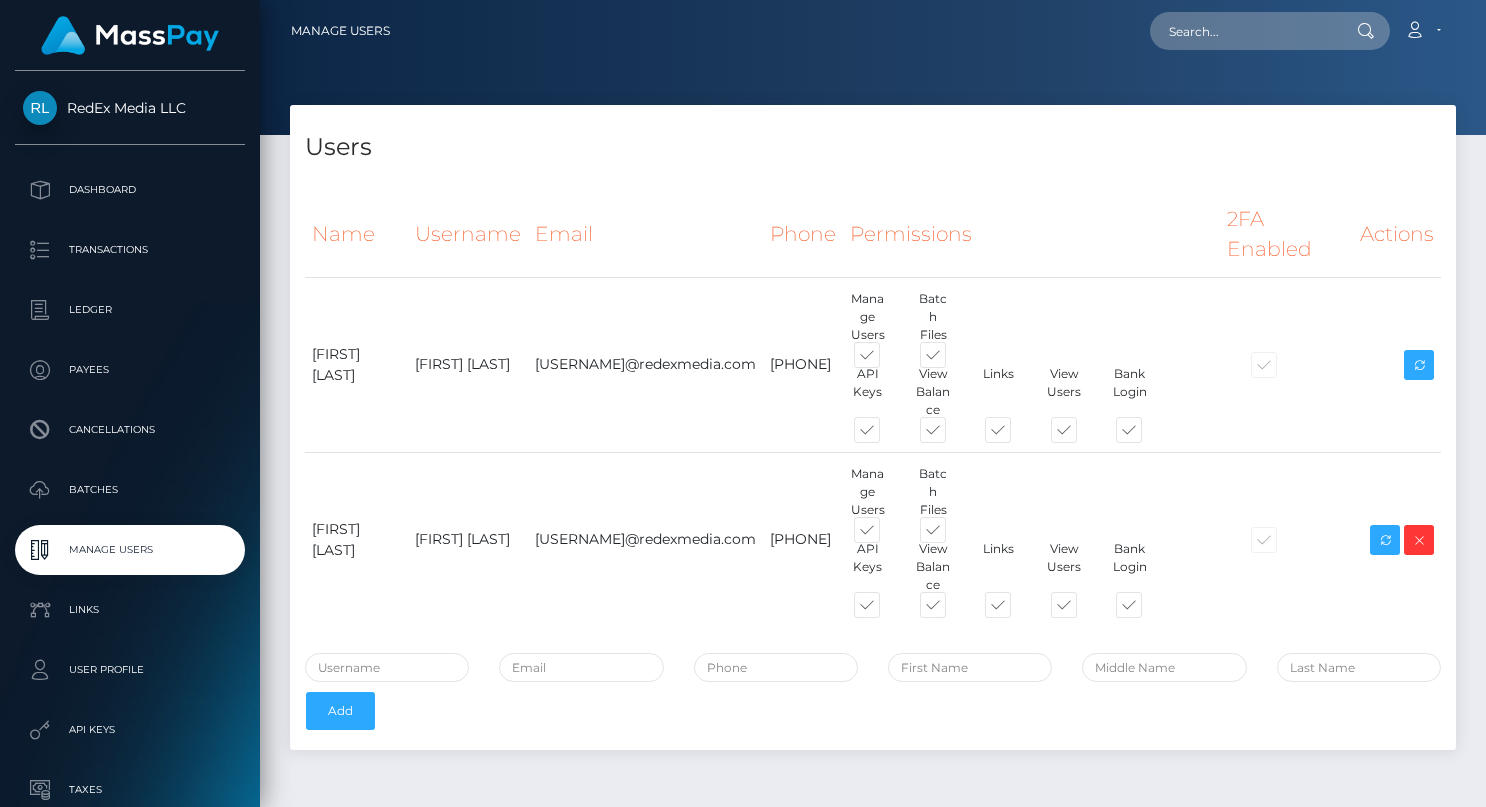 scroll, scrollTop: 0, scrollLeft: 0, axis: both 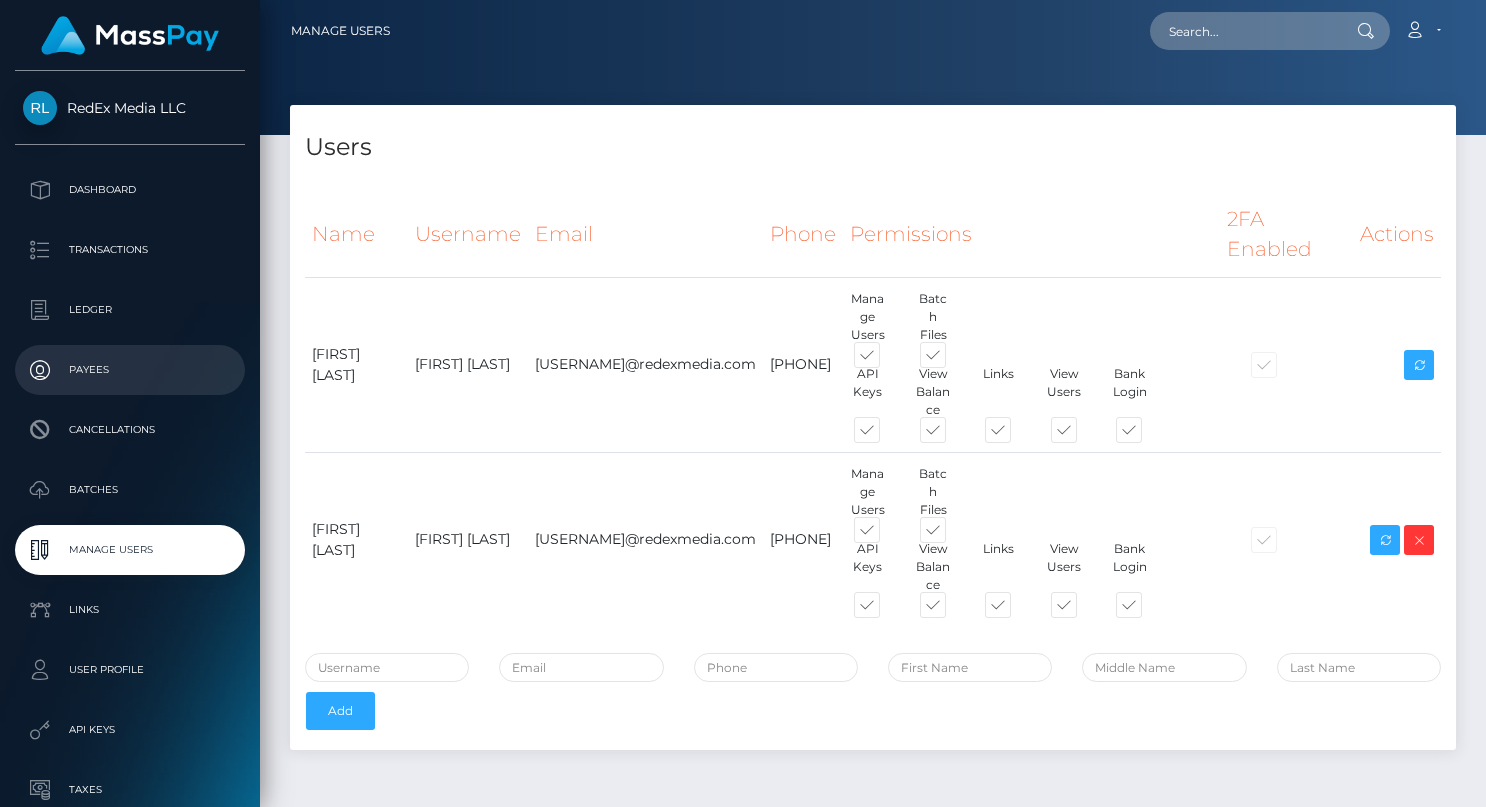 click on "Payees" at bounding box center [130, 370] 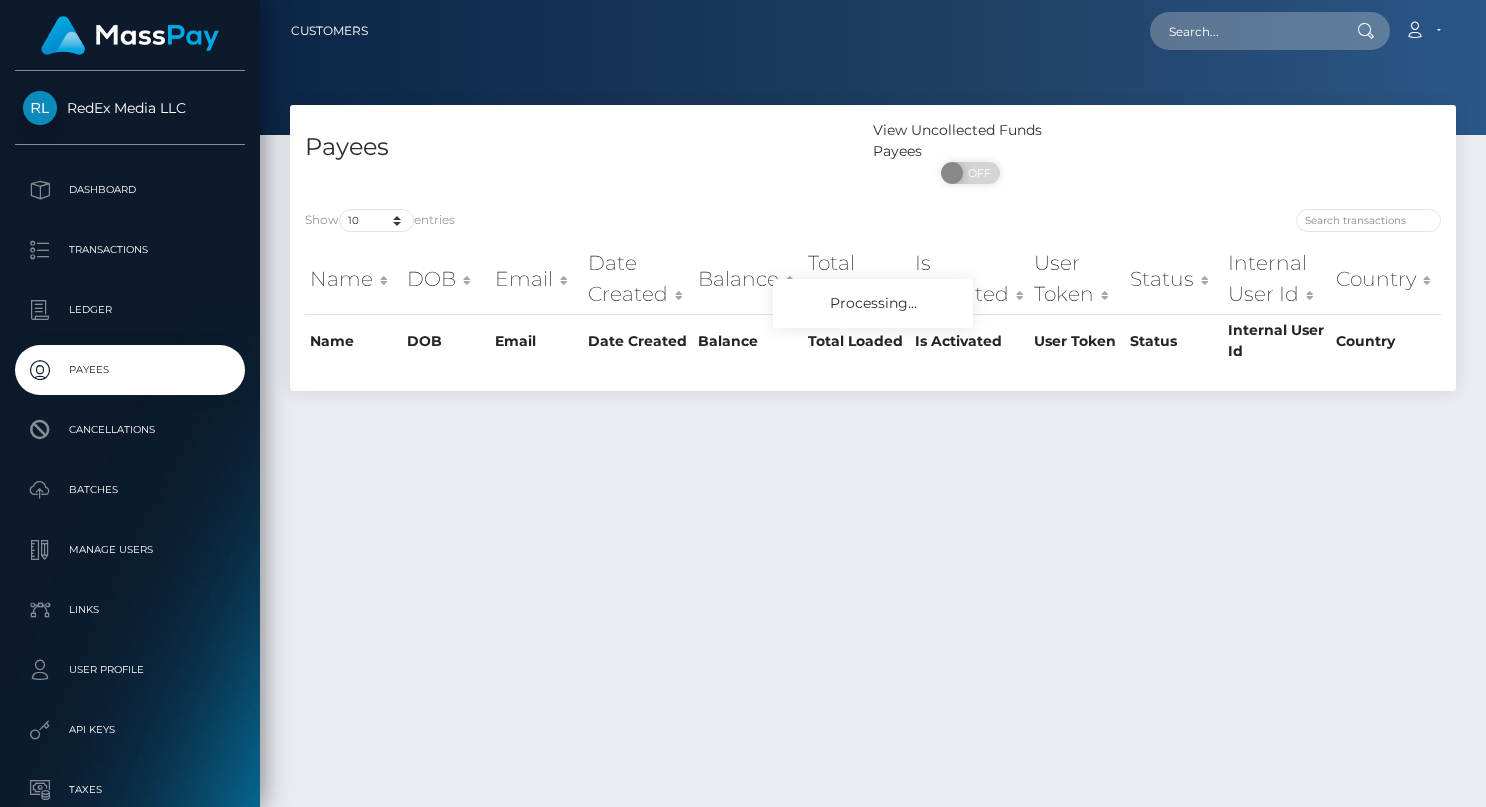 scroll, scrollTop: 0, scrollLeft: 0, axis: both 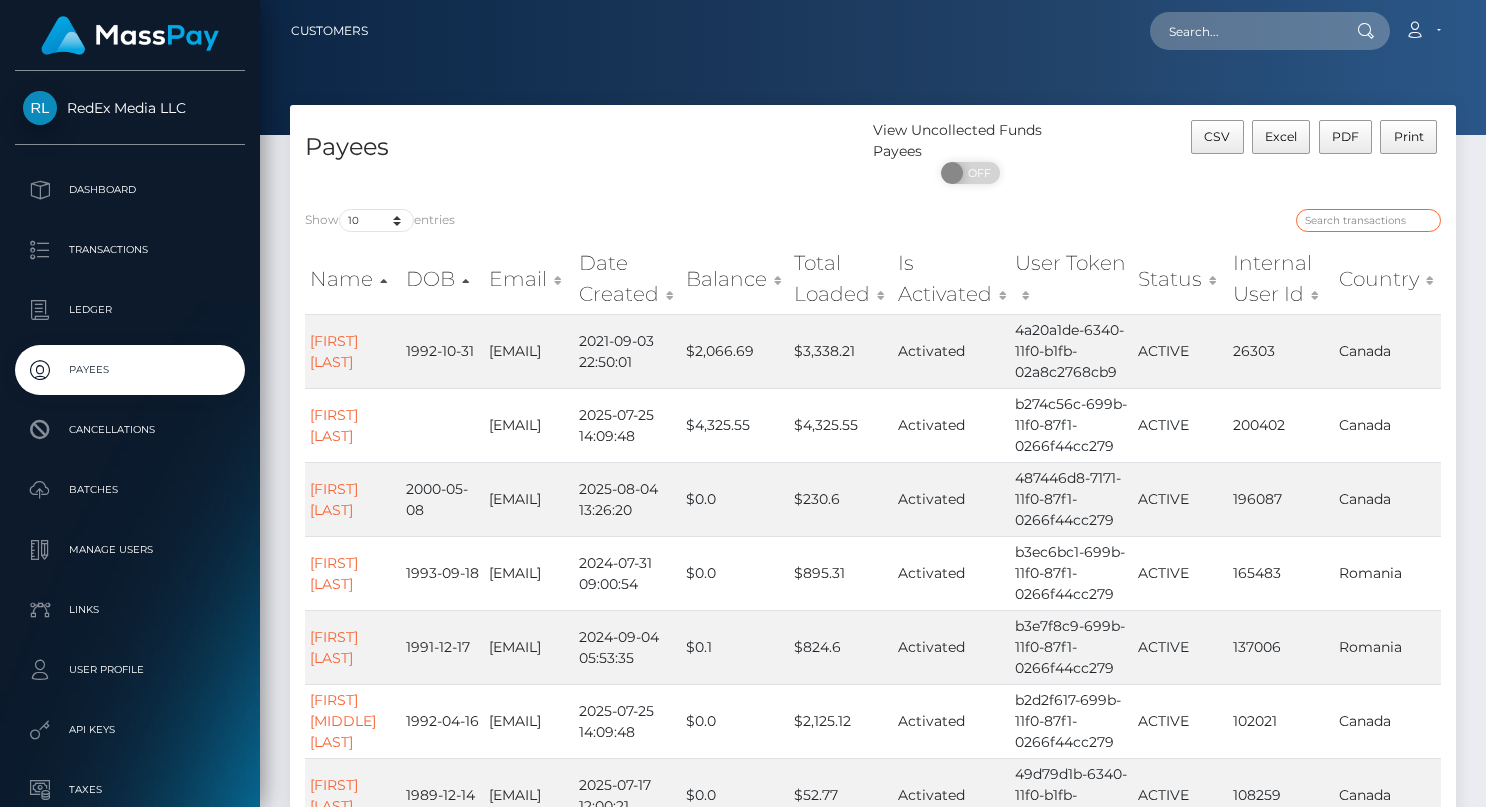 click at bounding box center (1368, 220) 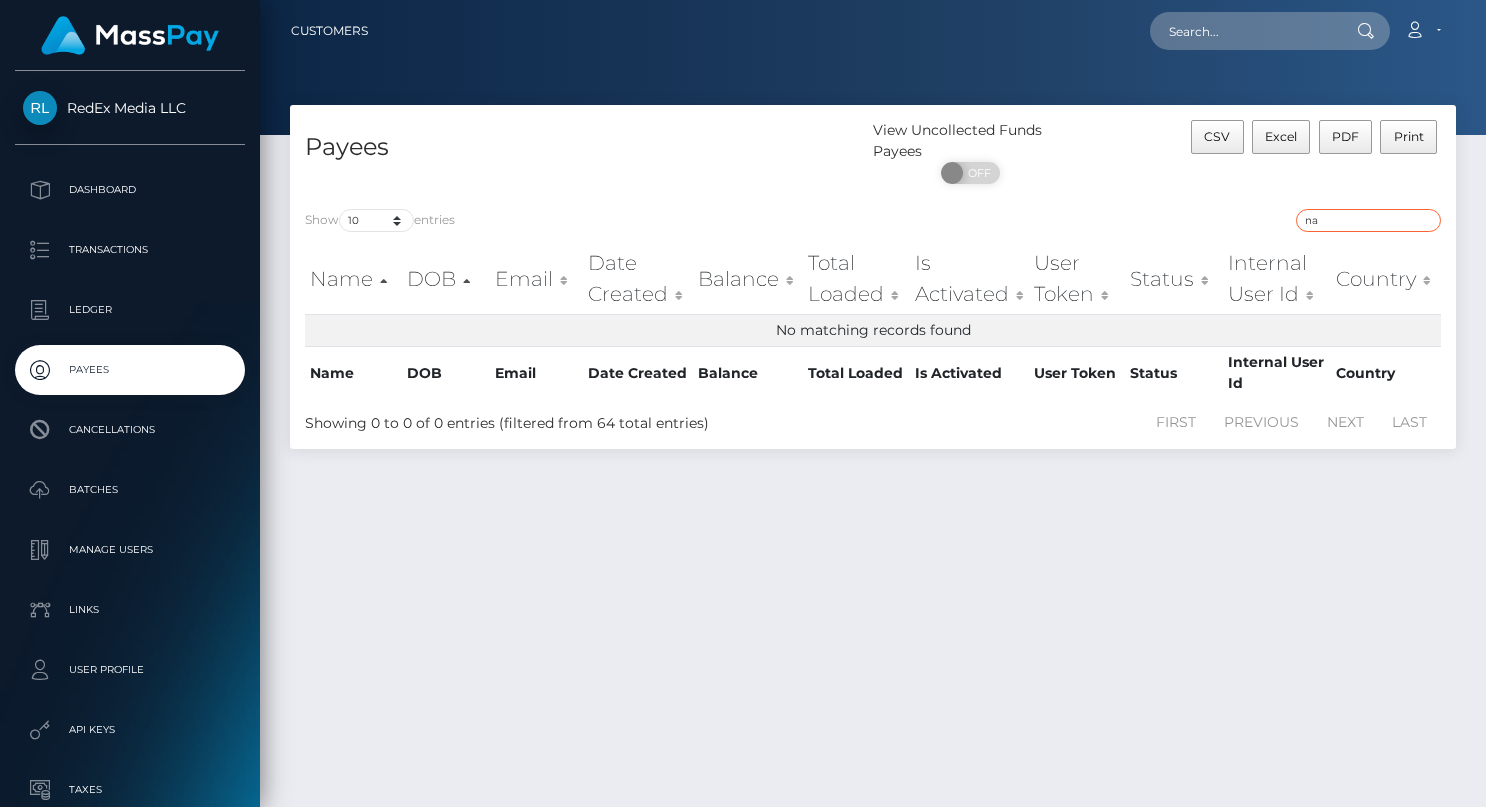 type on "n" 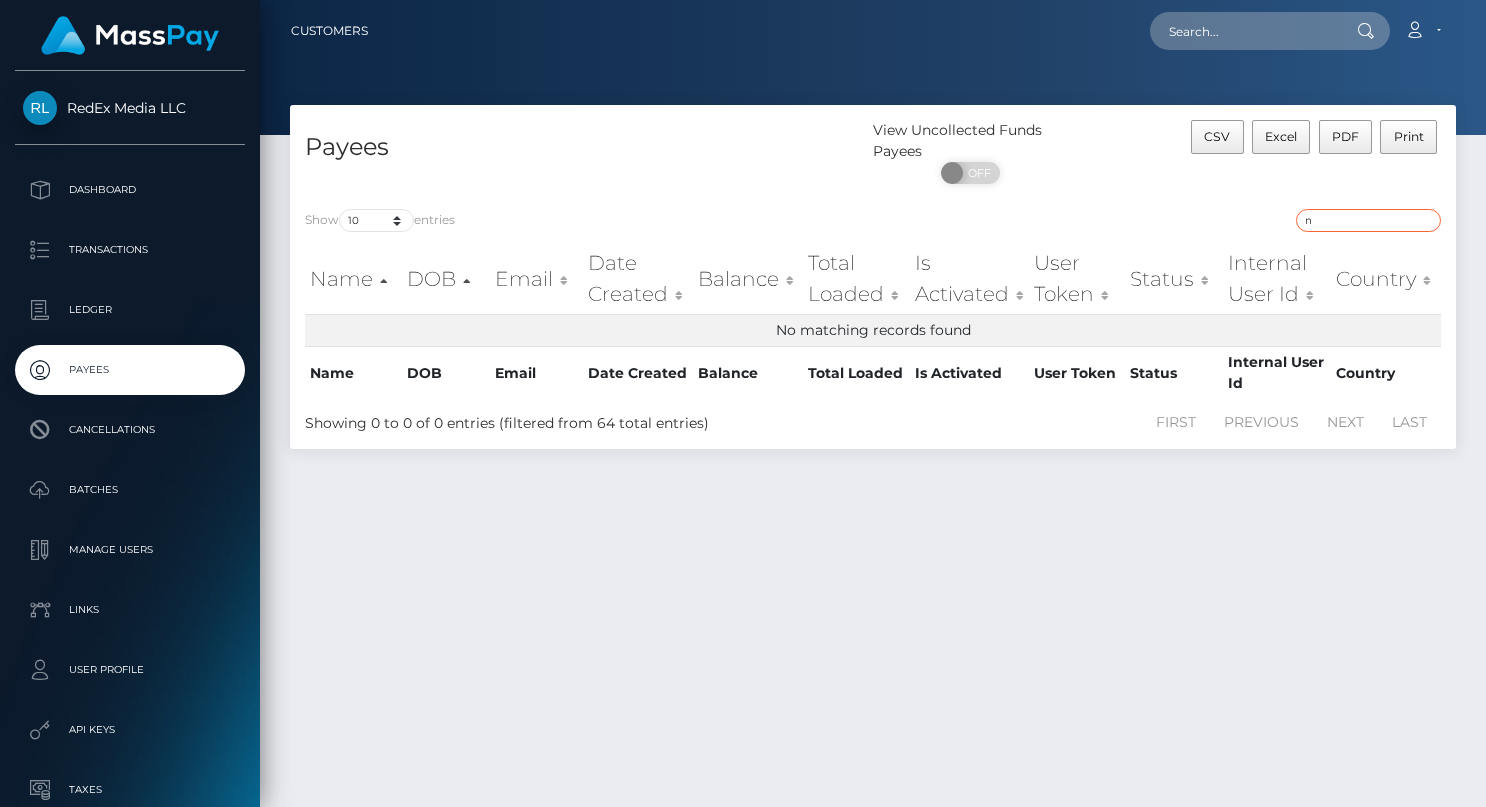 type 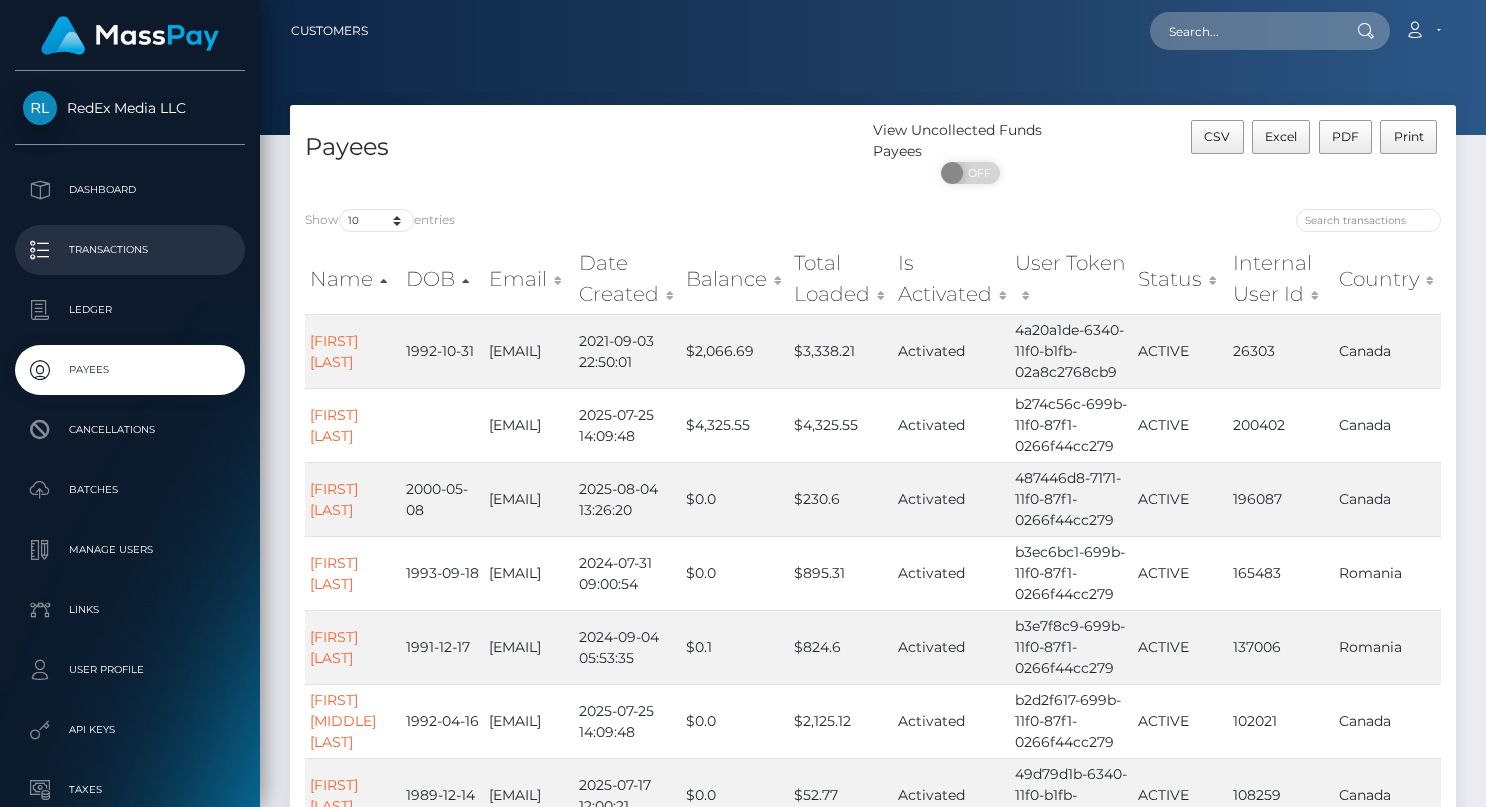 click on "Transactions" at bounding box center [130, 250] 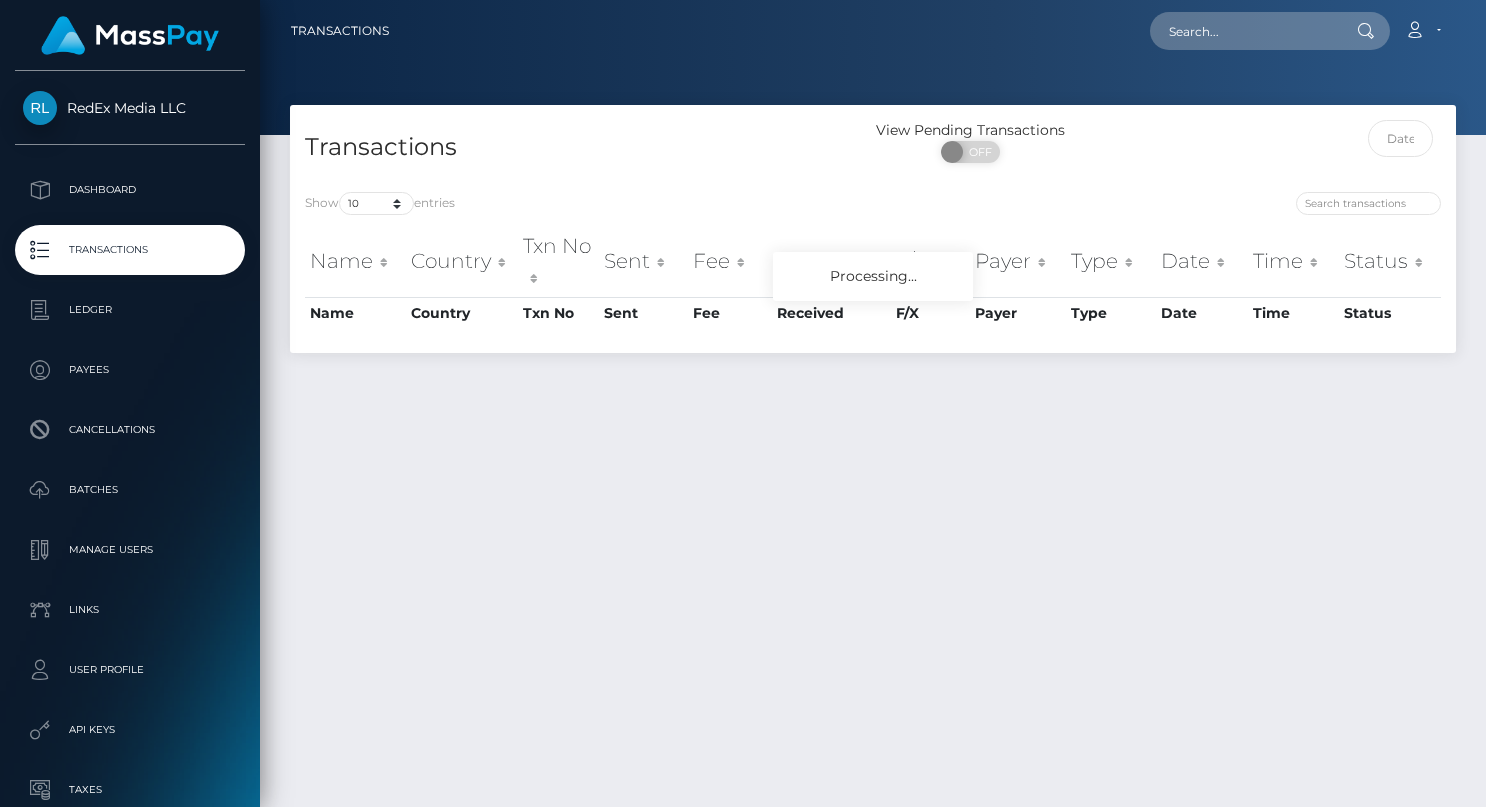 scroll, scrollTop: 0, scrollLeft: 0, axis: both 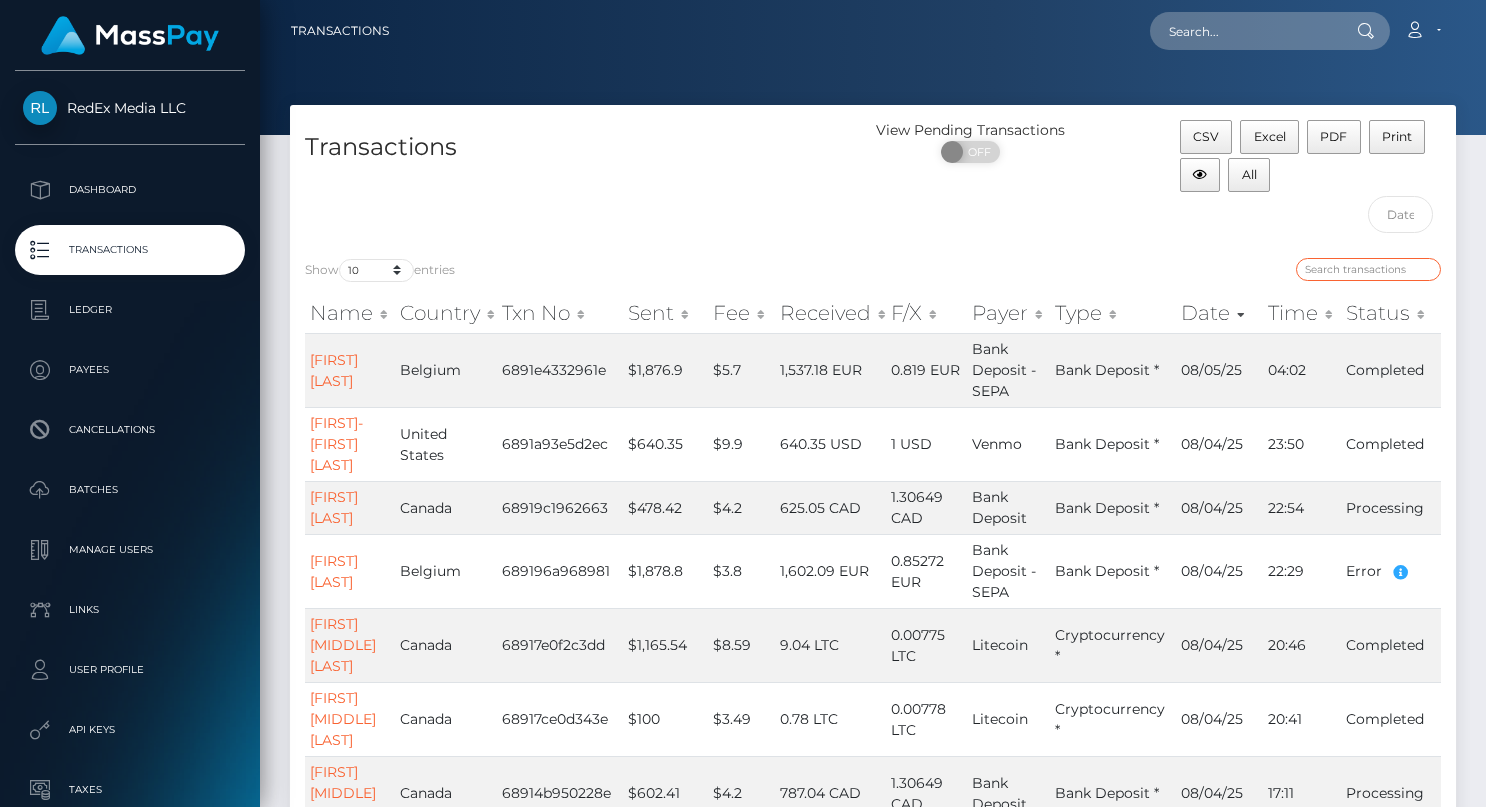 click at bounding box center [1368, 269] 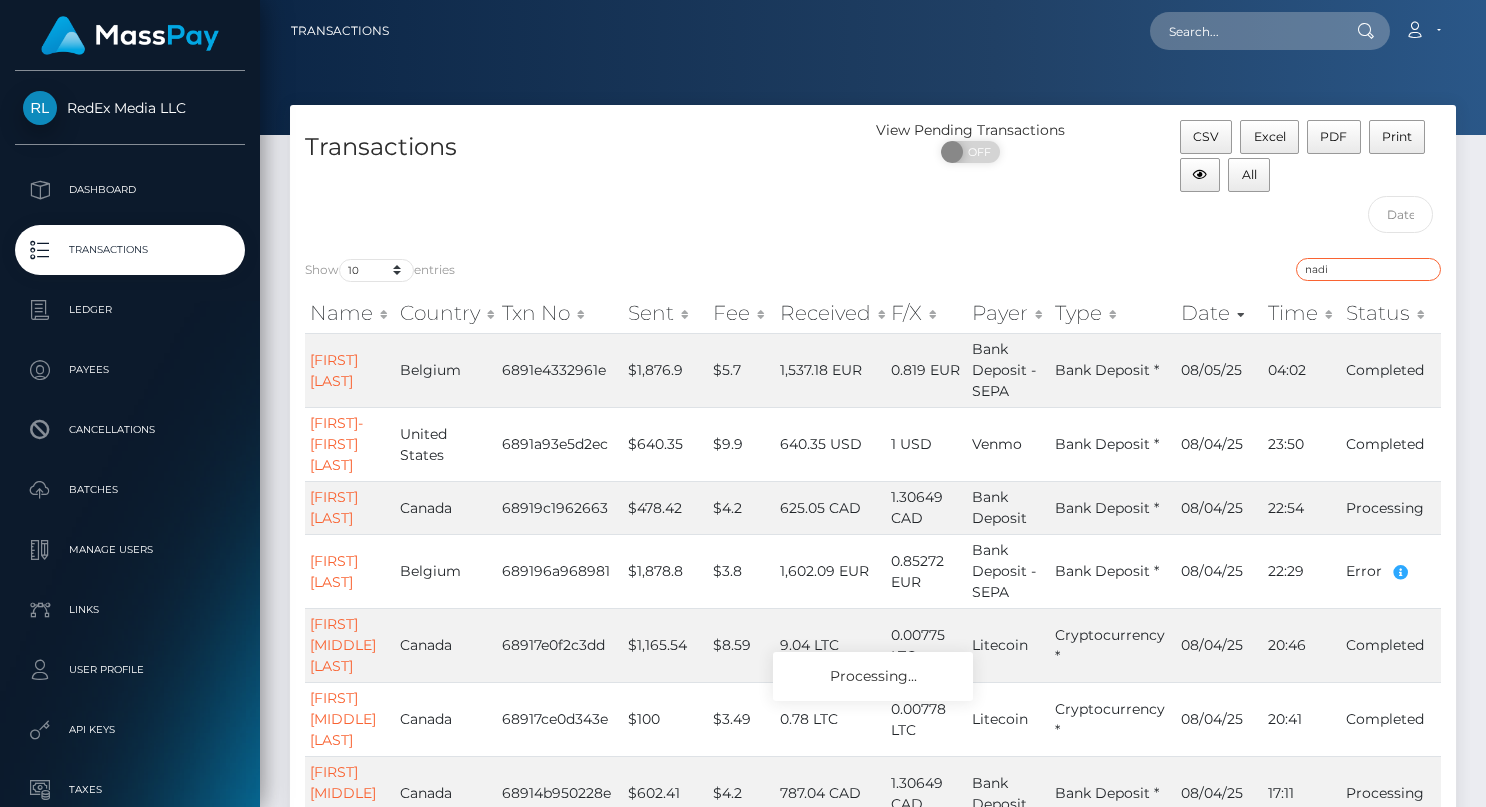 type on "nadia" 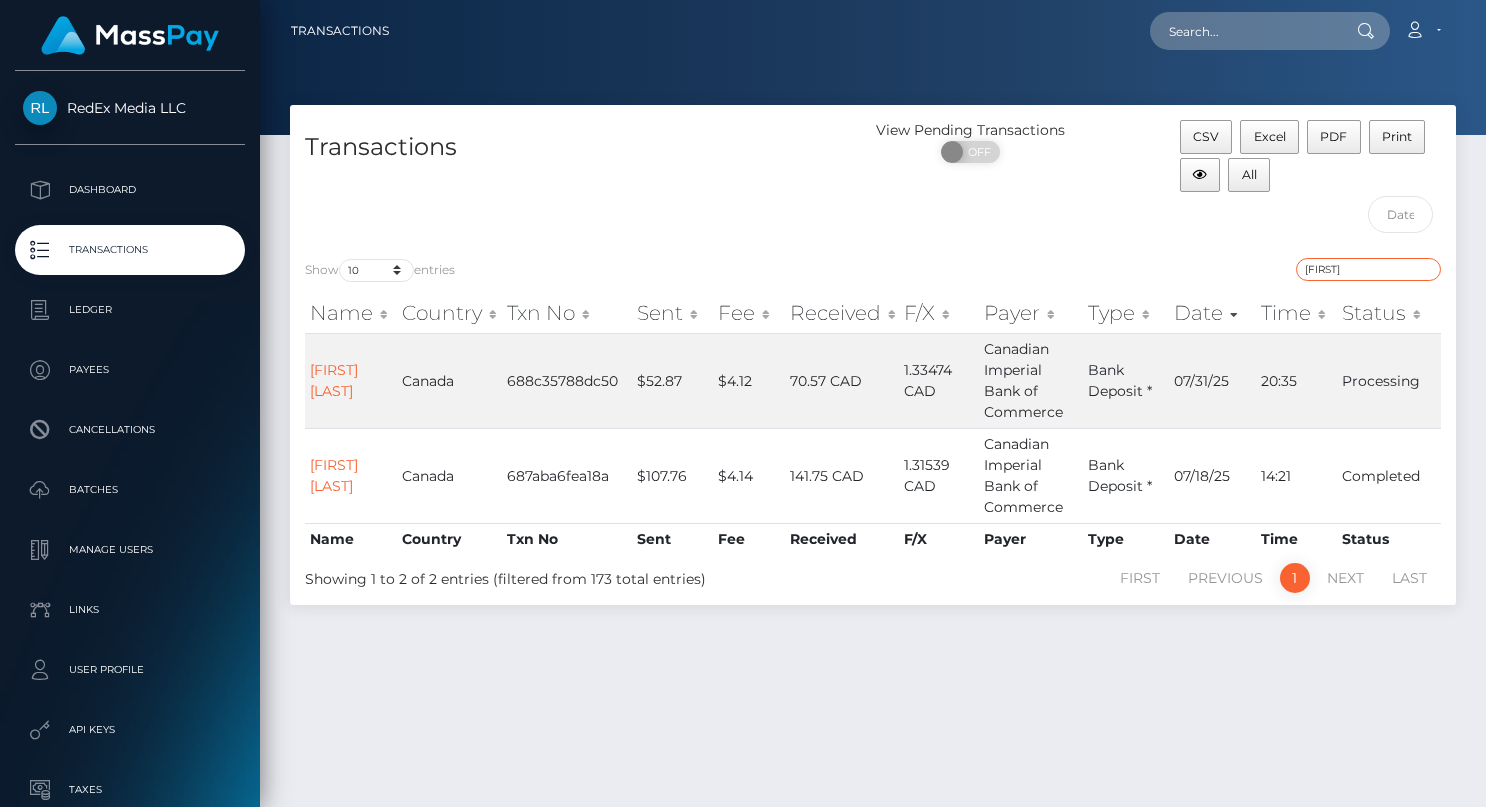 click on "nadia" at bounding box center (1368, 269) 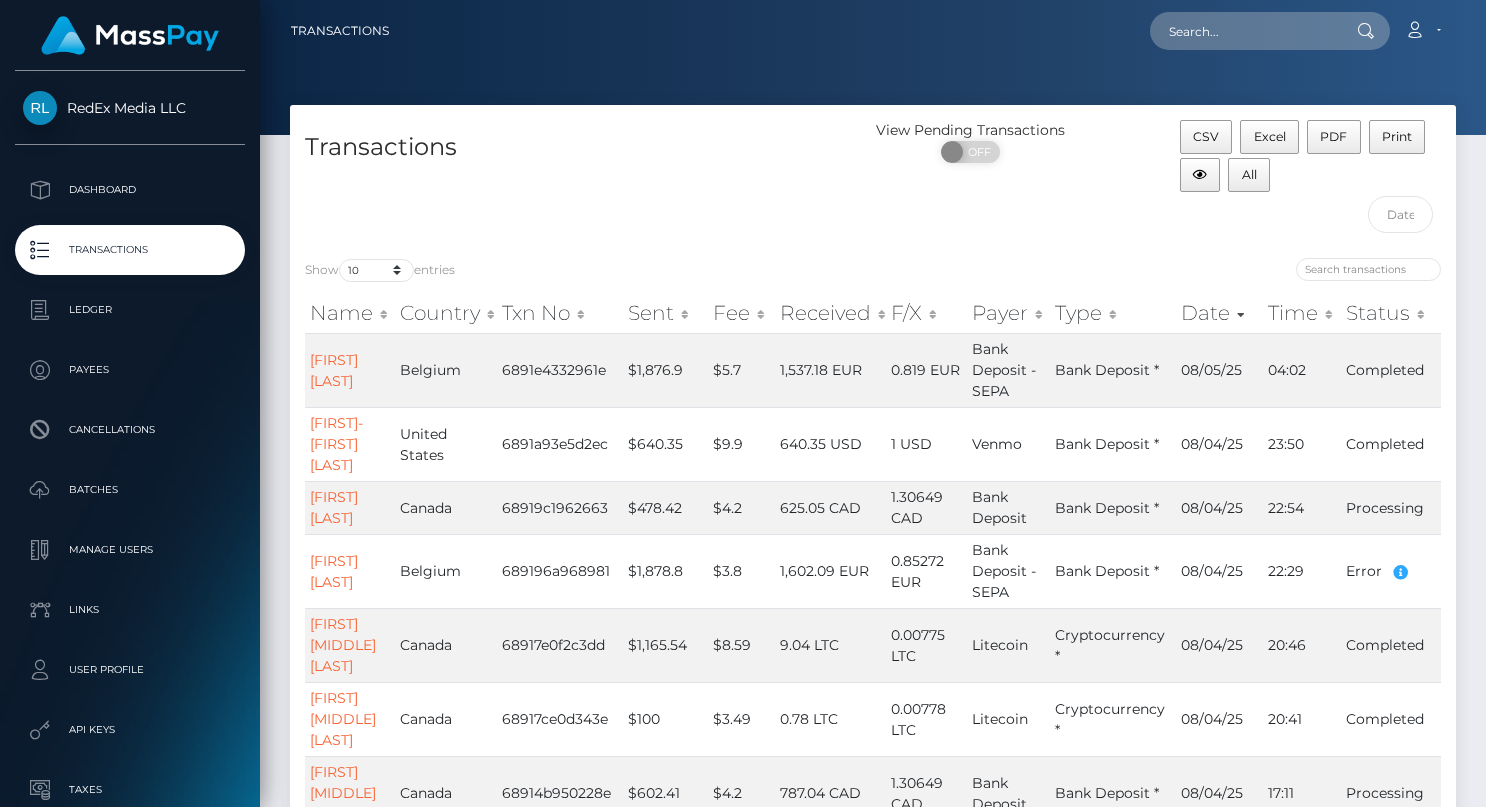 click on "Transactions" at bounding box center [581, 181] 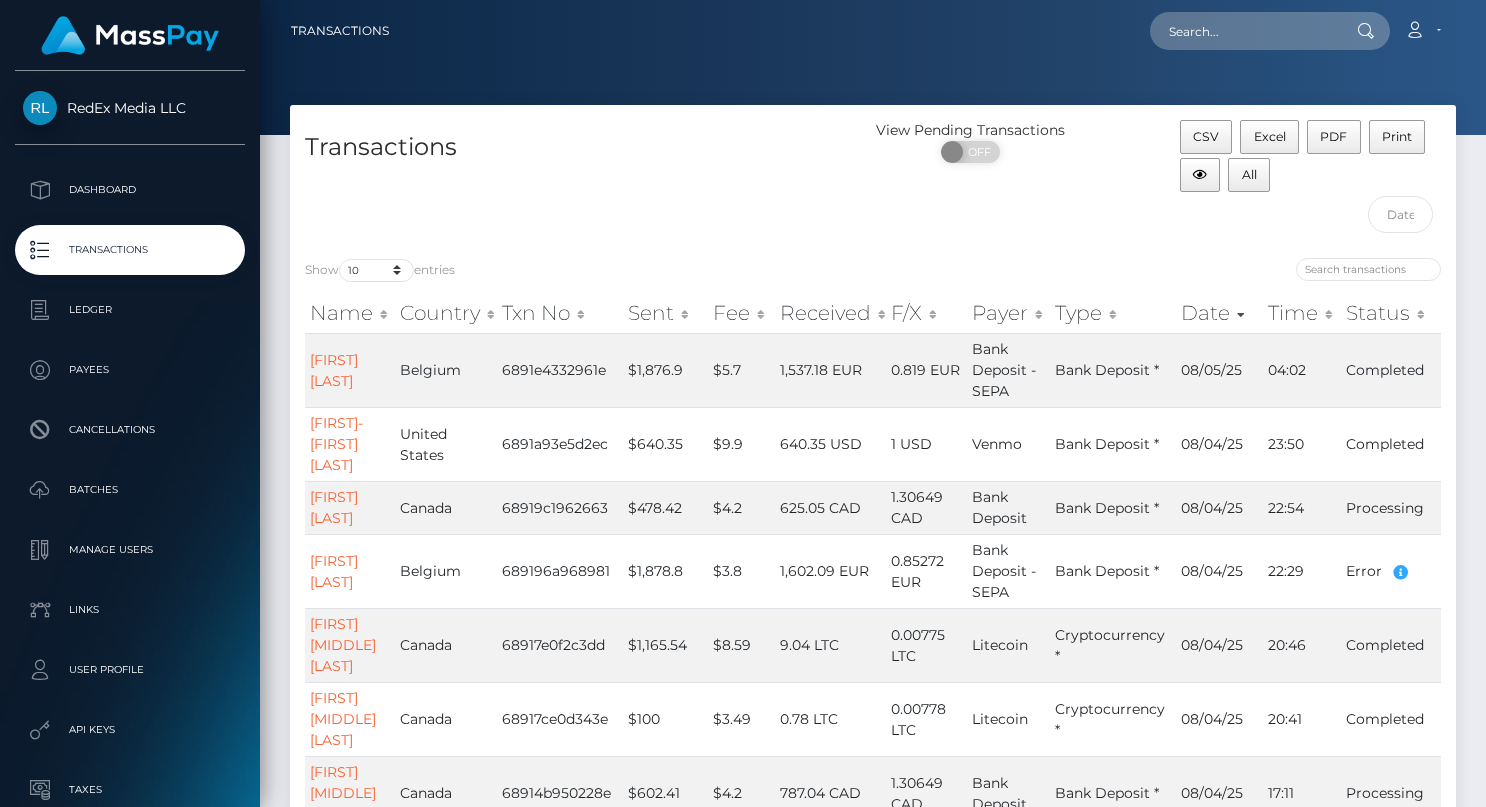 scroll, scrollTop: 362, scrollLeft: 0, axis: vertical 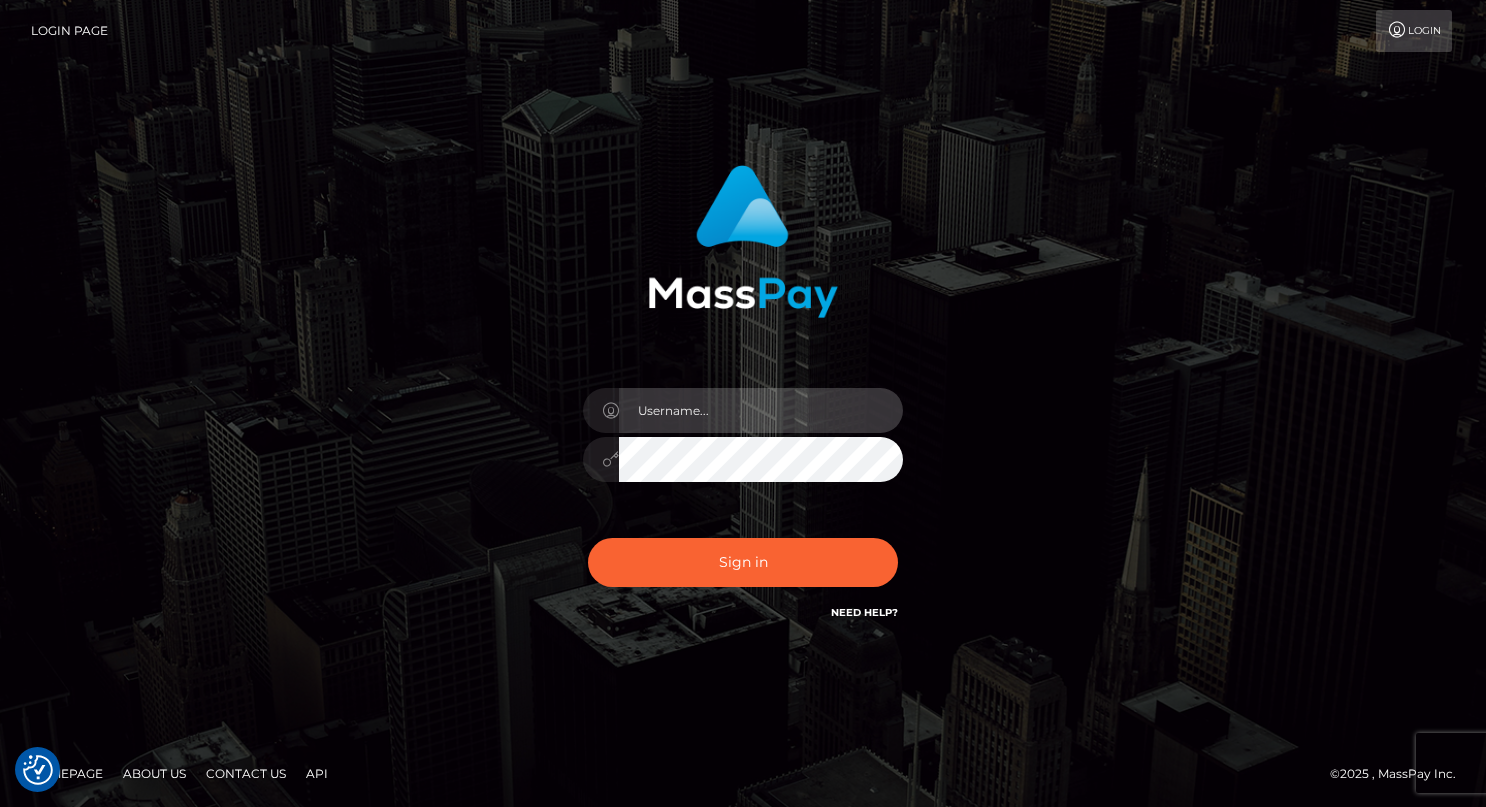 click at bounding box center (761, 410) 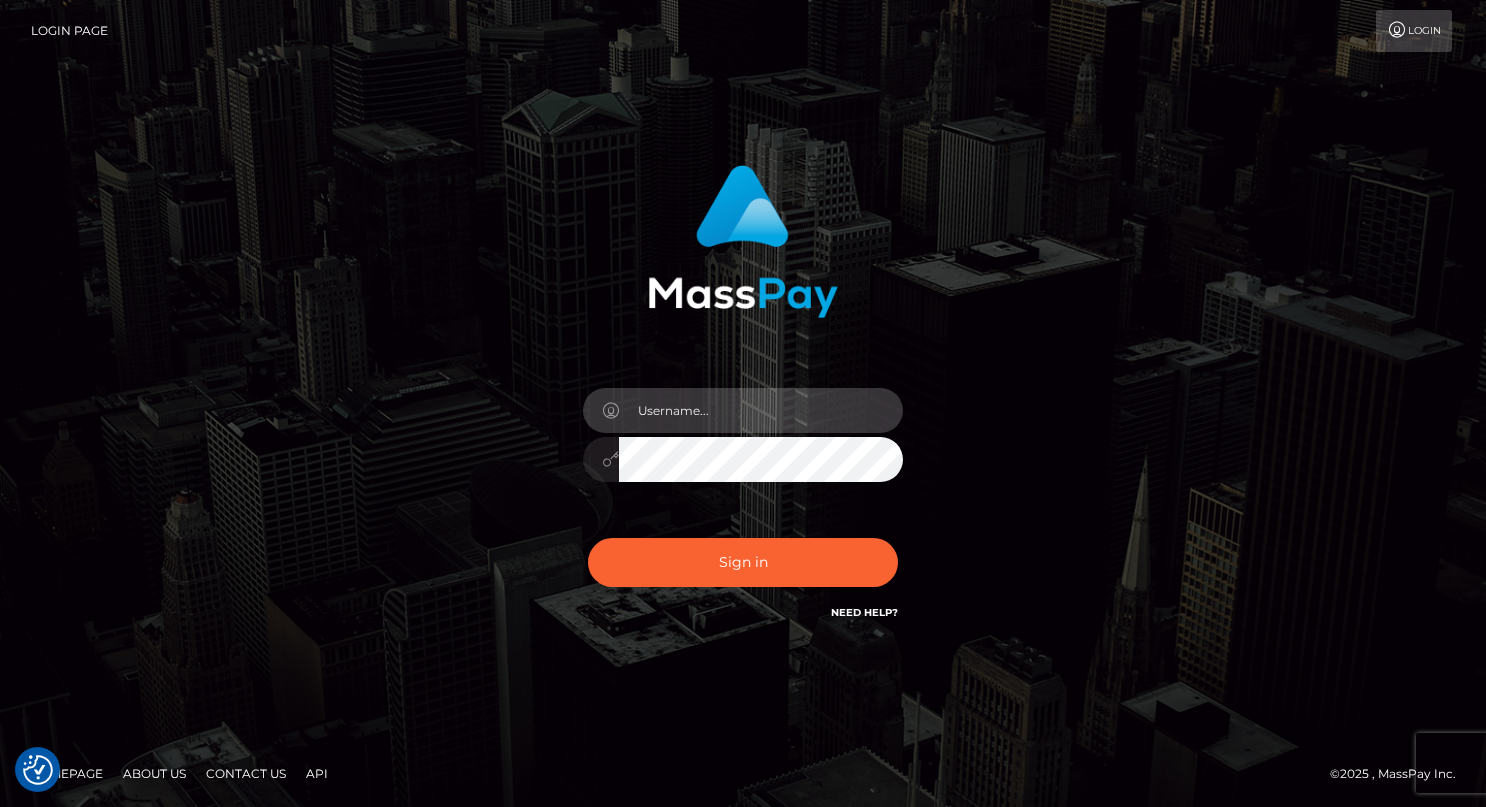type on "[FIRST] [LAST]" 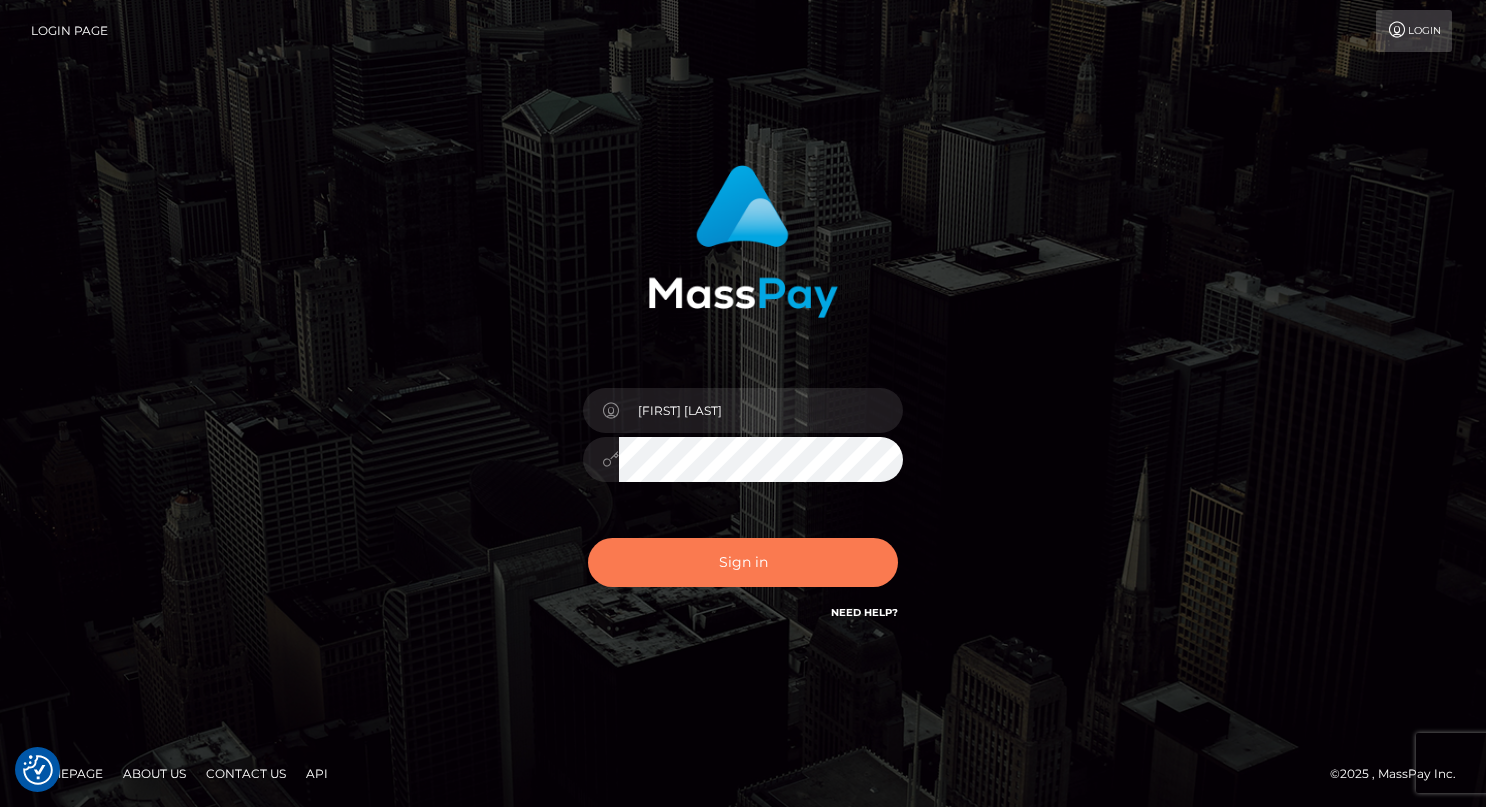 click on "Sign in" at bounding box center [743, 562] 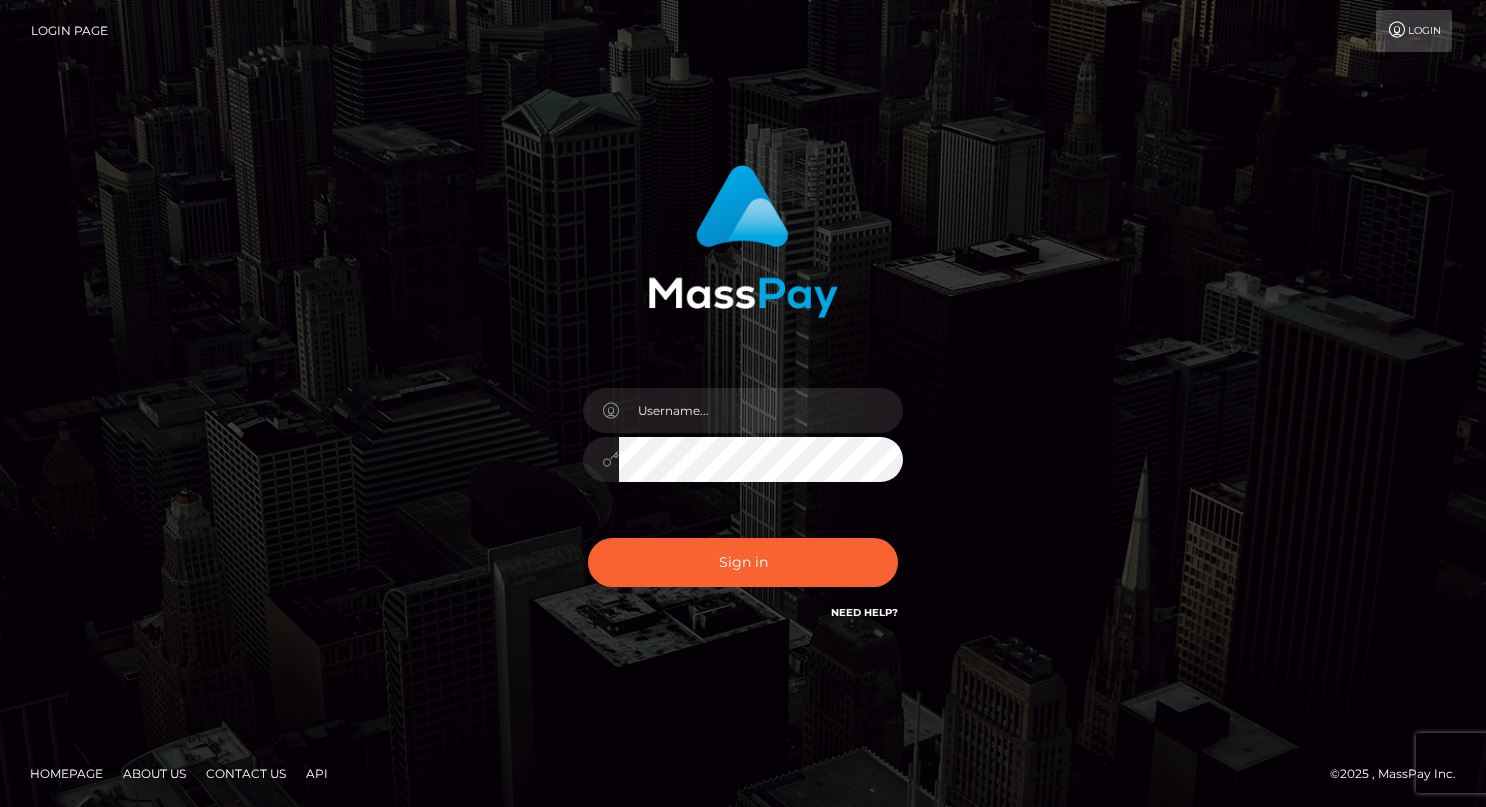 scroll, scrollTop: 0, scrollLeft: 0, axis: both 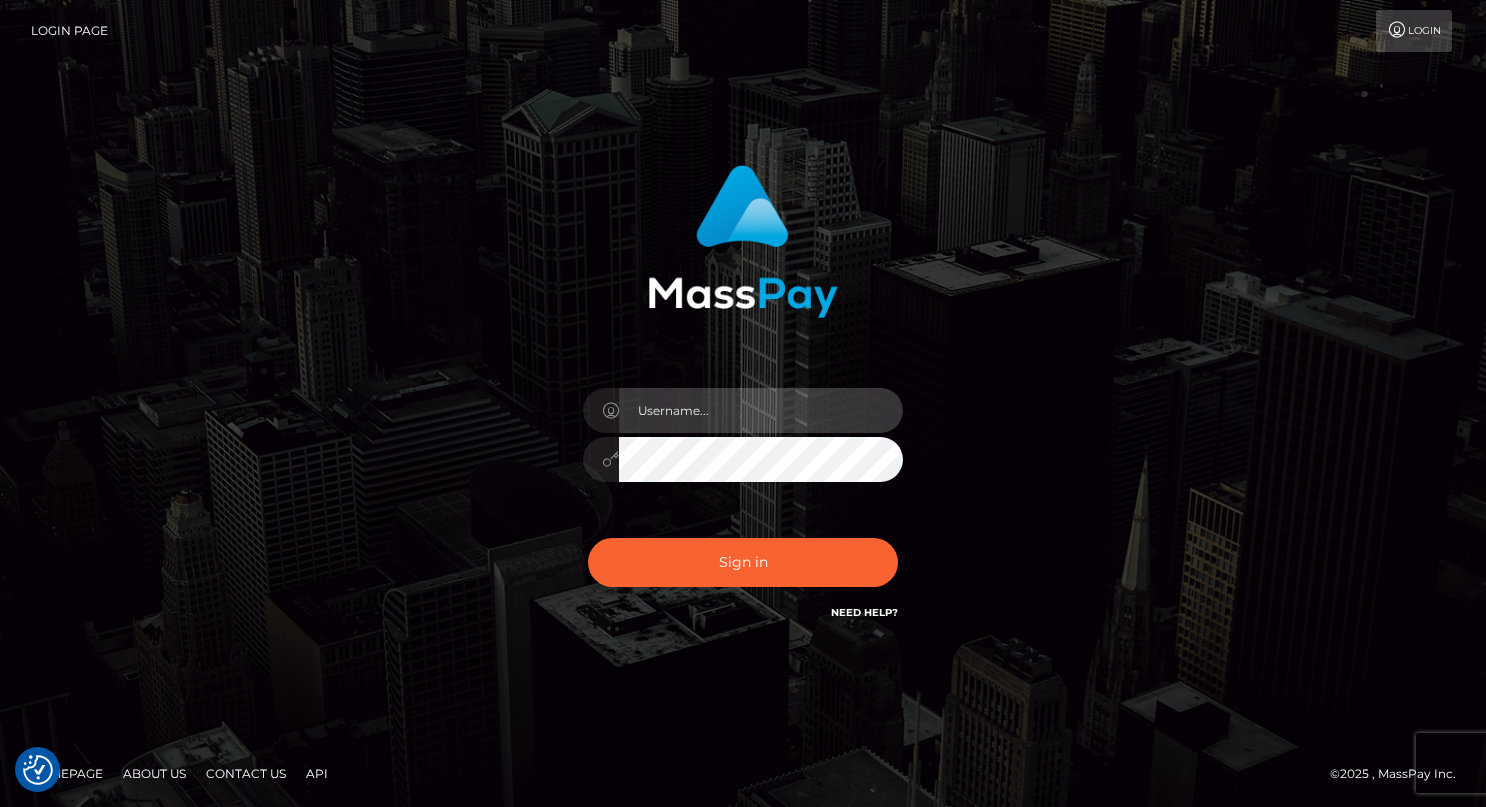 click at bounding box center [761, 410] 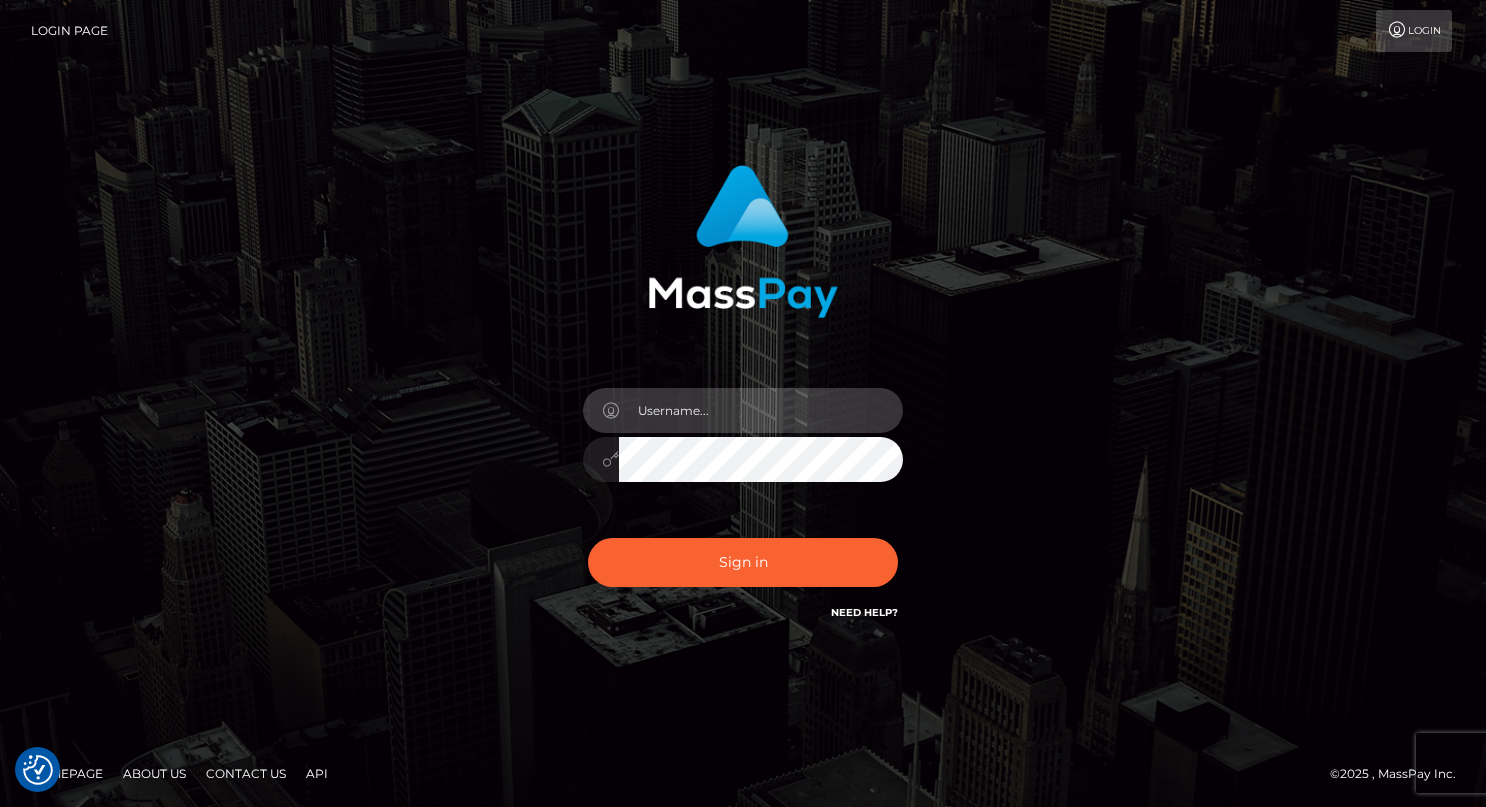 type on "[FIRST] [LAST]" 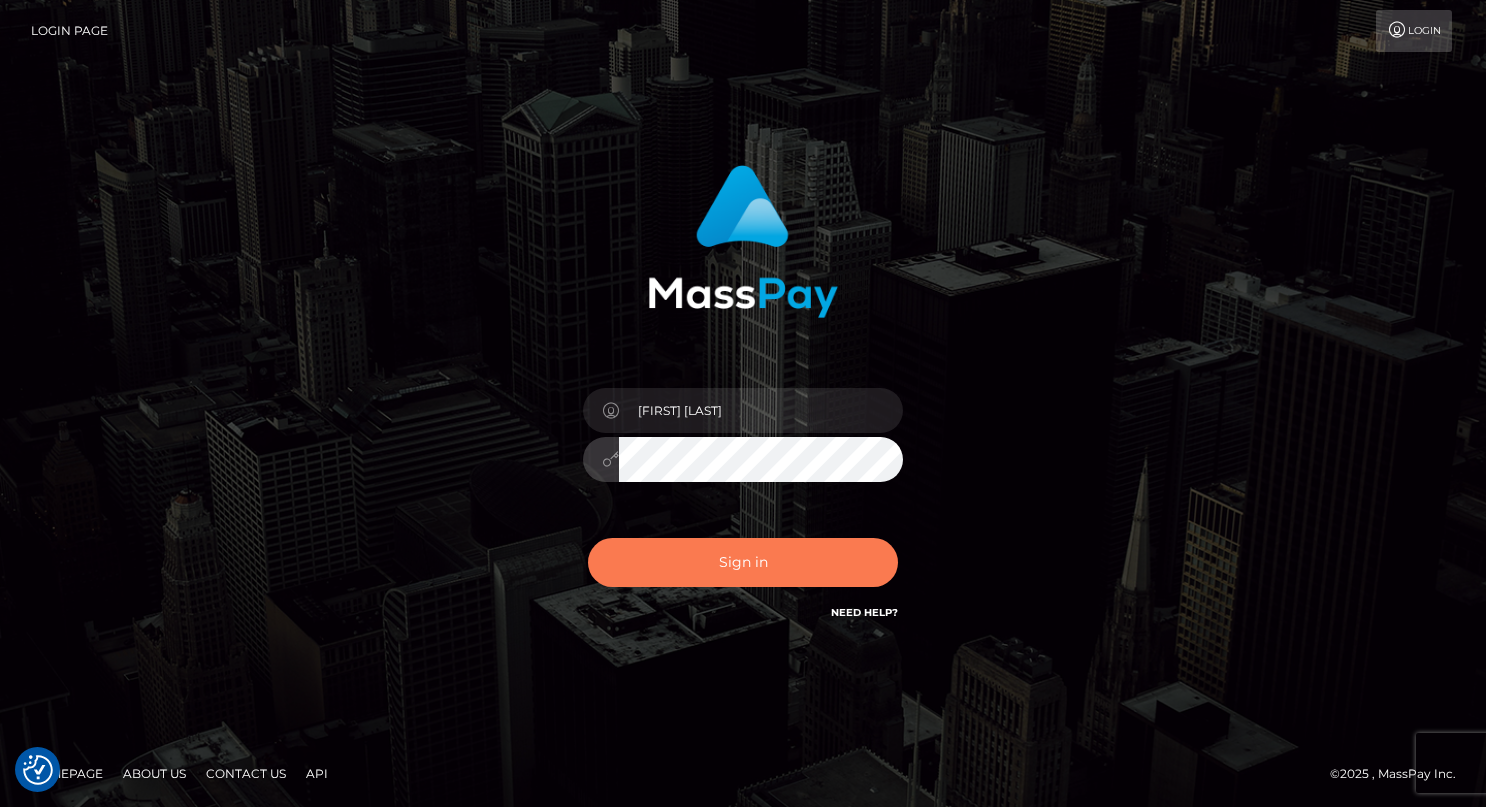 click on "Sign in" at bounding box center [743, 562] 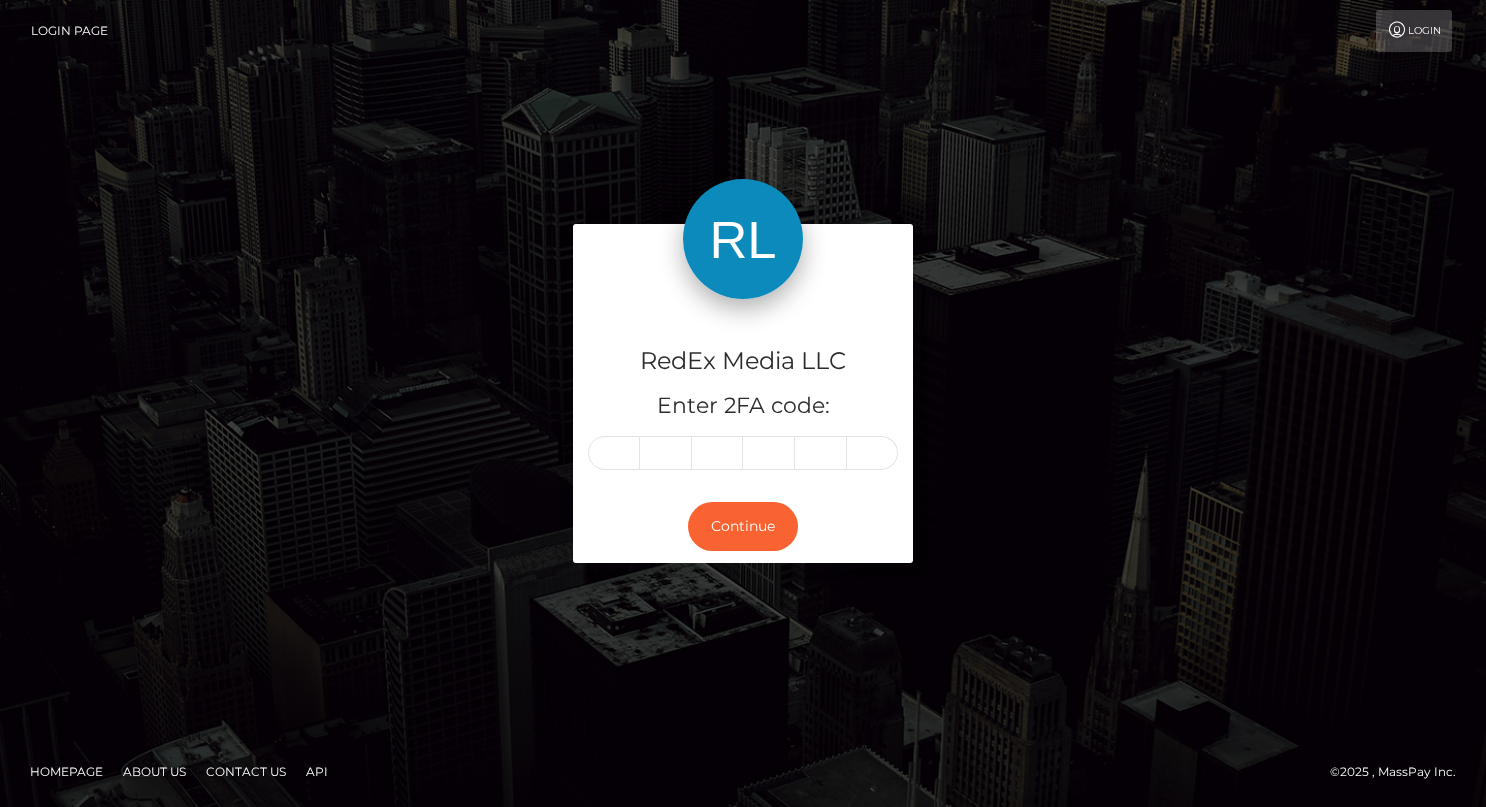 scroll, scrollTop: 0, scrollLeft: 0, axis: both 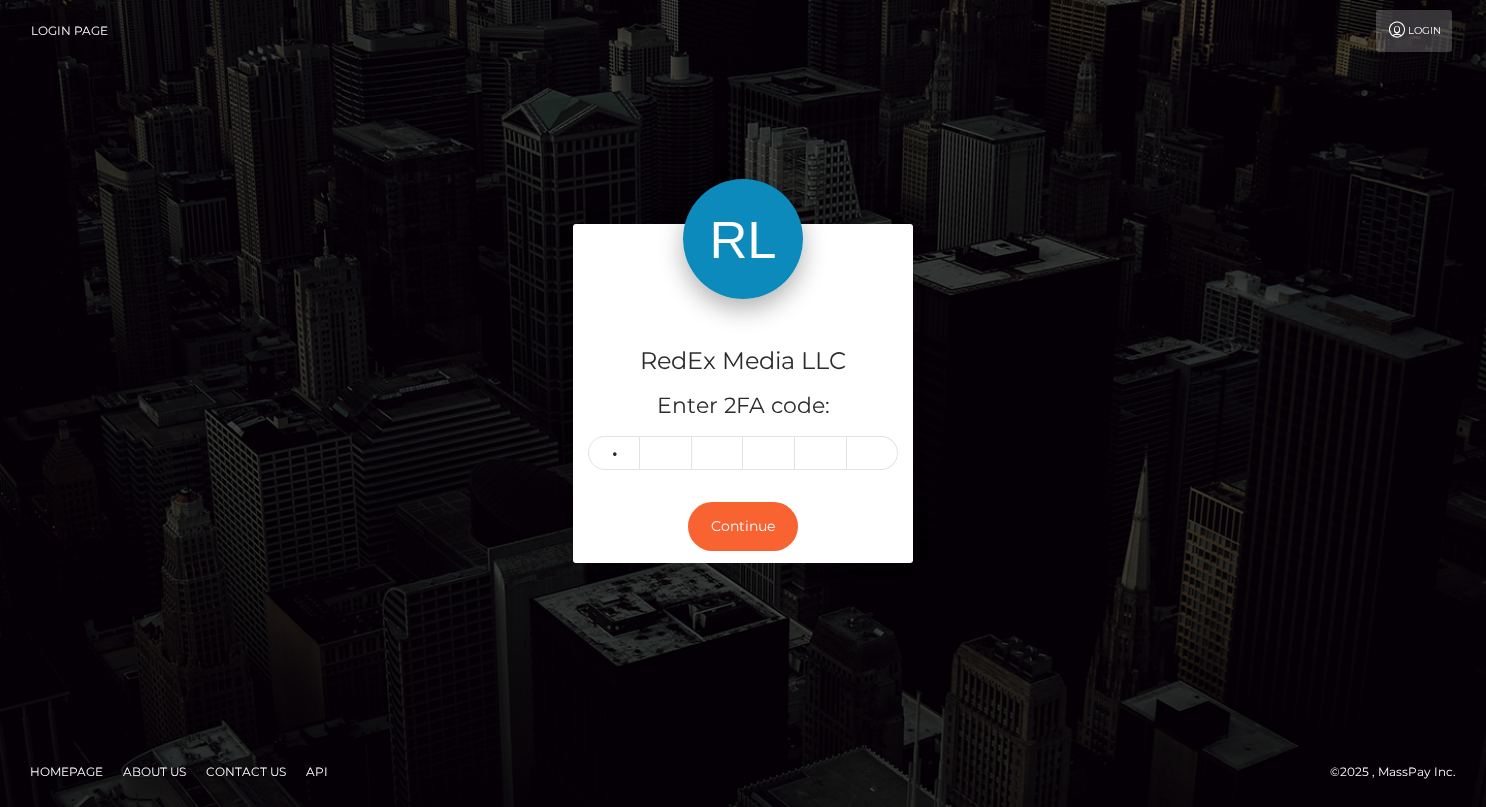 type on "3" 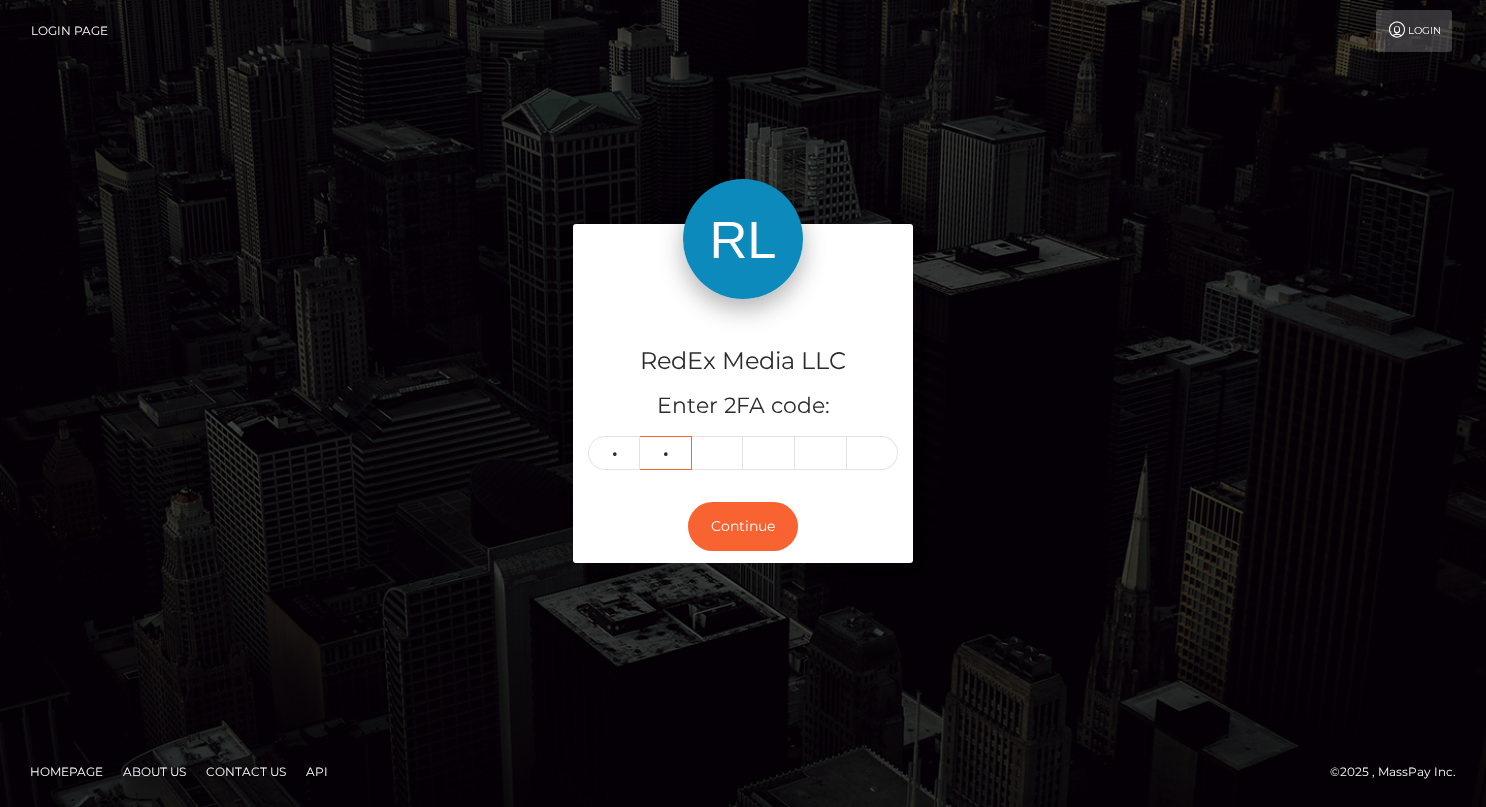 type on "1" 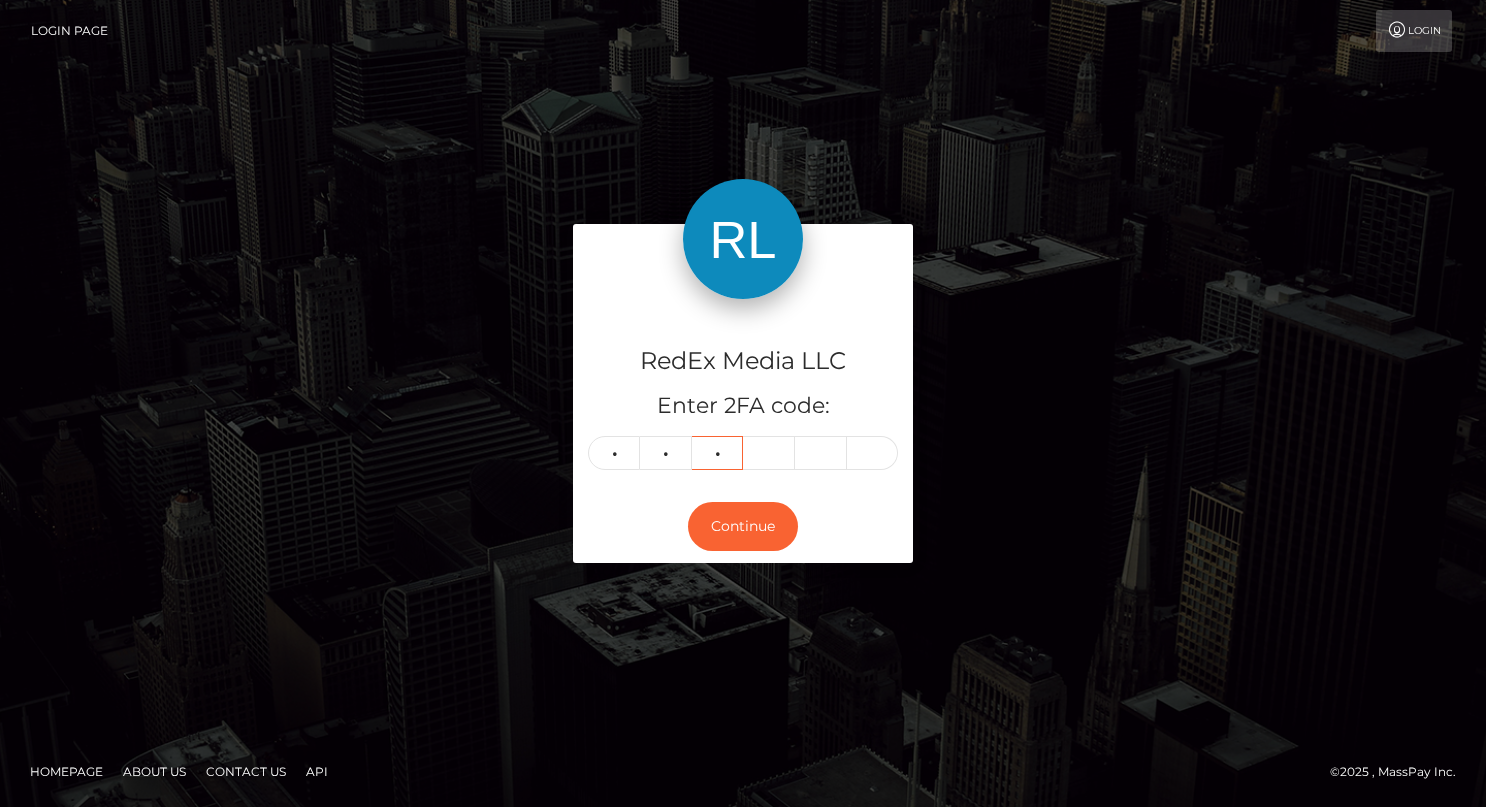 type on "3" 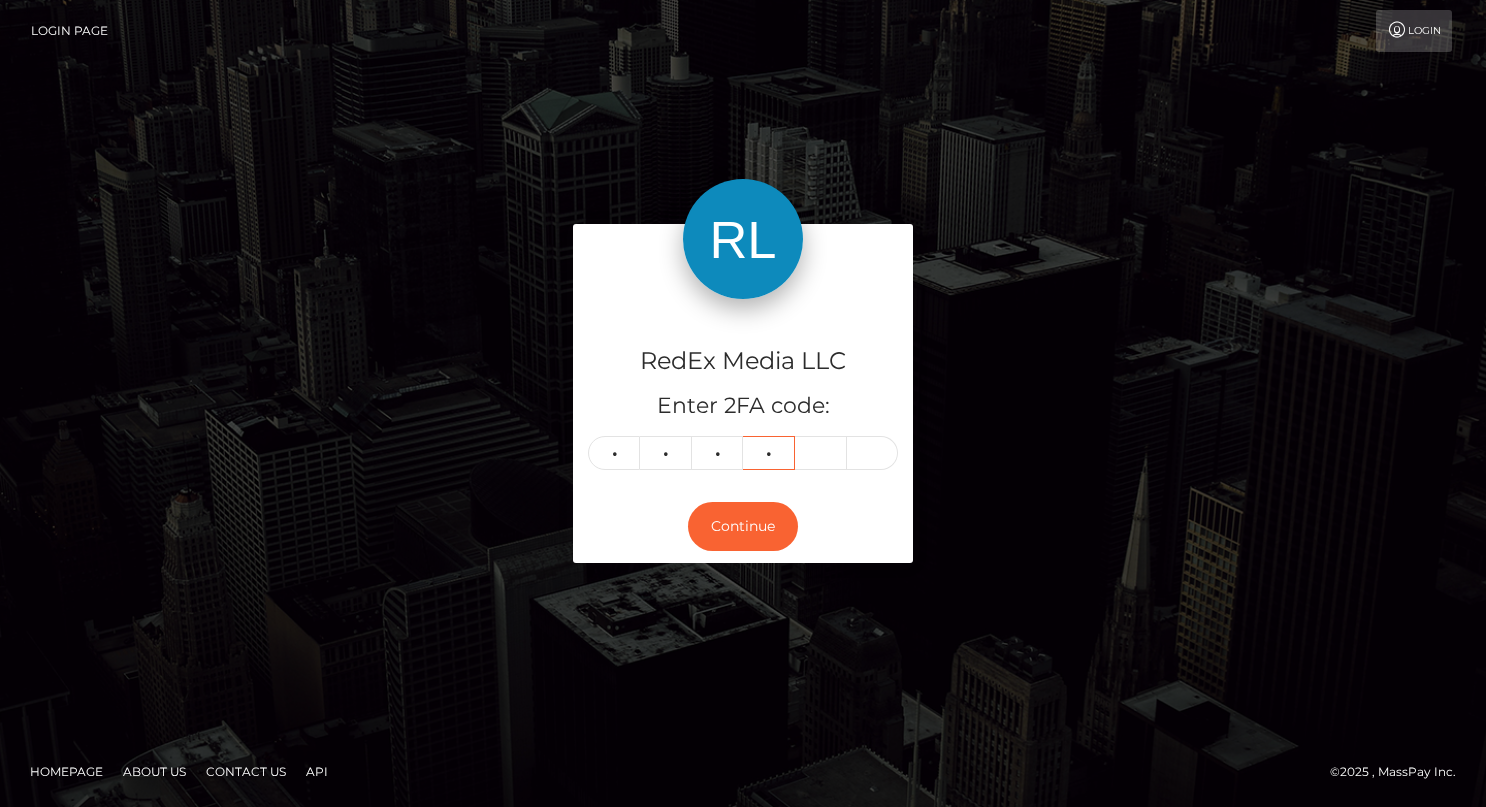 type on "3" 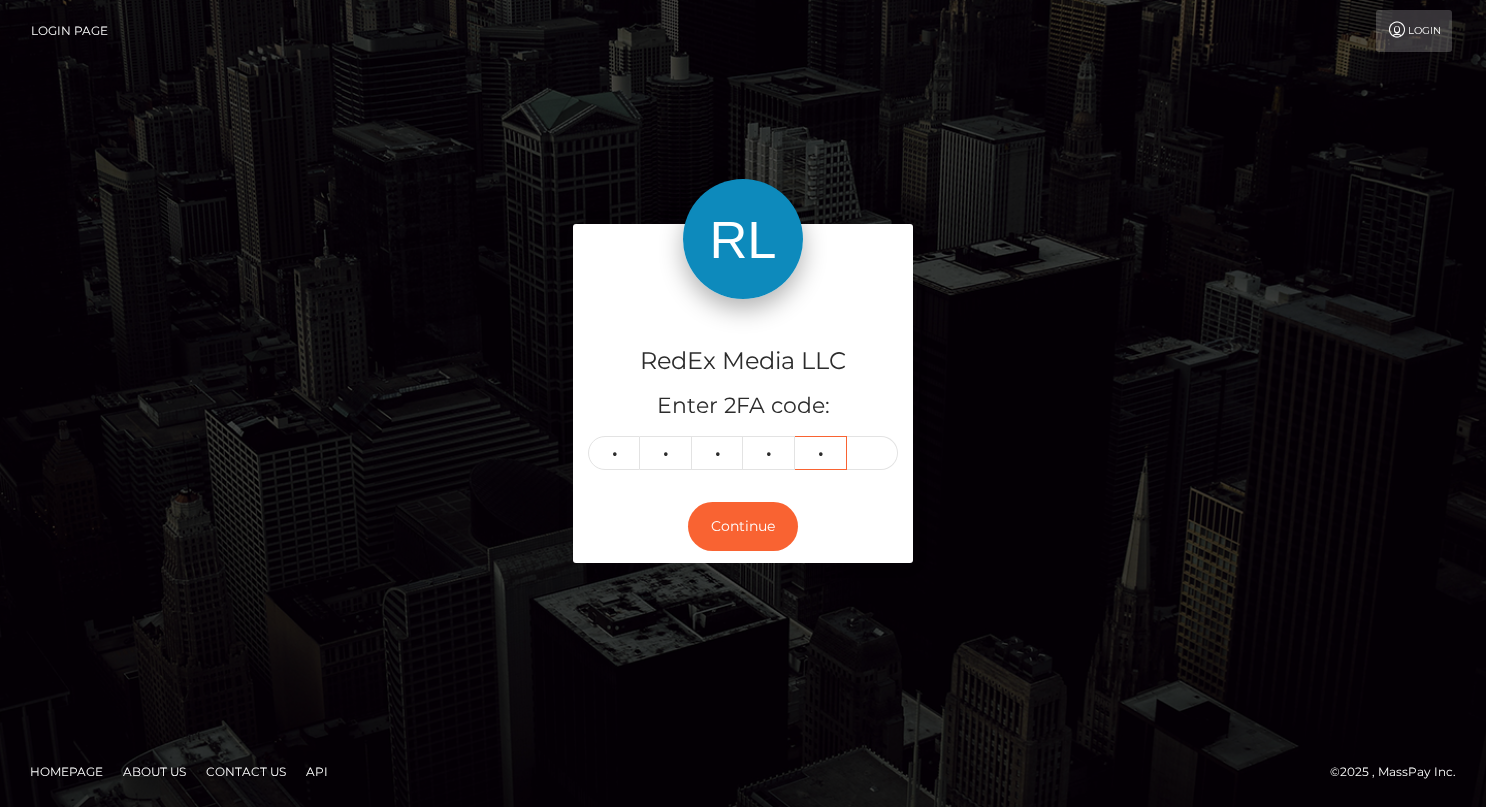 type on "8" 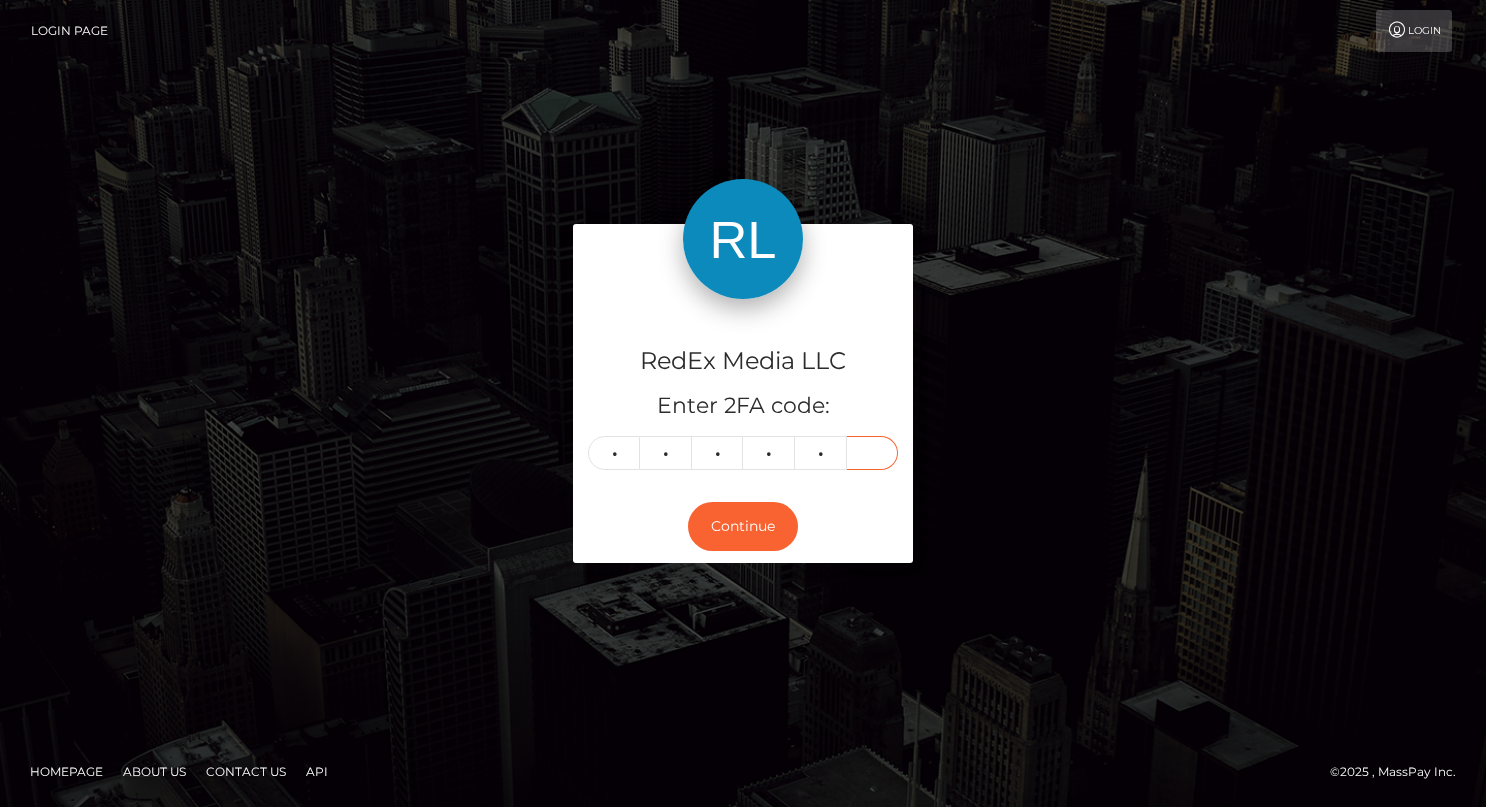 type on "6" 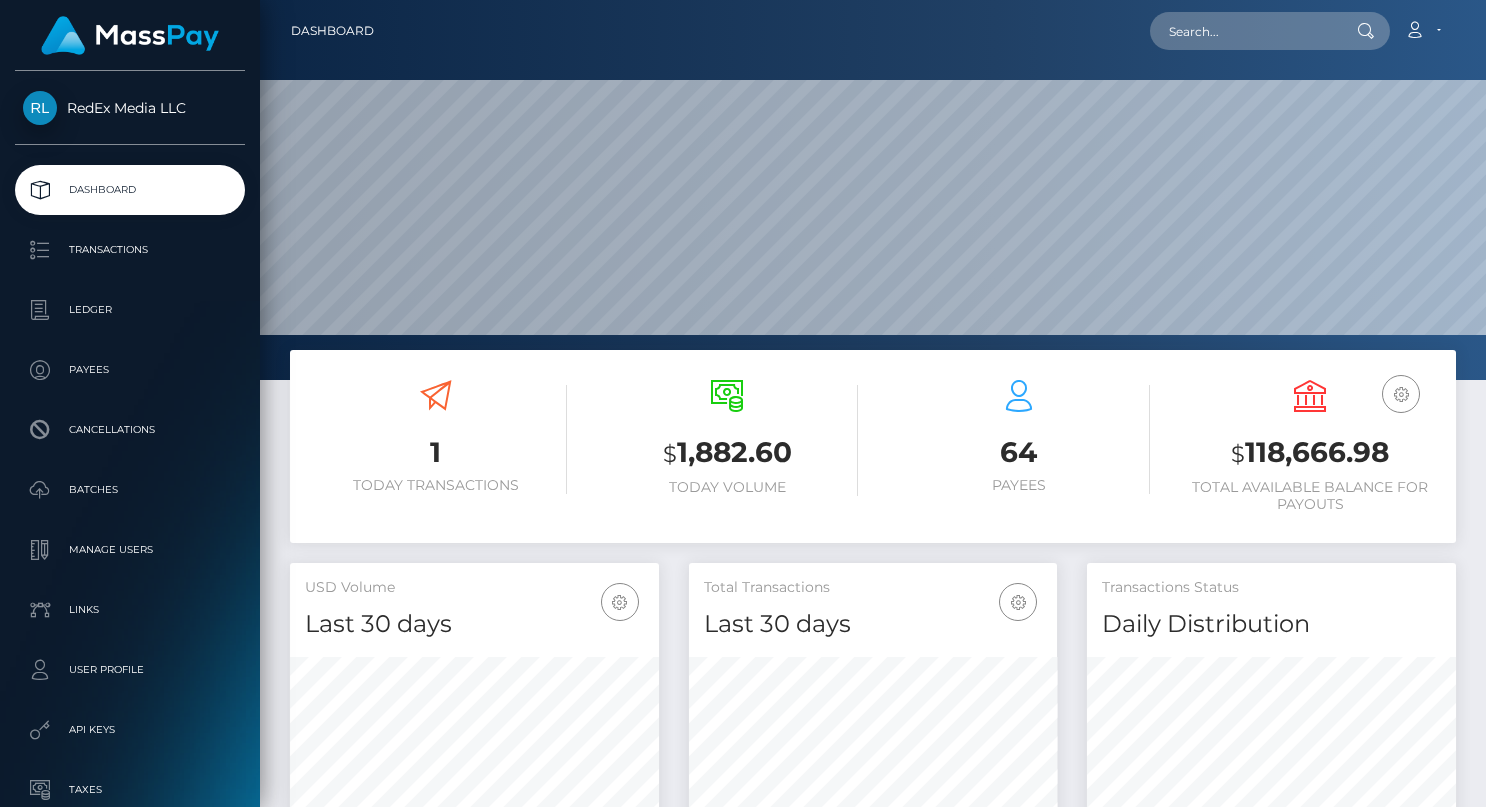 scroll, scrollTop: 0, scrollLeft: 0, axis: both 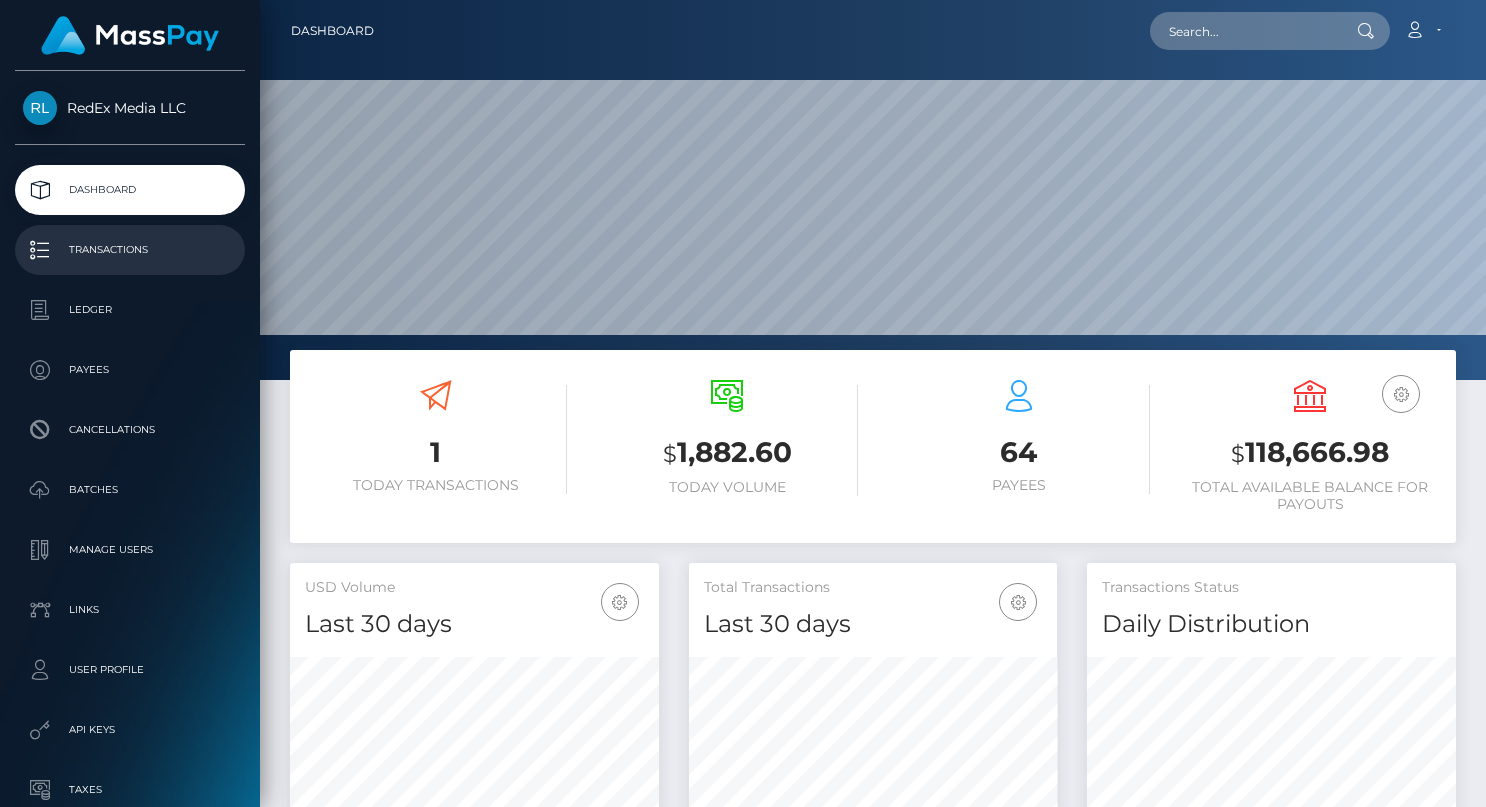 click on "Transactions" at bounding box center [130, 250] 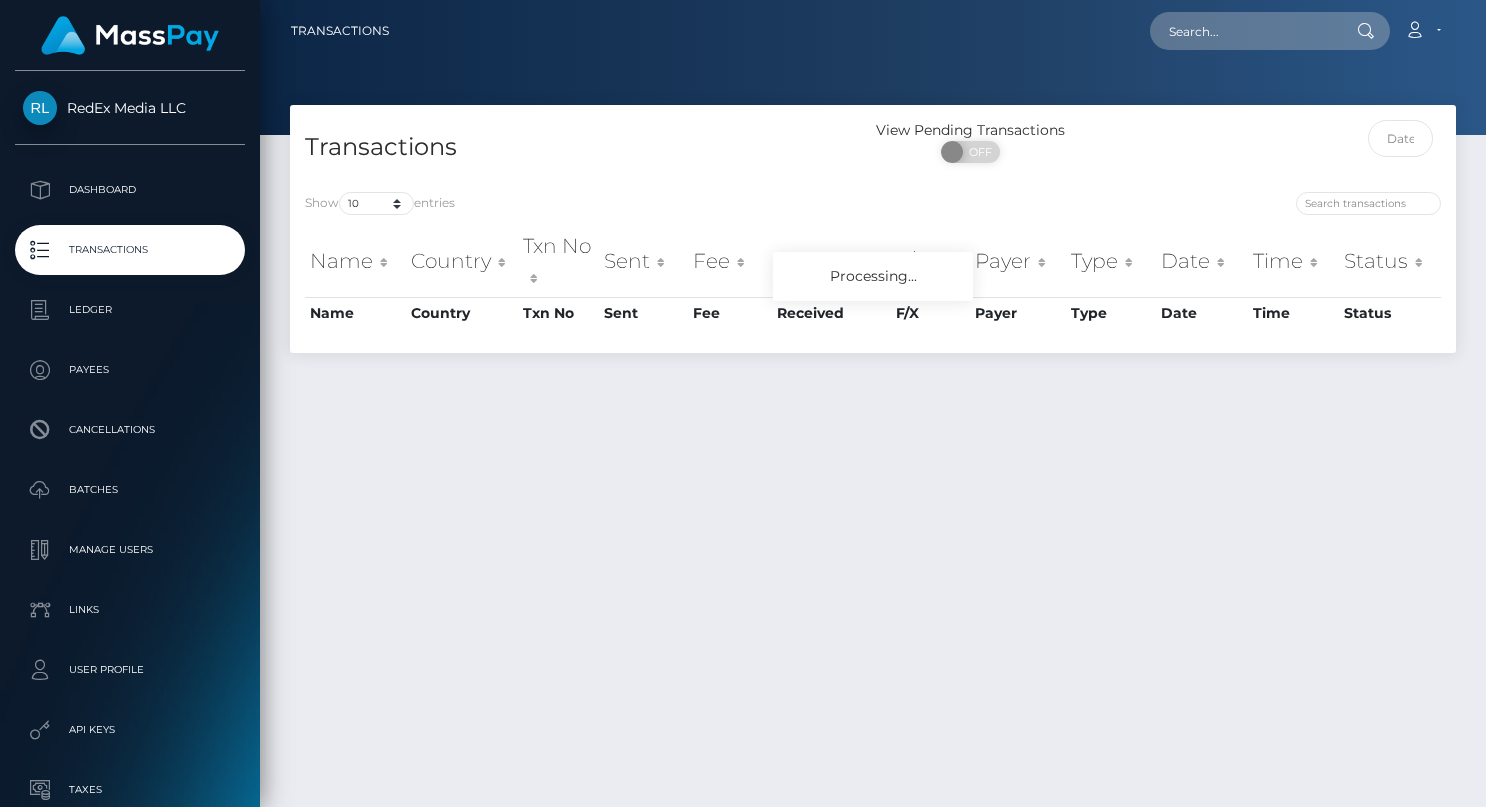 scroll, scrollTop: 0, scrollLeft: 0, axis: both 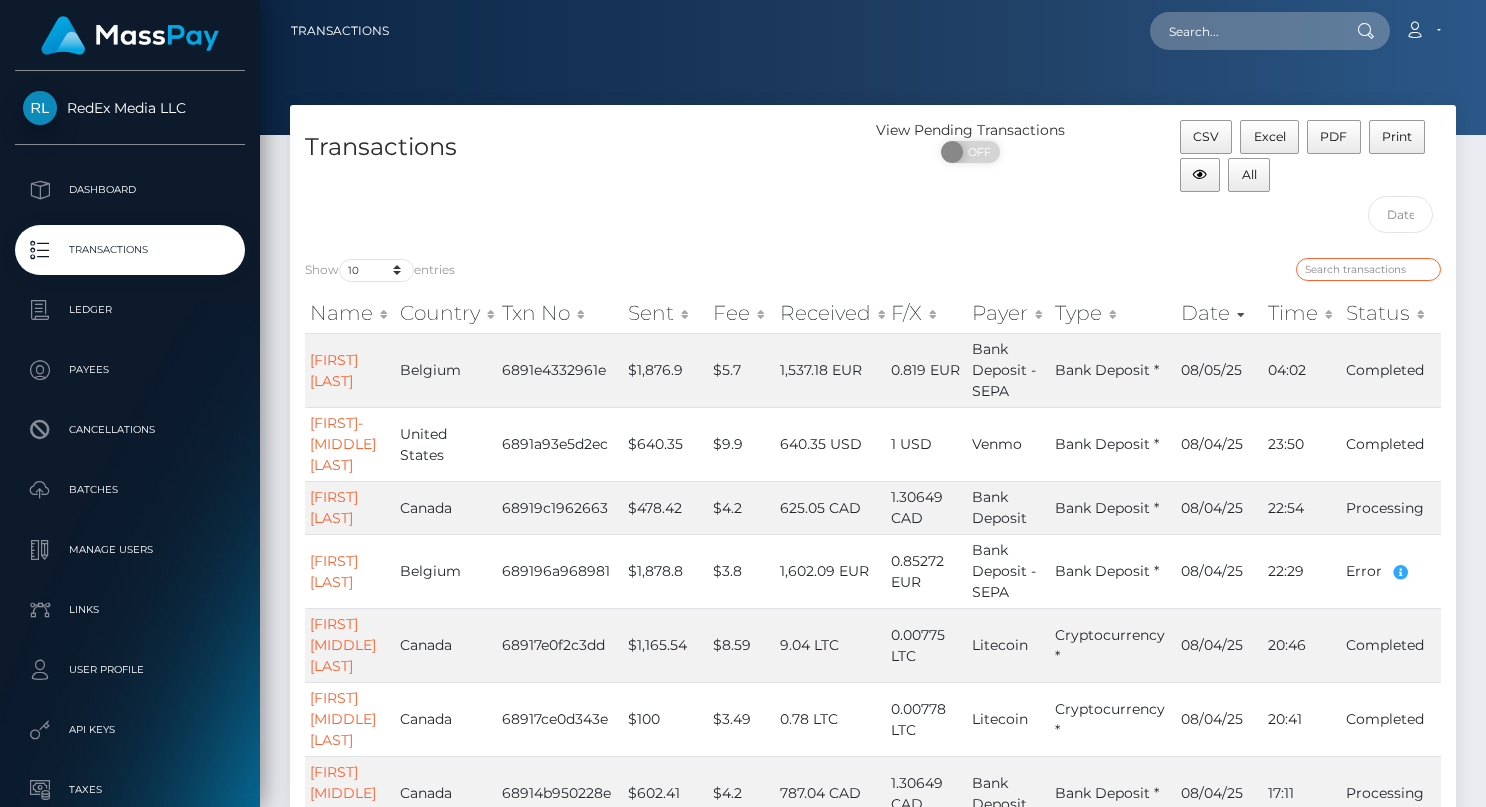 click at bounding box center (1368, 269) 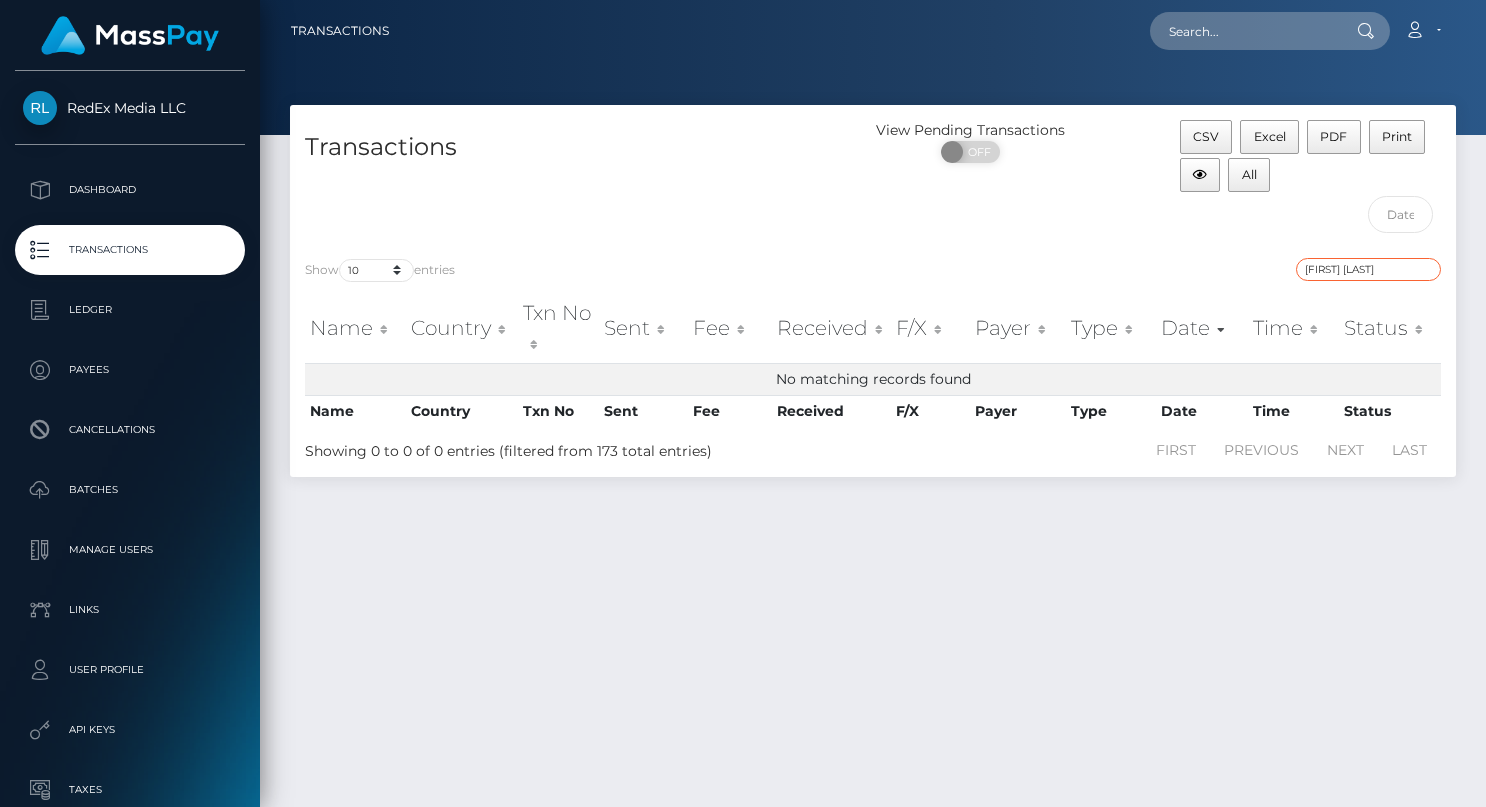 type 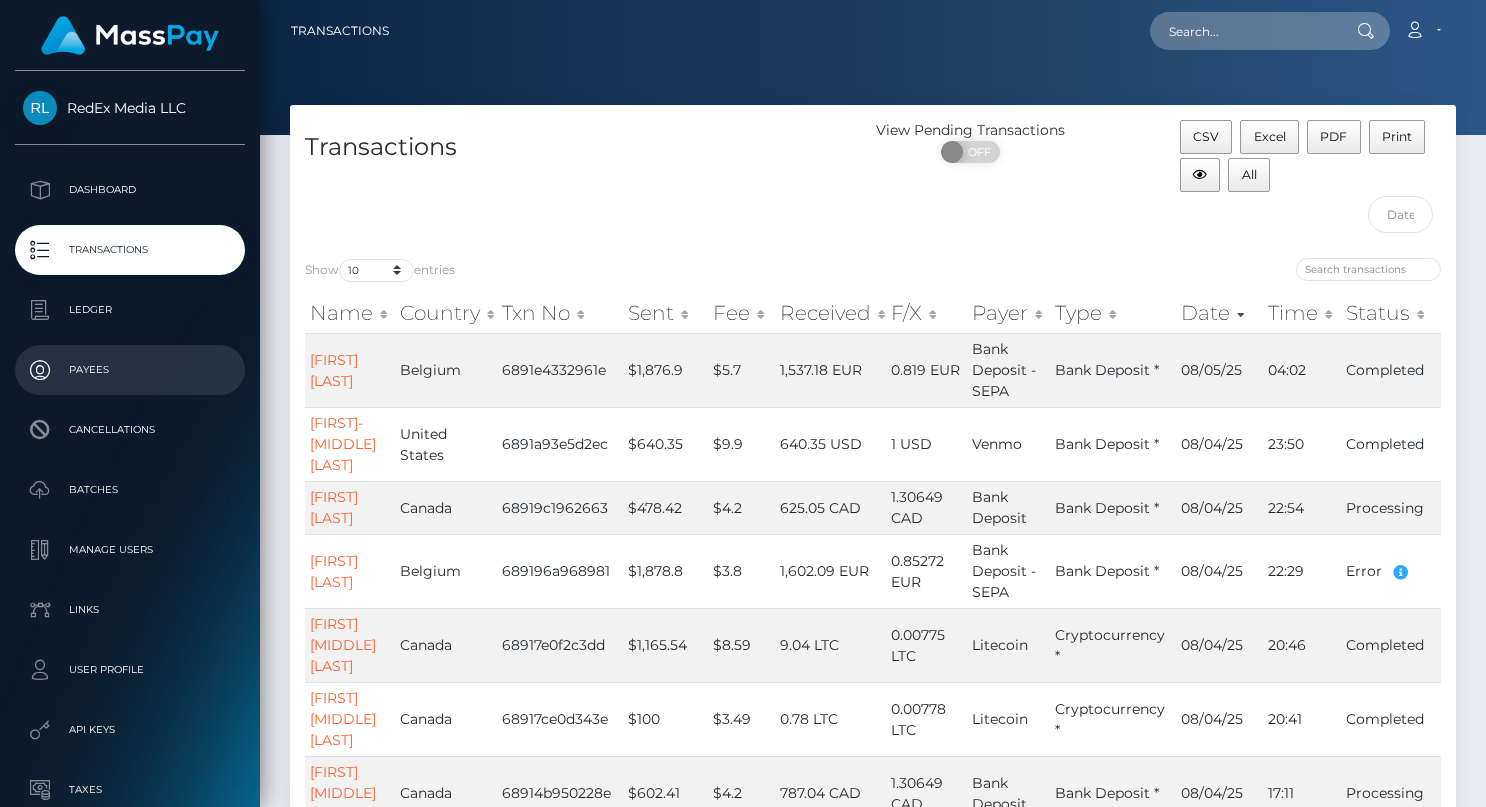 click on "Payees" at bounding box center (130, 370) 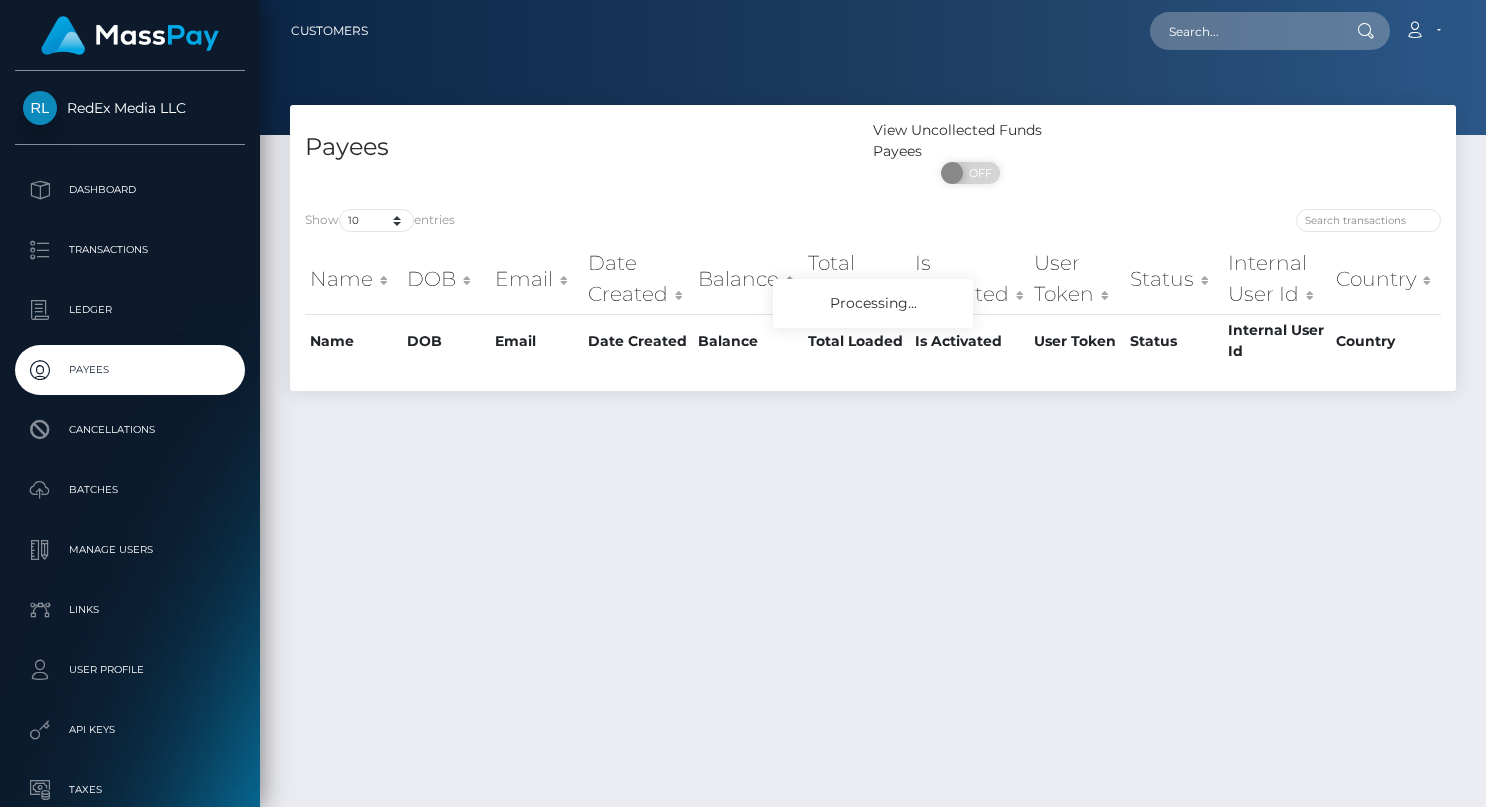 scroll, scrollTop: 0, scrollLeft: 0, axis: both 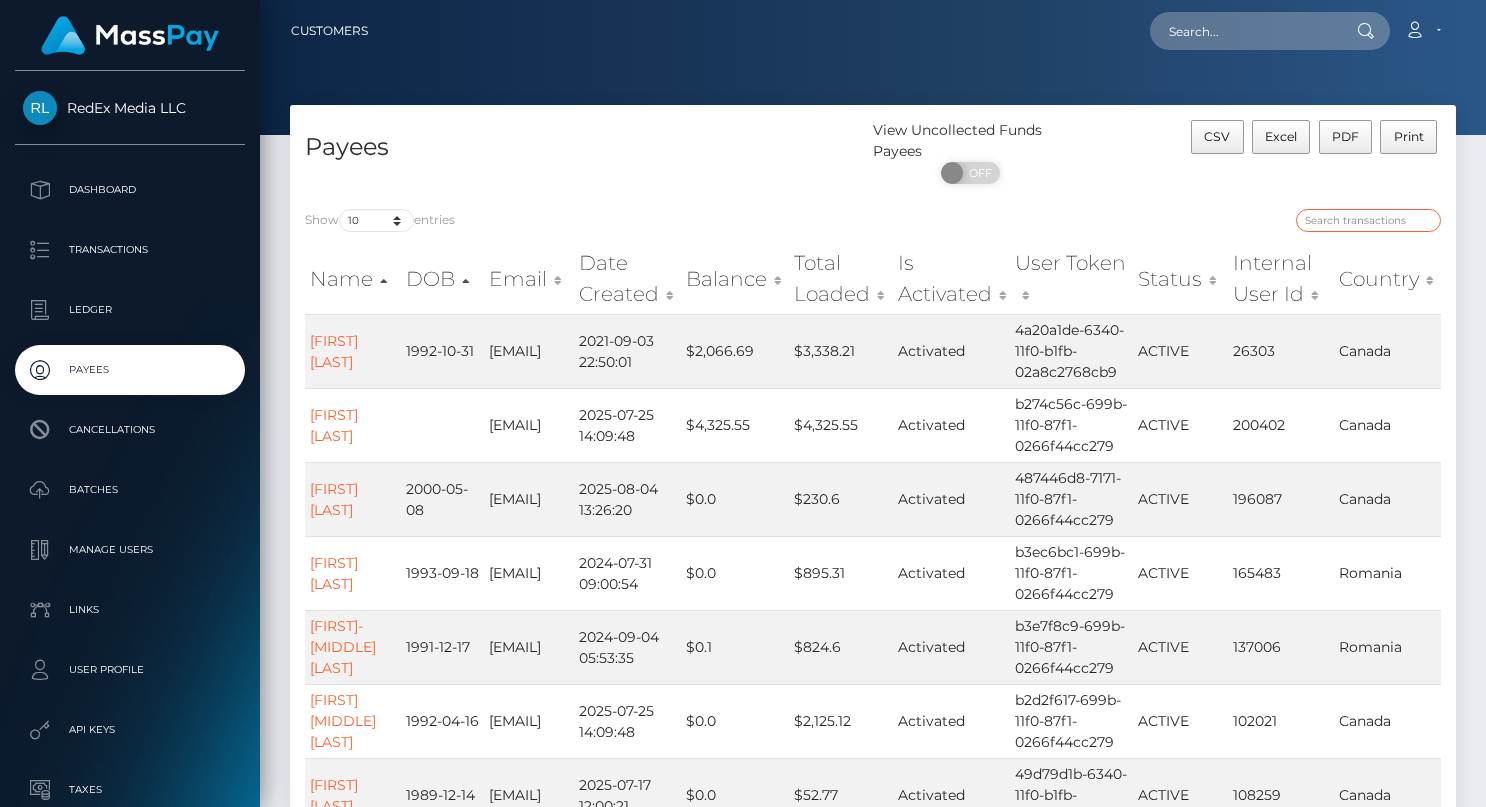 click at bounding box center (1368, 220) 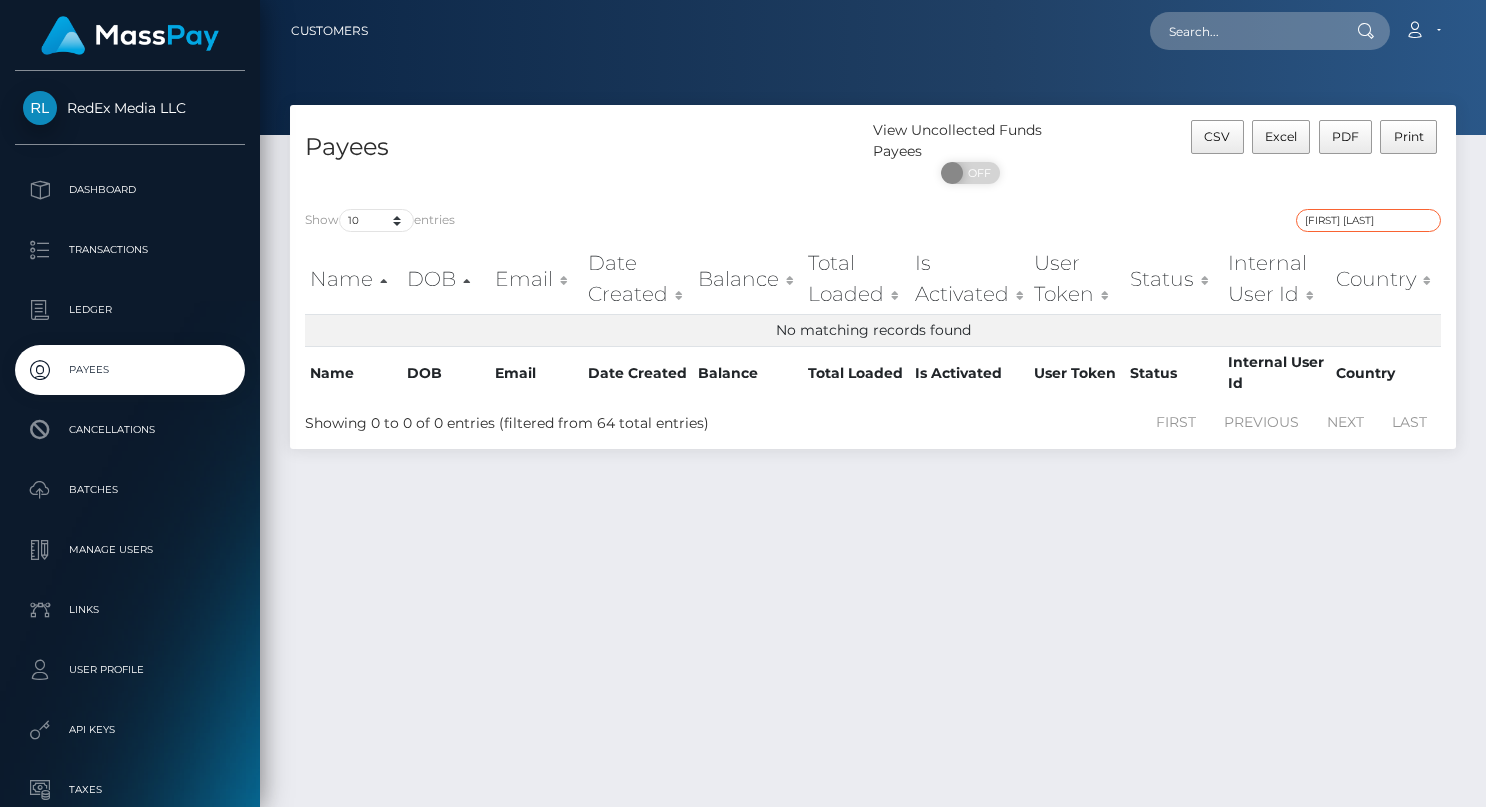 type on "[FIRST] [LAST]" 